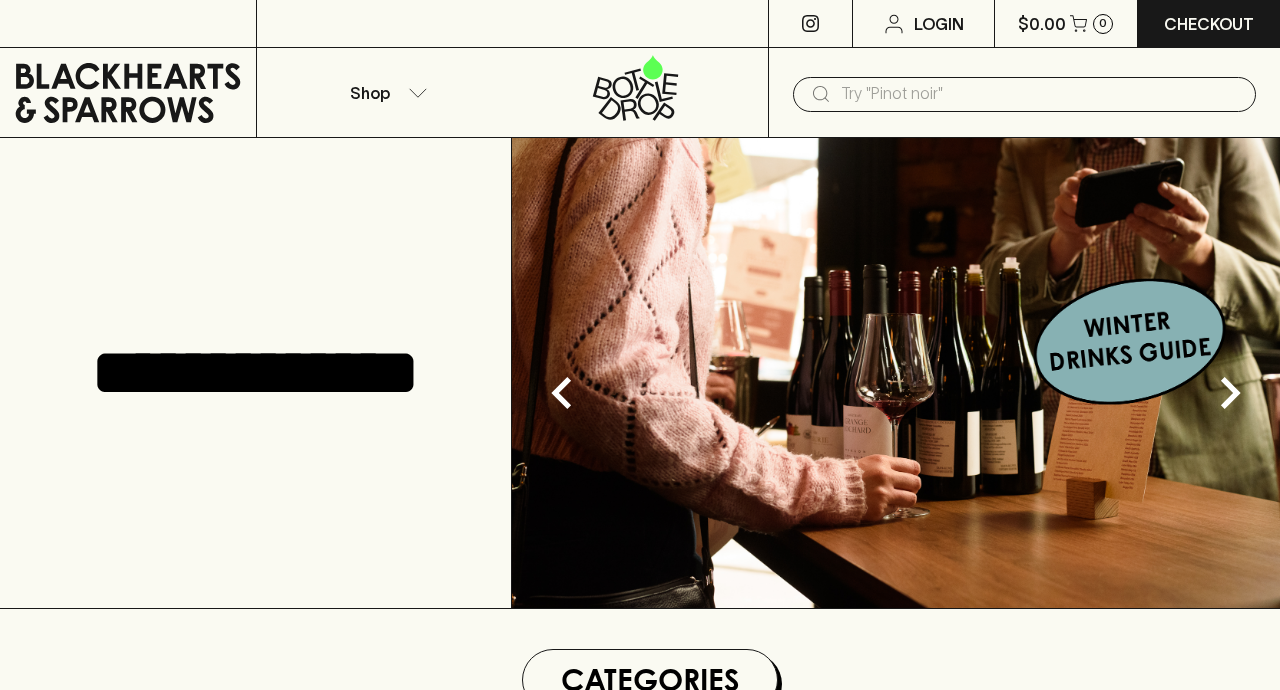 scroll, scrollTop: 0, scrollLeft: 0, axis: both 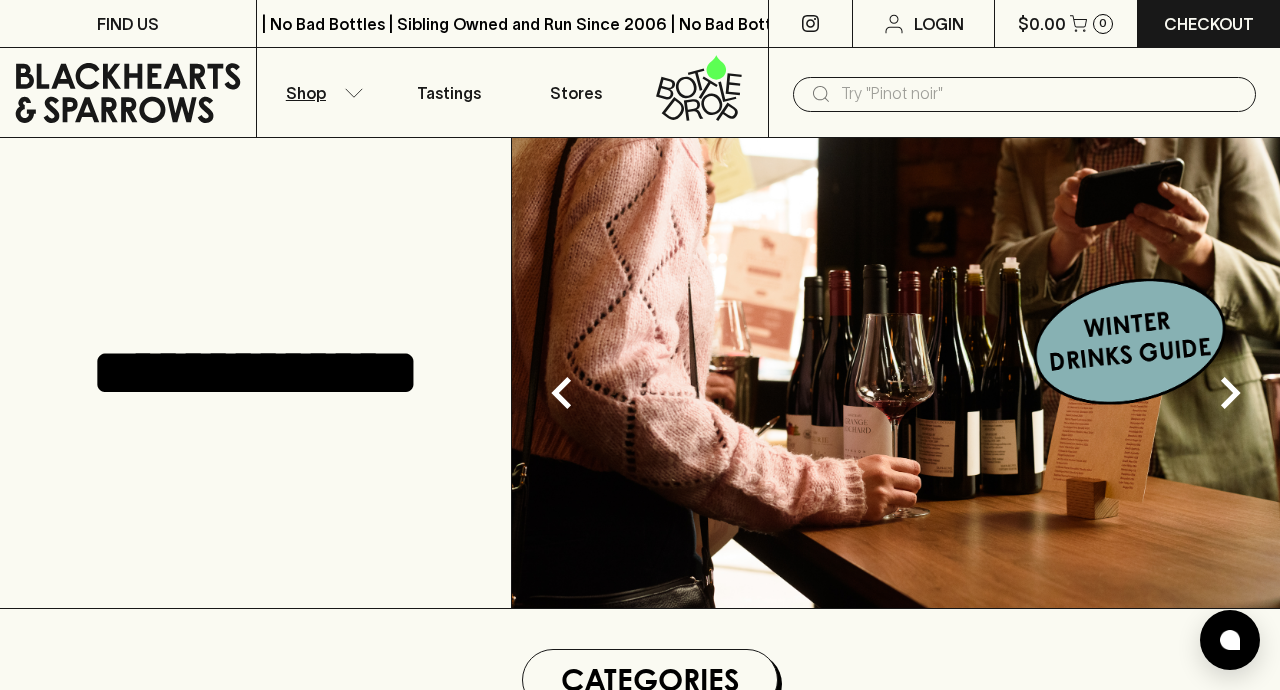 click 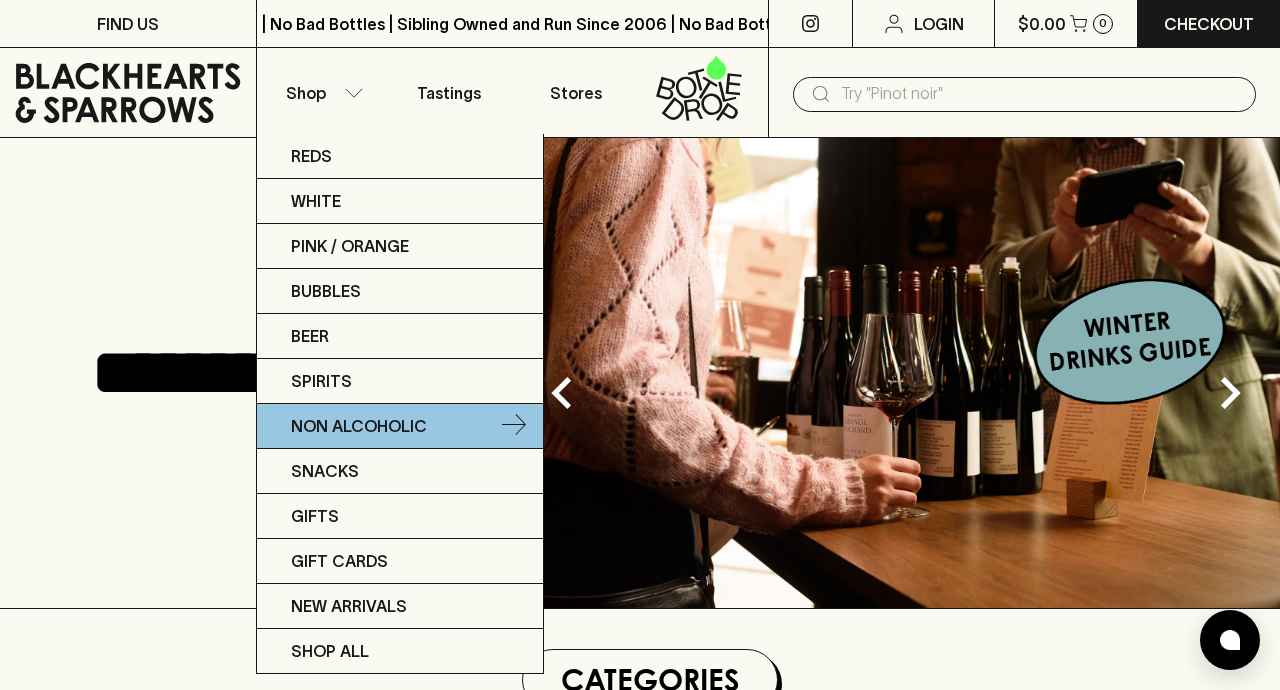 click on "Non Alcoholic" at bounding box center [359, 426] 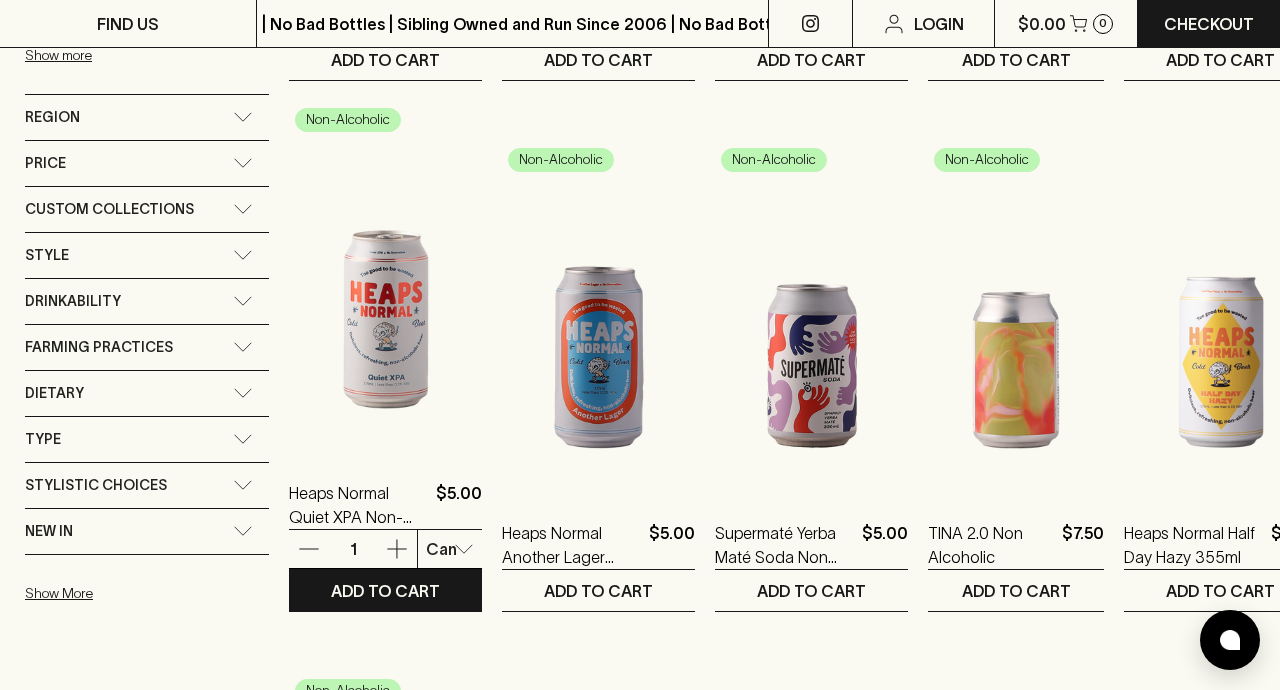 scroll, scrollTop: 802, scrollLeft: 0, axis: vertical 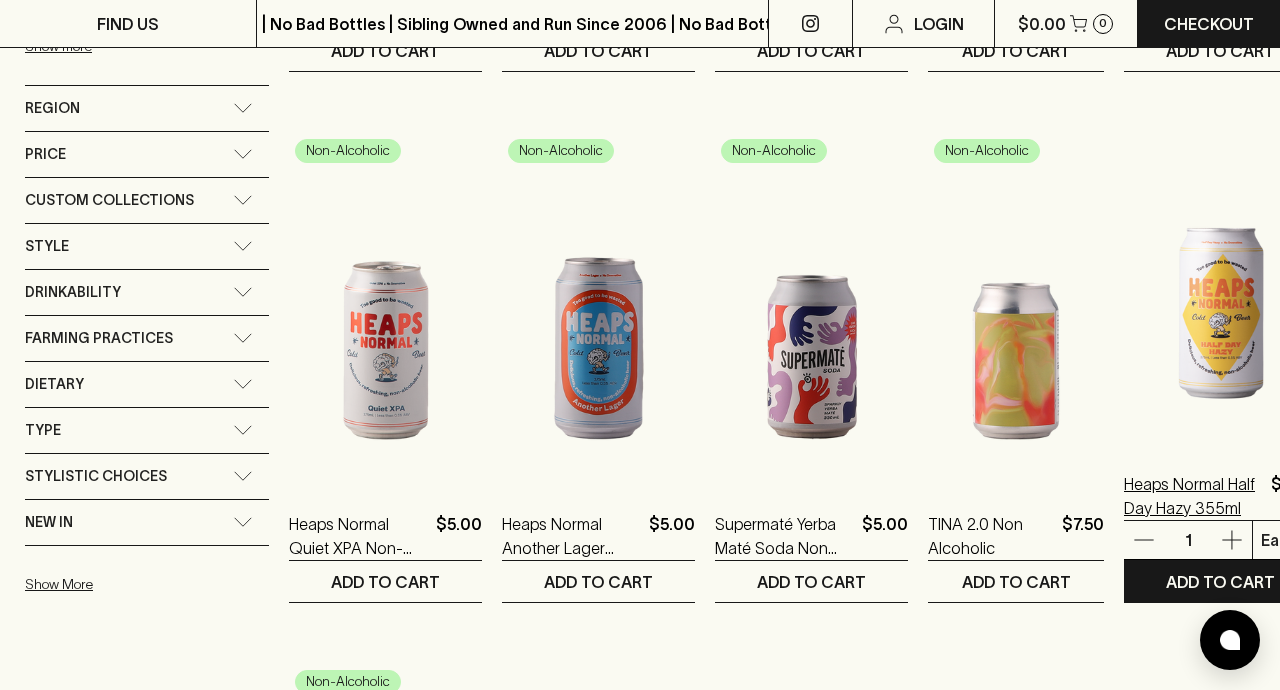 click on "Heaps Normal Half Day Hazy 355ml" at bounding box center [1193, 496] 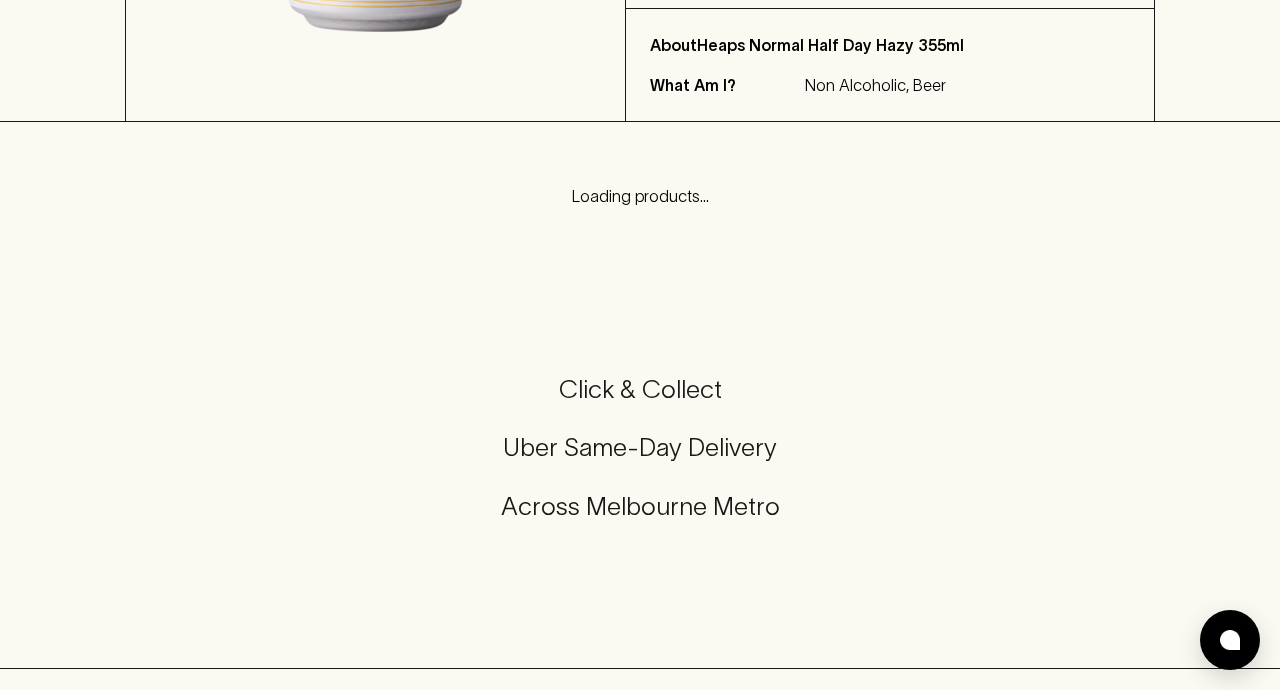 scroll, scrollTop: 0, scrollLeft: 0, axis: both 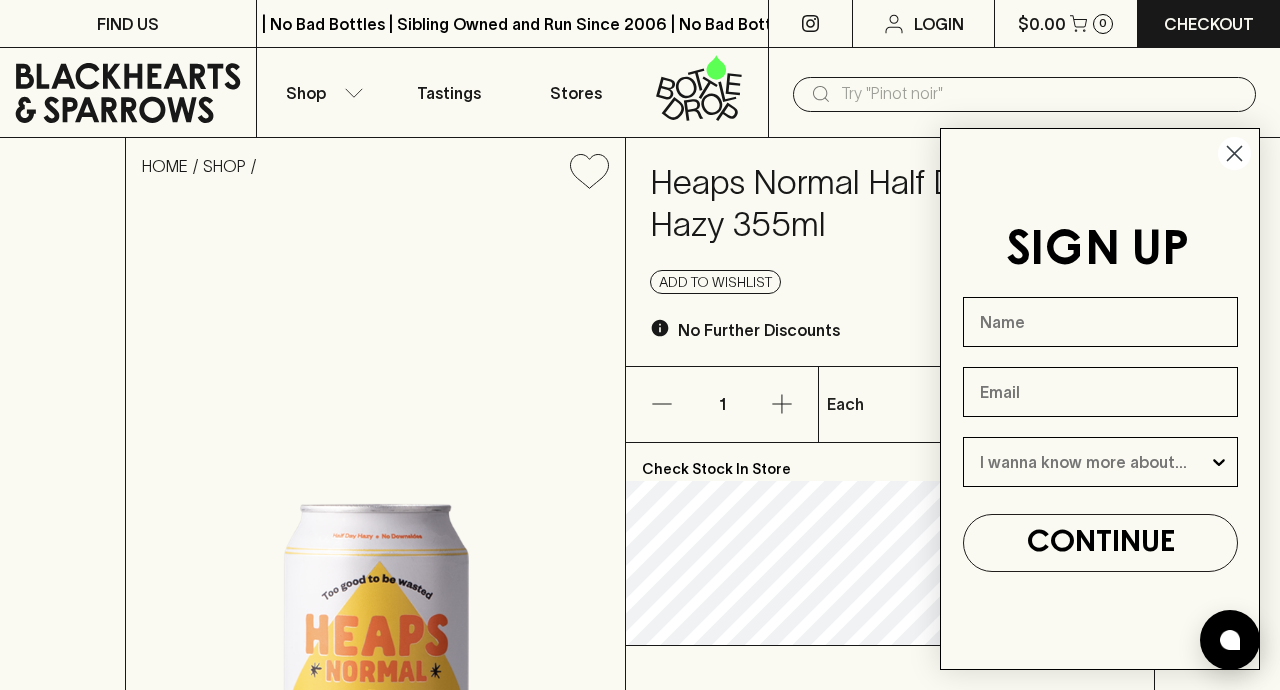 click 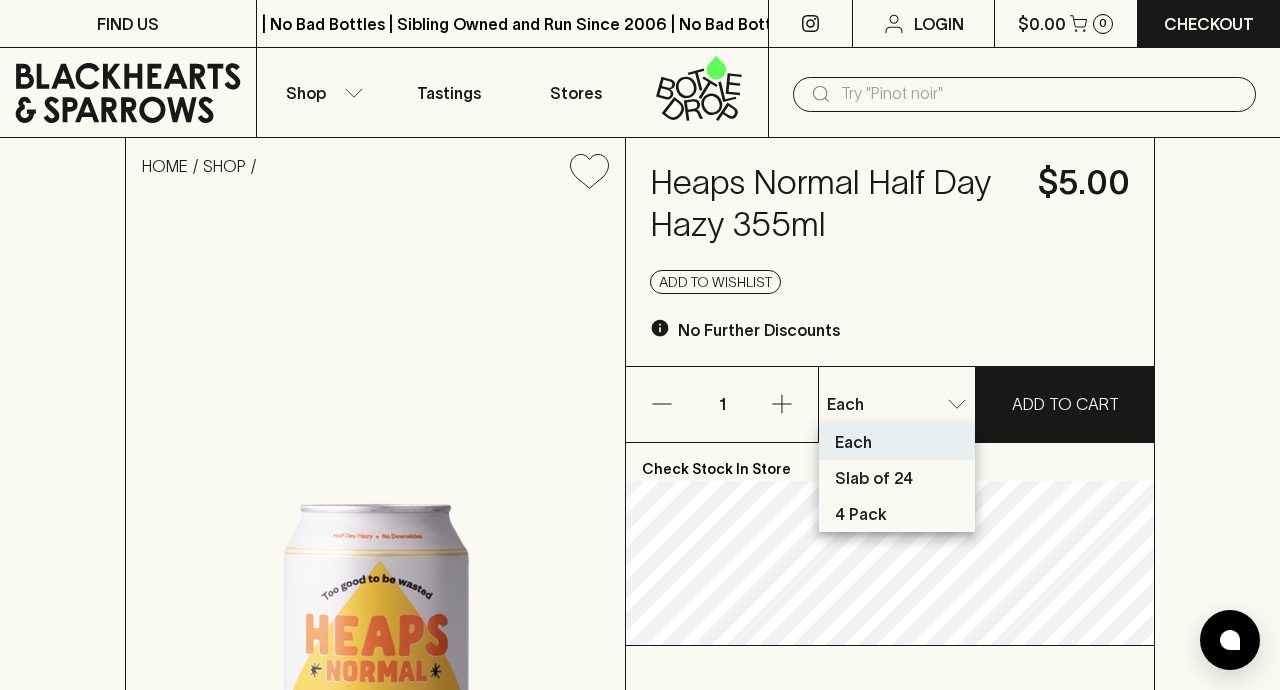 click on "FIND US | No Bad Bottles | Sibling Owned and Run Since 2006 | No Bad Bottles | Sibling Owned and Run Since 2006 | No Bad Bottles | Sibling Owned and Run Since 2006 | No Bad Bottles | Sibling Owned and Run Since 2006 | No Bad Bottles | Sibling Owned and Run Since 2006 | No Bad Bottles | Sibling Owned and Run Since 2006 | No Bad Bottles | Sibling Owned and Run Since 2006 | No Bad Bottles | Sibling Owned and Run Since 2006
⠀ | No Bad Bottles | Sibling Owned and Run Since 2006 | No Bad Bottles | Sibling Owned and Run Since 2006 | No Bad Bottles | Sibling Owned and Run Since 2006 | No Bad Bottles | Sibling Owned and Run Since 2006 | No Bad Bottles | Sibling Owned and Run Since 2006 | No Bad Bottles | Sibling Owned and Run Since 2006 | No Bad Bottles | Sibling Owned and Run Since 2006 | No Bad Bottles | Sibling Owned and Run Since 2006
⠀ Login $0.00 0 Checkout Shop Tastings Stores ​ HOME SHOP Heaps Normal Half Day Hazy 355ml $5.00 Add to wishlist No Further Discounts 1 Each 0 ​" at bounding box center (640, 1141) 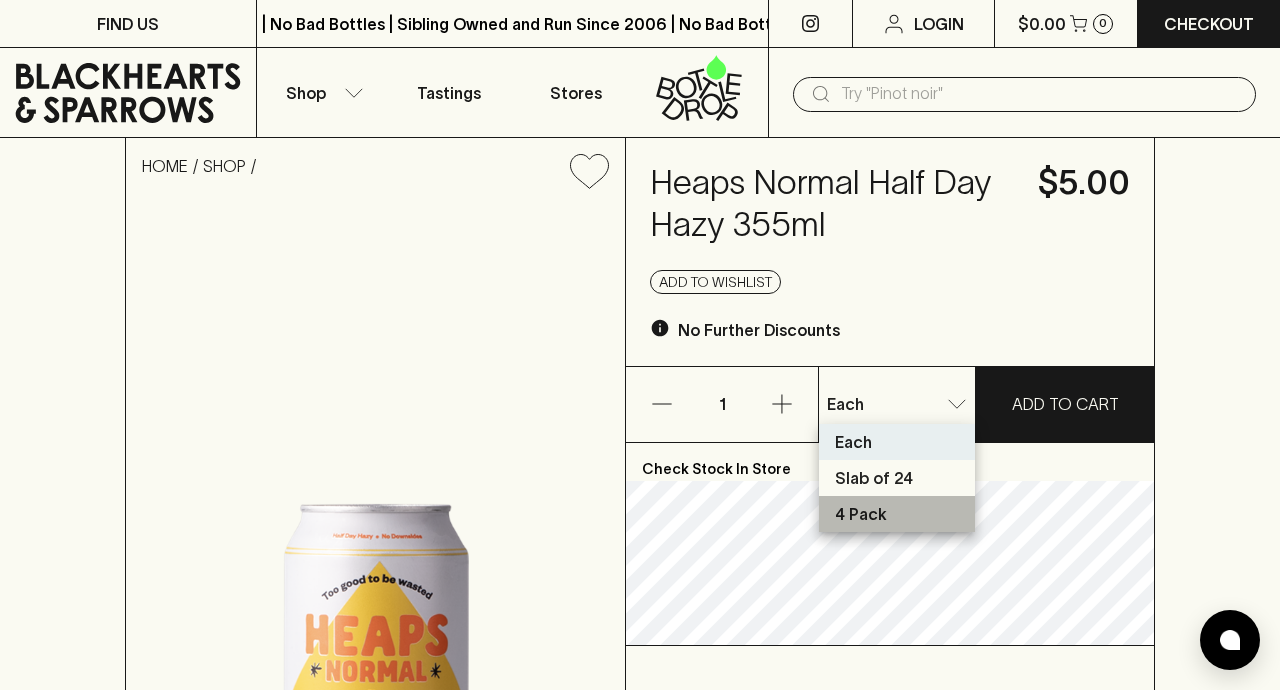 click on "4 Pack" at bounding box center (897, 514) 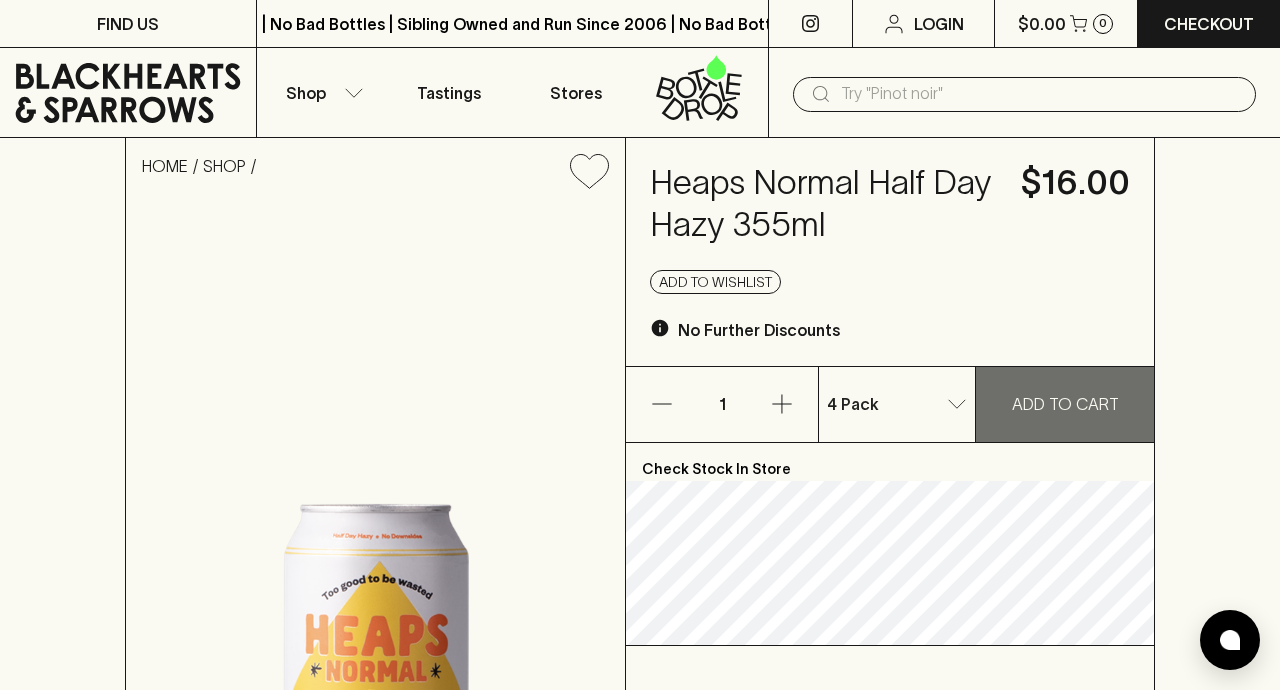 click on "ADD TO CART" at bounding box center [1065, 404] 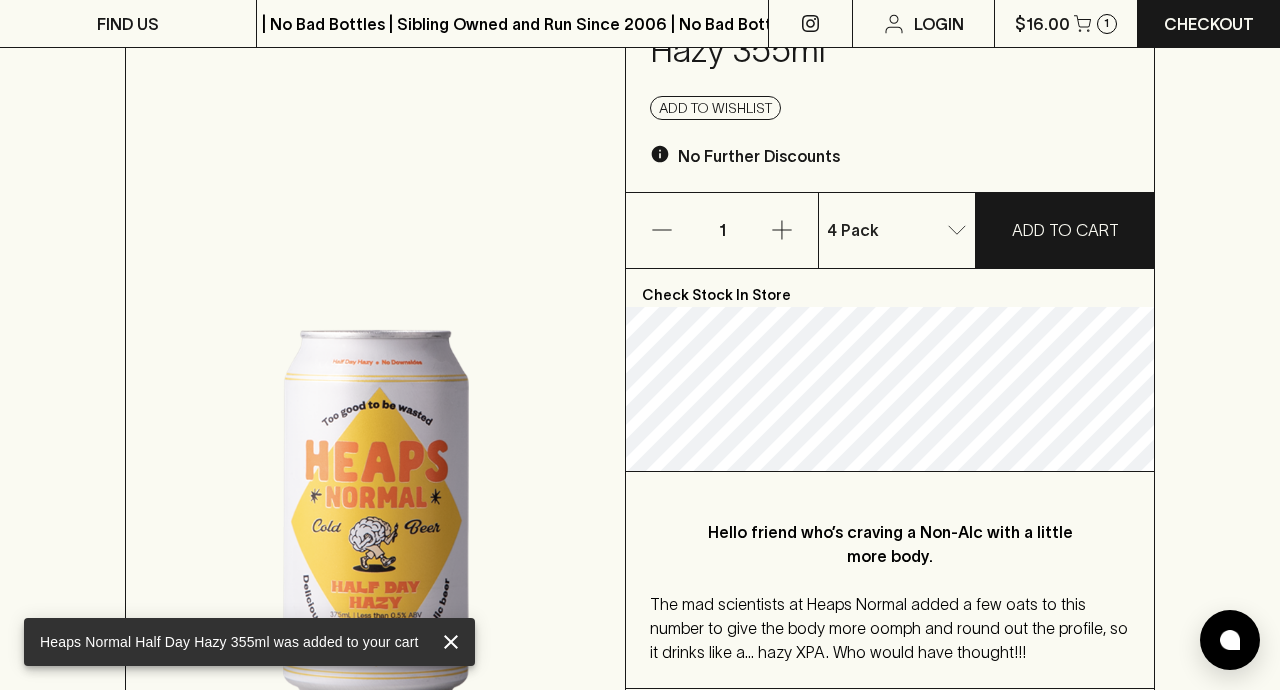 scroll, scrollTop: 0, scrollLeft: 0, axis: both 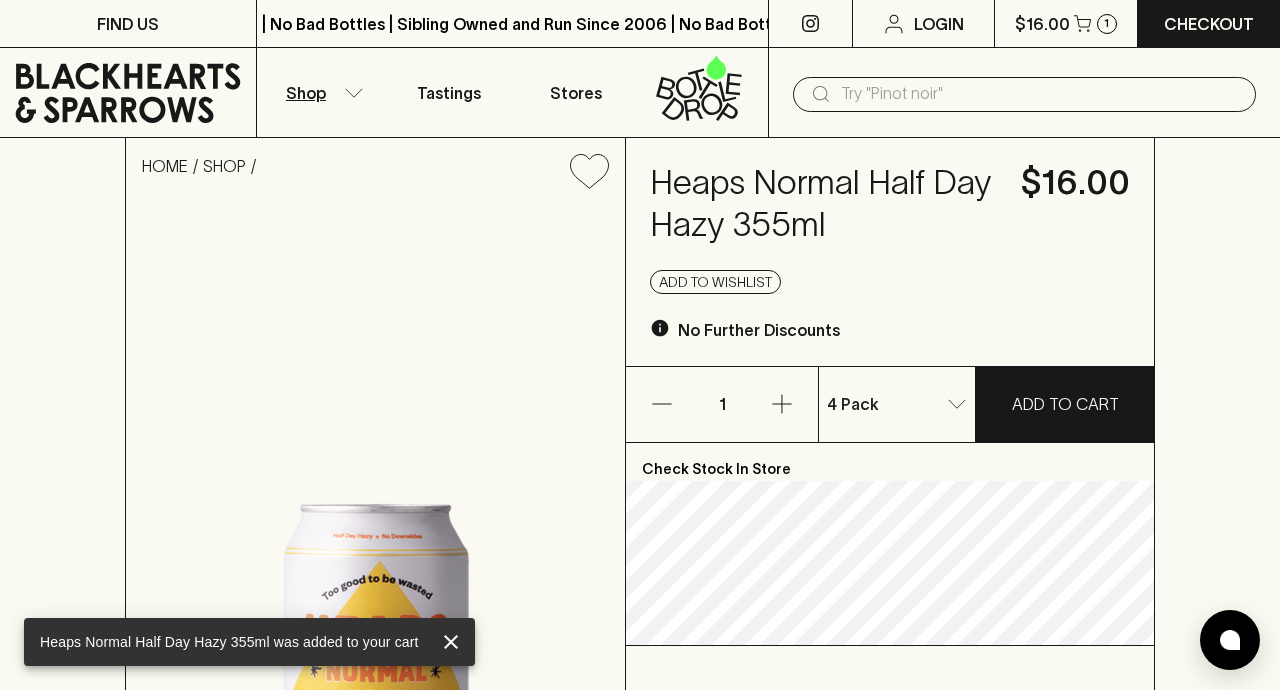 click on "Shop" at bounding box center (321, 92) 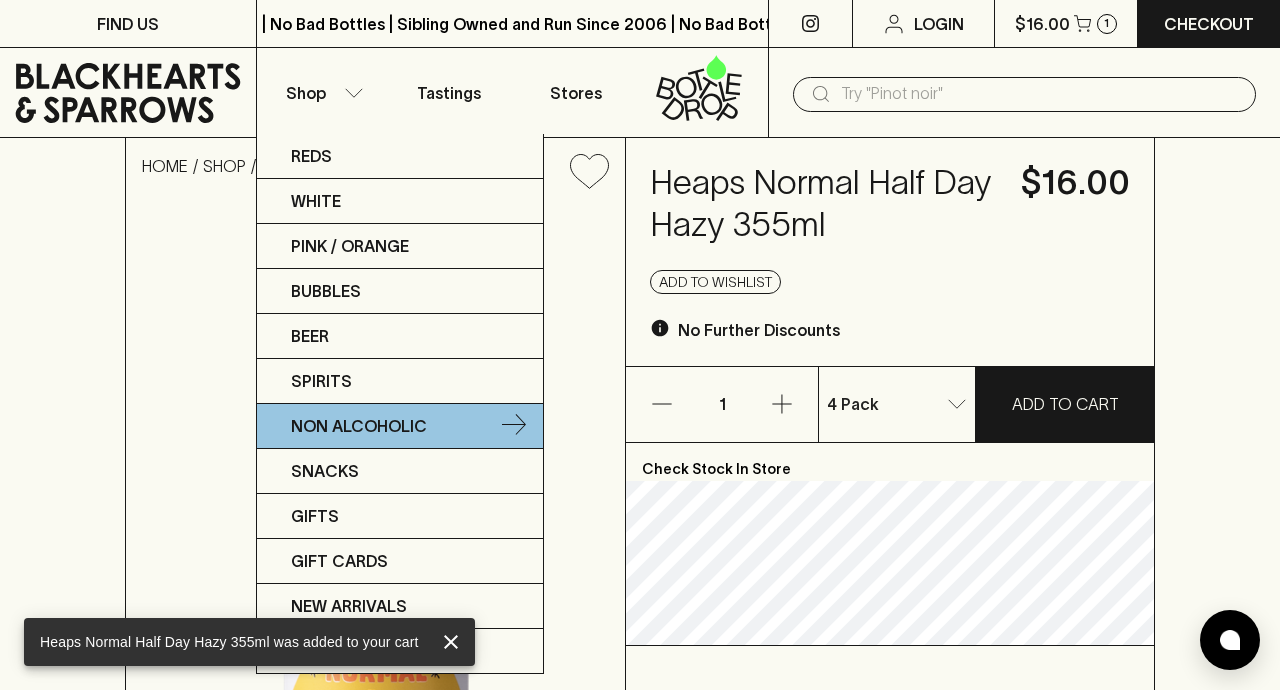 click on "Non Alcoholic" at bounding box center (359, 426) 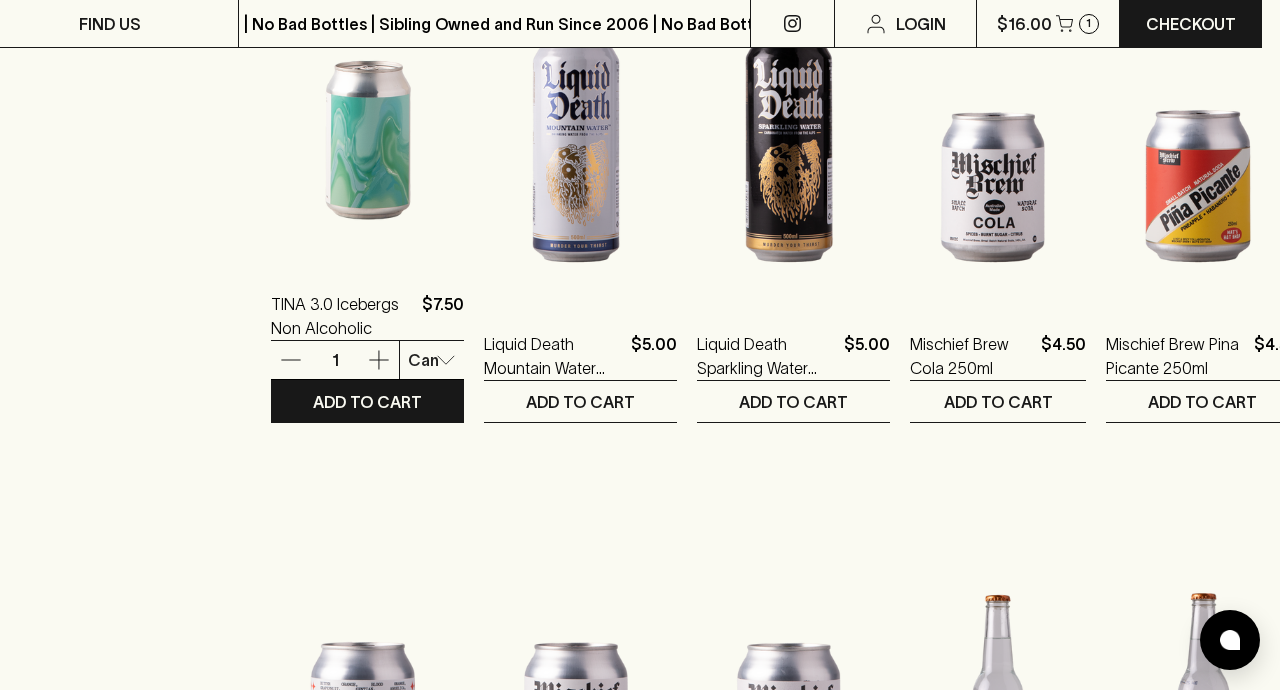 scroll, scrollTop: 1516, scrollLeft: 18, axis: both 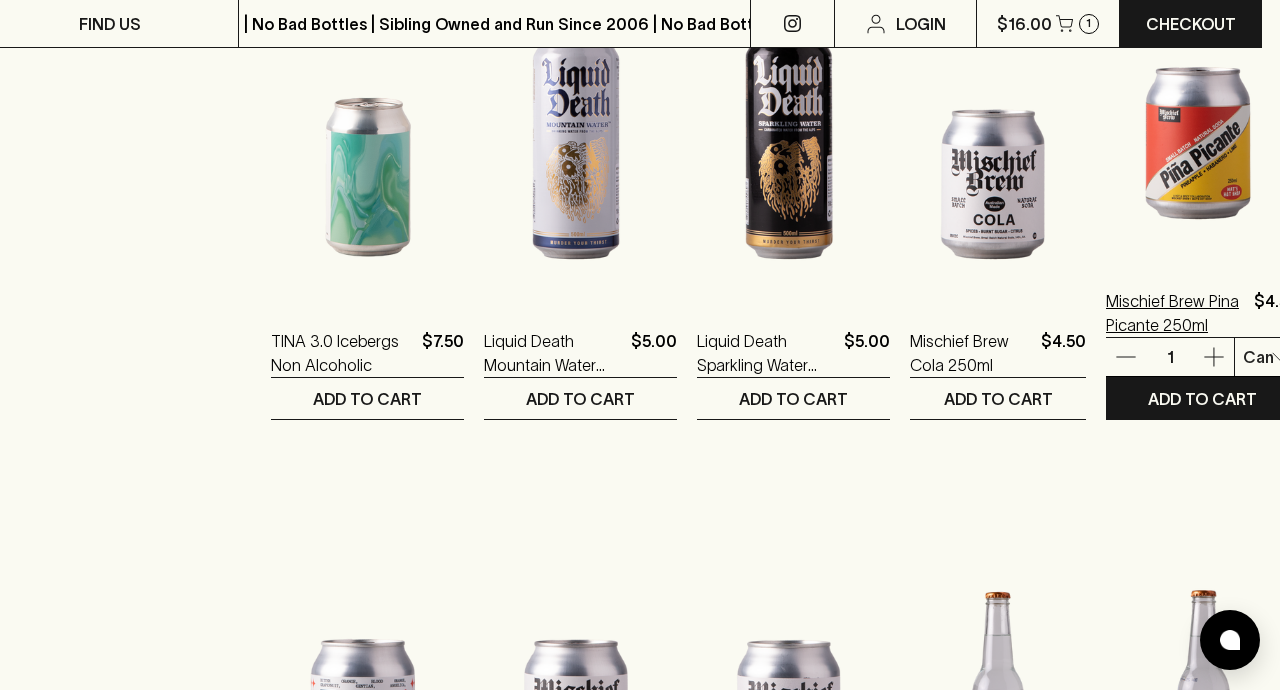 click on "Mischief Brew Pina Picante 250ml" at bounding box center (1176, 313) 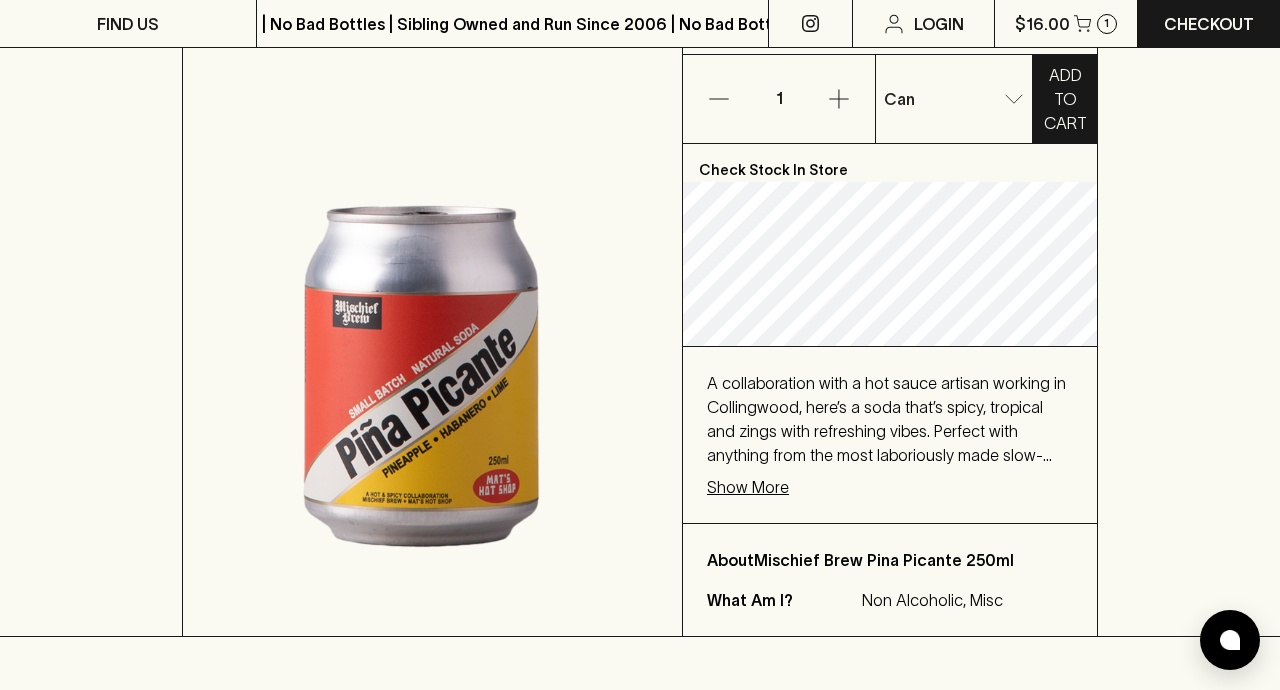 scroll, scrollTop: 356, scrollLeft: 0, axis: vertical 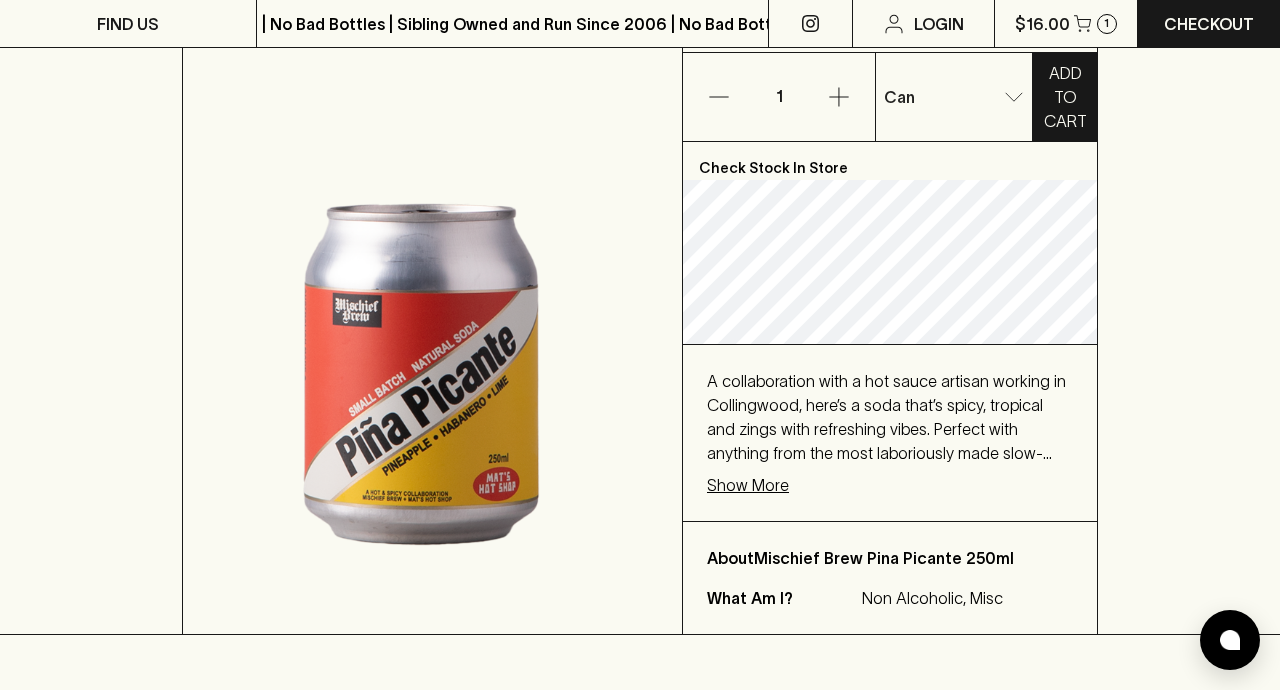 click on "Show More" at bounding box center [748, 485] 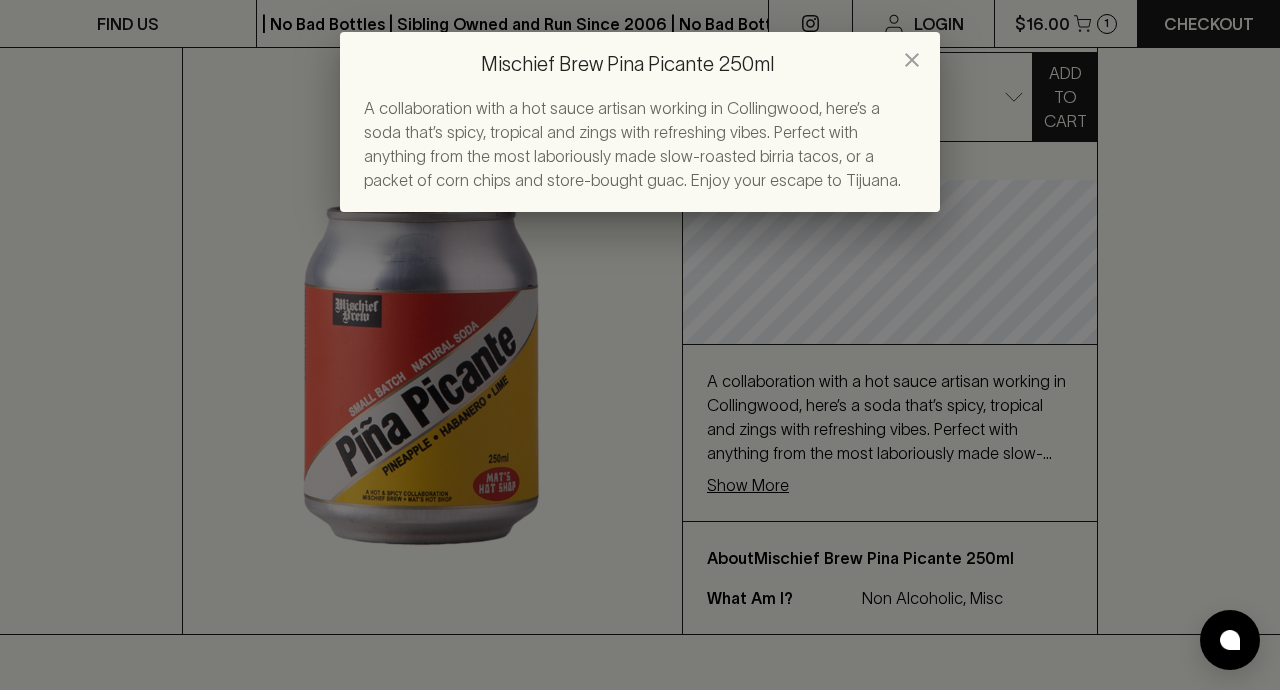 click 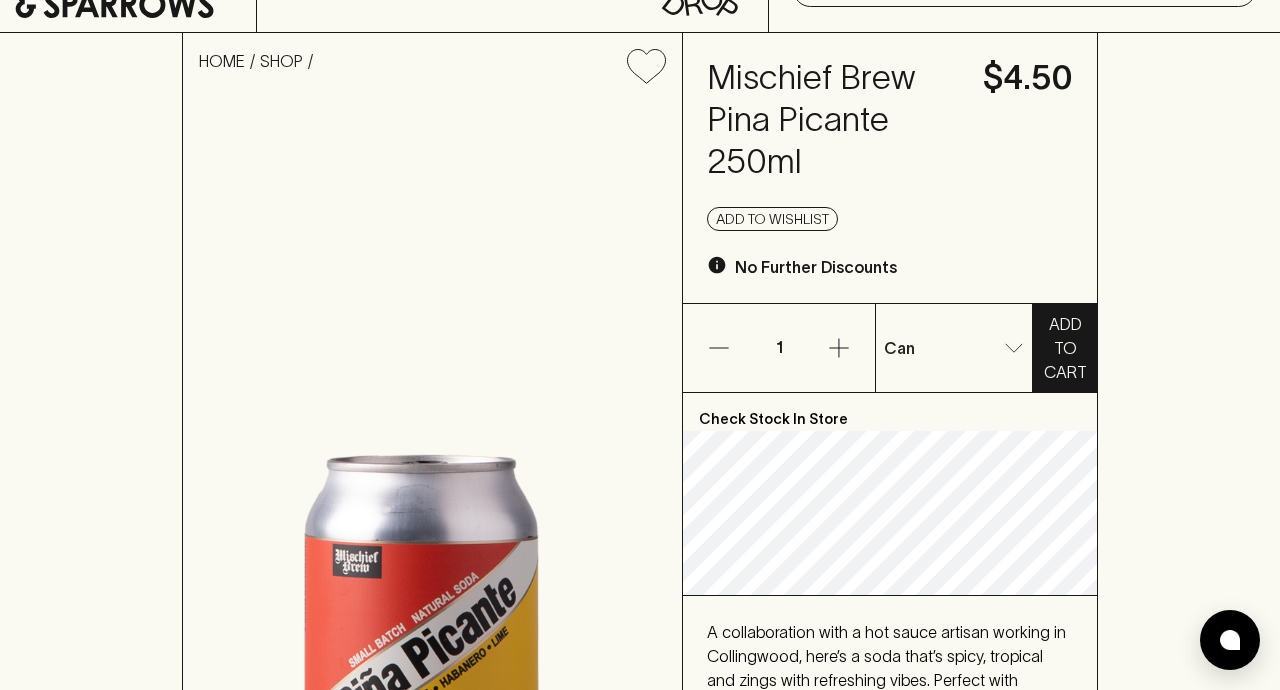 scroll, scrollTop: 106, scrollLeft: 0, axis: vertical 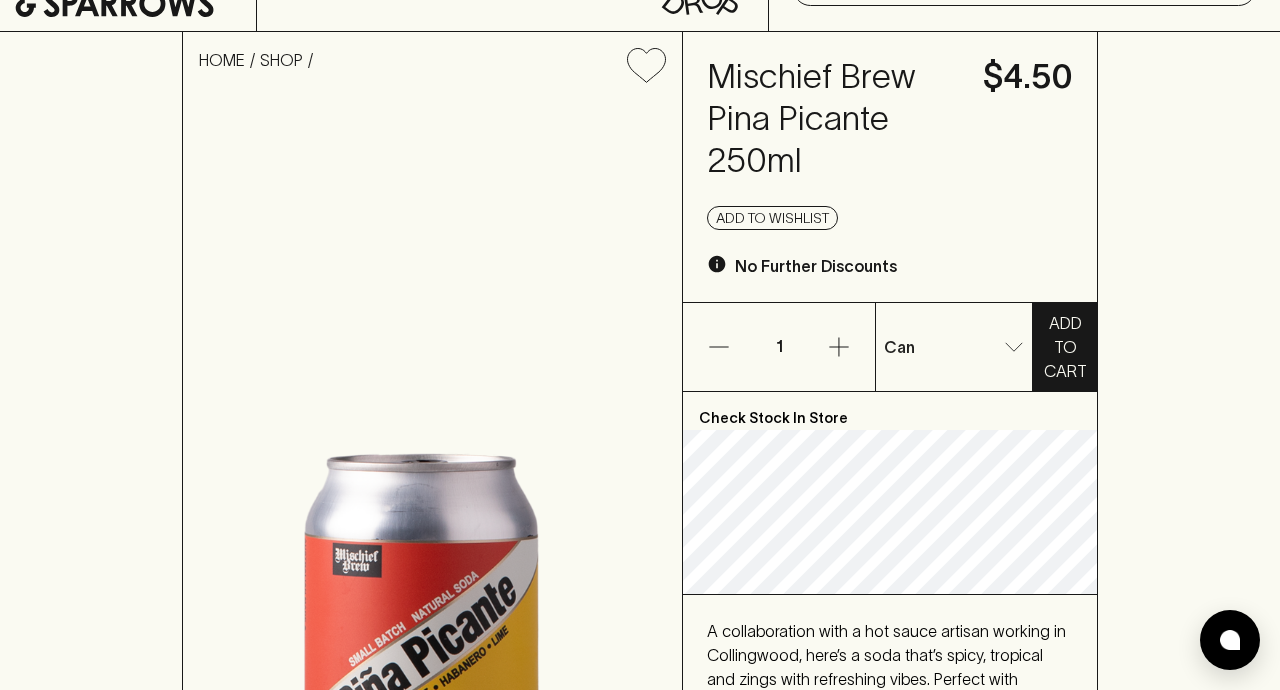 click on "FIND US | No Bad Bottles | Sibling Owned and Run Since 2006 | No Bad Bottles | Sibling Owned and Run Since 2006 | No Bad Bottles | Sibling Owned and Run Since 2006 | No Bad Bottles | Sibling Owned and Run Since 2006 | No Bad Bottles | Sibling Owned and Run Since 2006 | No Bad Bottles | Sibling Owned and Run Since 2006 | No Bad Bottles | Sibling Owned and Run Since 2006 | No Bad Bottles | Sibling Owned and Run Since 2006
⠀ | No Bad Bottles | Sibling Owned and Run Since 2006 | No Bad Bottles | Sibling Owned and Run Since 2006 | No Bad Bottles | Sibling Owned and Run Since 2006 | No Bad Bottles | Sibling Owned and Run Since 2006 | No Bad Bottles | Sibling Owned and Run Since 2006 | No Bad Bottles | Sibling Owned and Run Since 2006 | No Bad Bottles | Sibling Owned and Run Since 2006 | No Bad Bottles | Sibling Owned and Run Since 2006
⠀ Login $16.00 1 Checkout Shop Tastings Stores ​ HOME SHOP Mischief Brew Pina Picante 250ml $4.50 Add to wishlist No Further Discounts 1 Can 0 ​" at bounding box center (640, 1043) 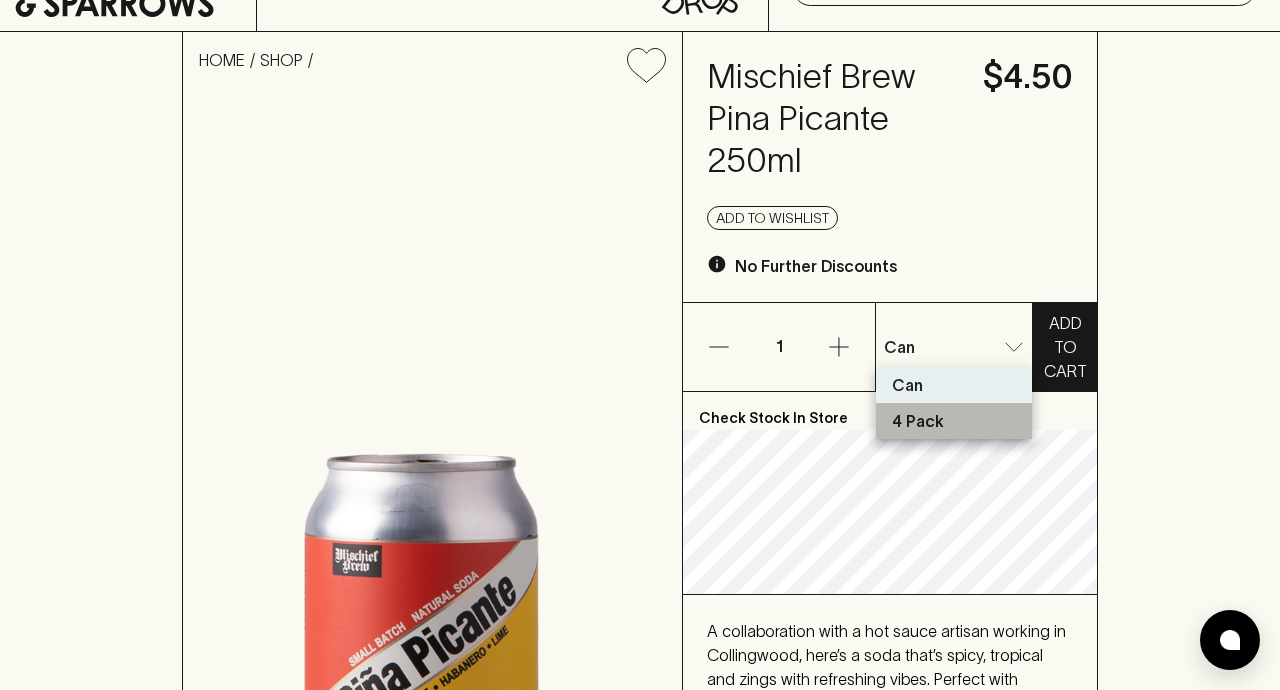 click on "4 Pack" at bounding box center [918, 421] 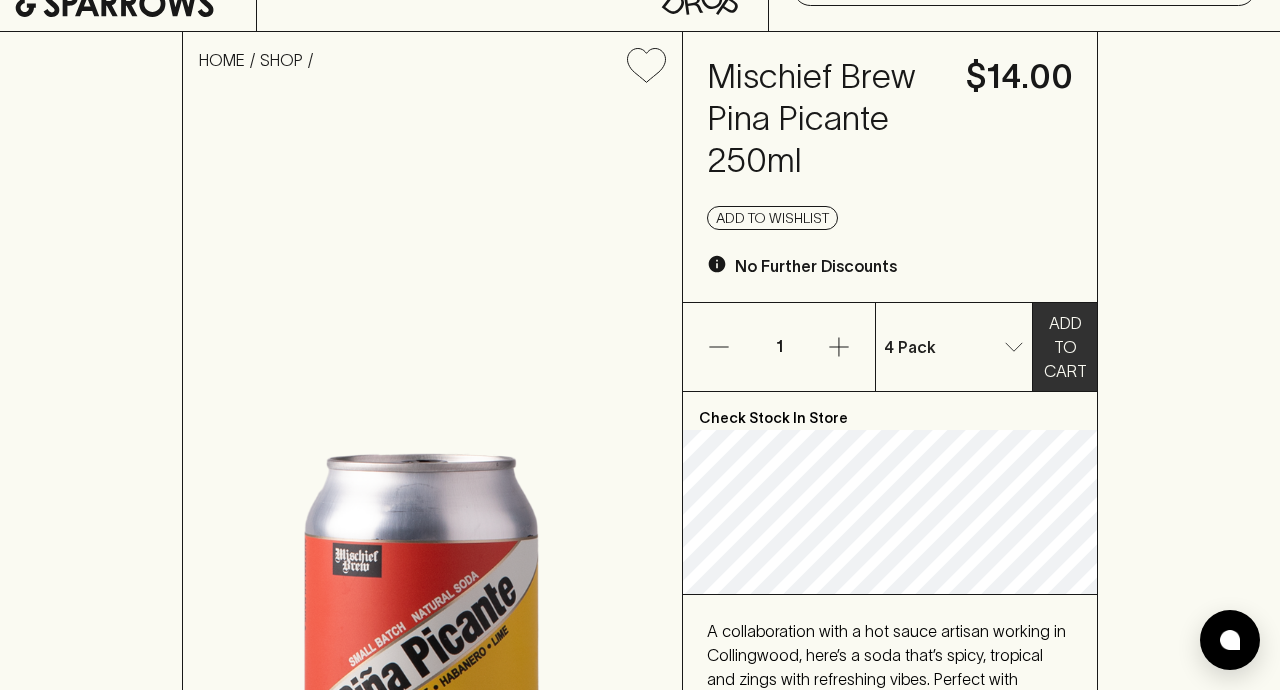 click on "ADD TO CART" at bounding box center (1065, 347) 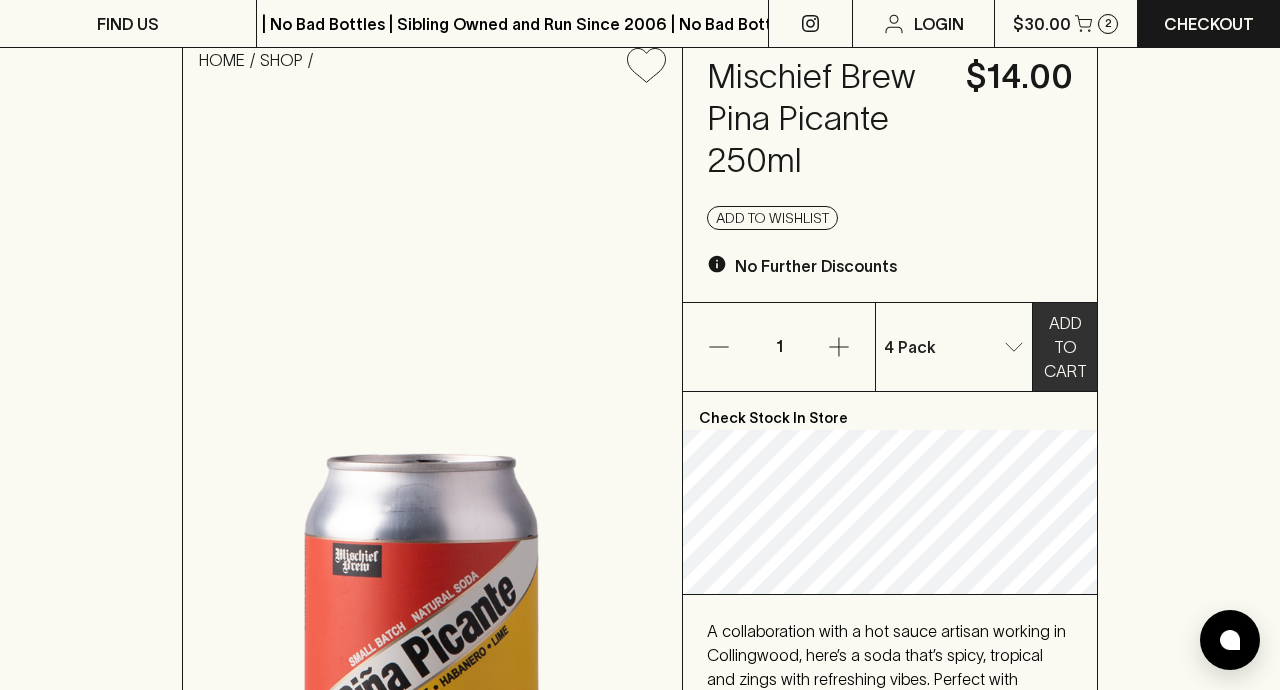 scroll, scrollTop: 264, scrollLeft: 0, axis: vertical 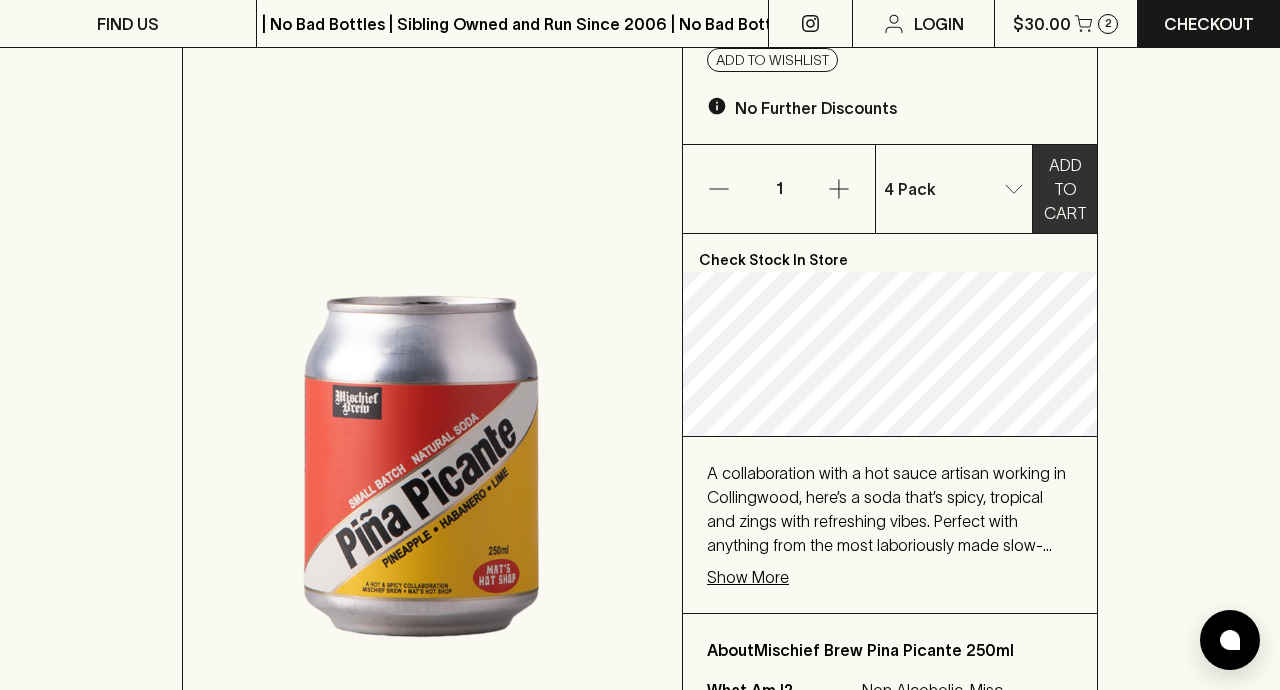click on "Show More" at bounding box center (748, 577) 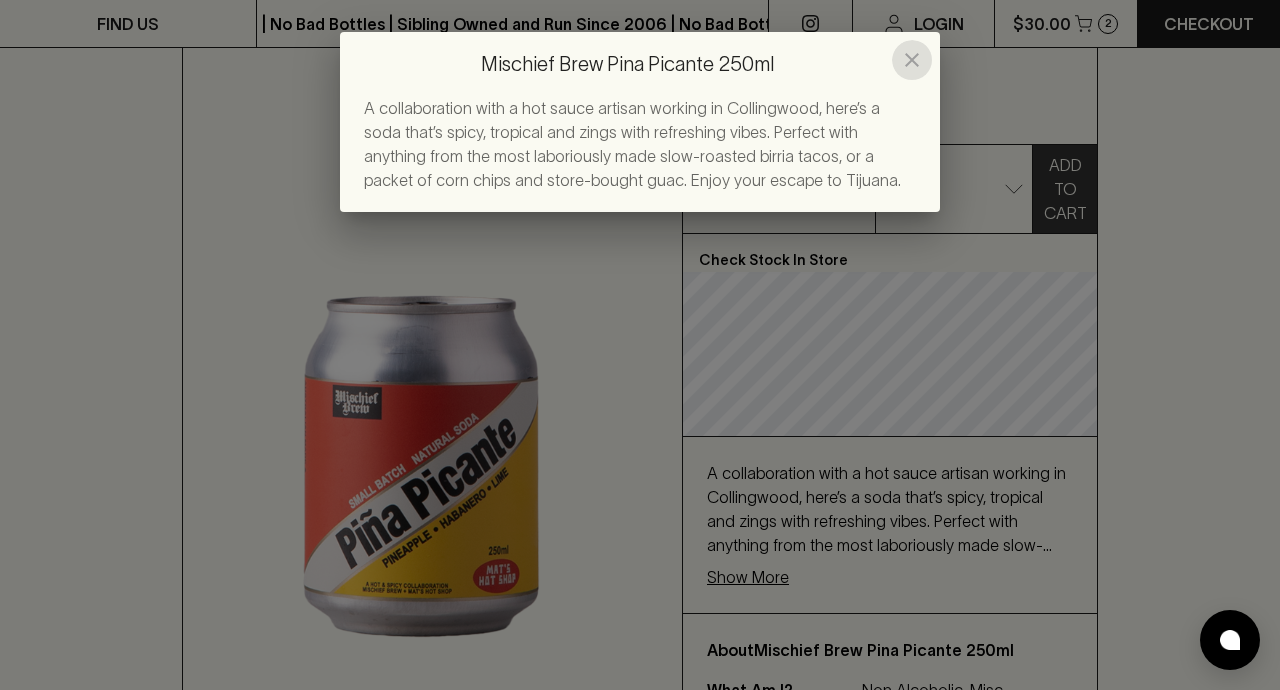 click 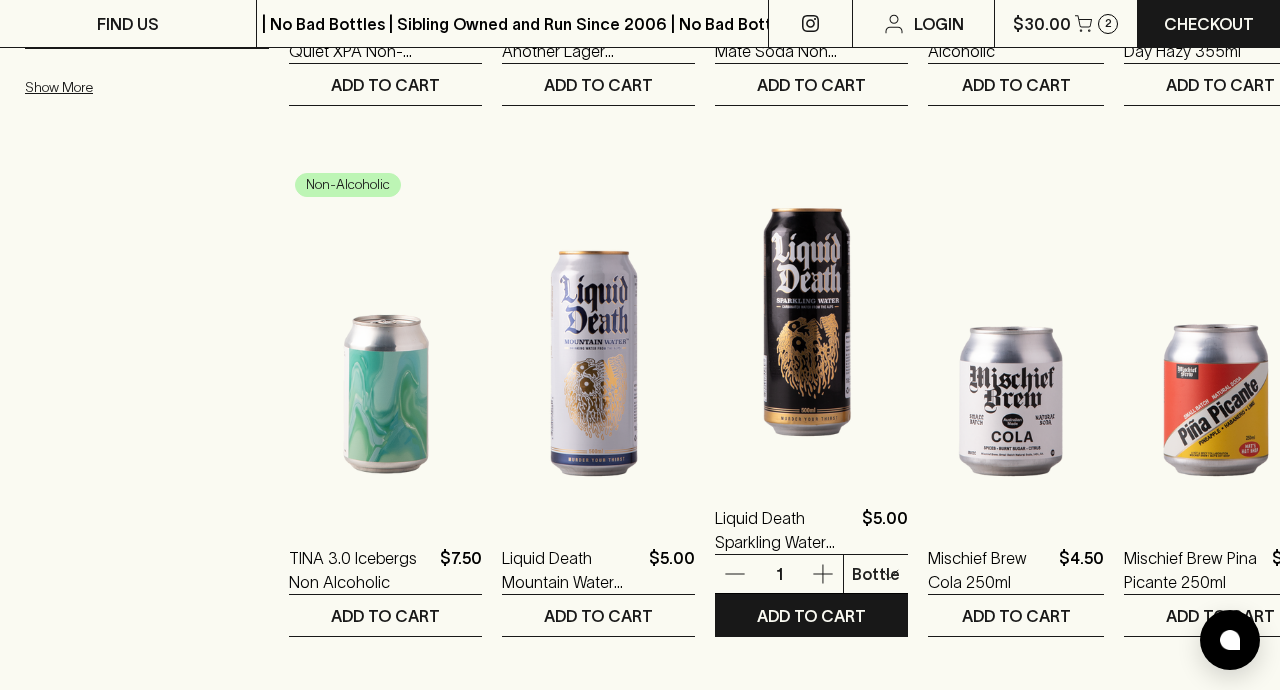 scroll, scrollTop: 1458, scrollLeft: 0, axis: vertical 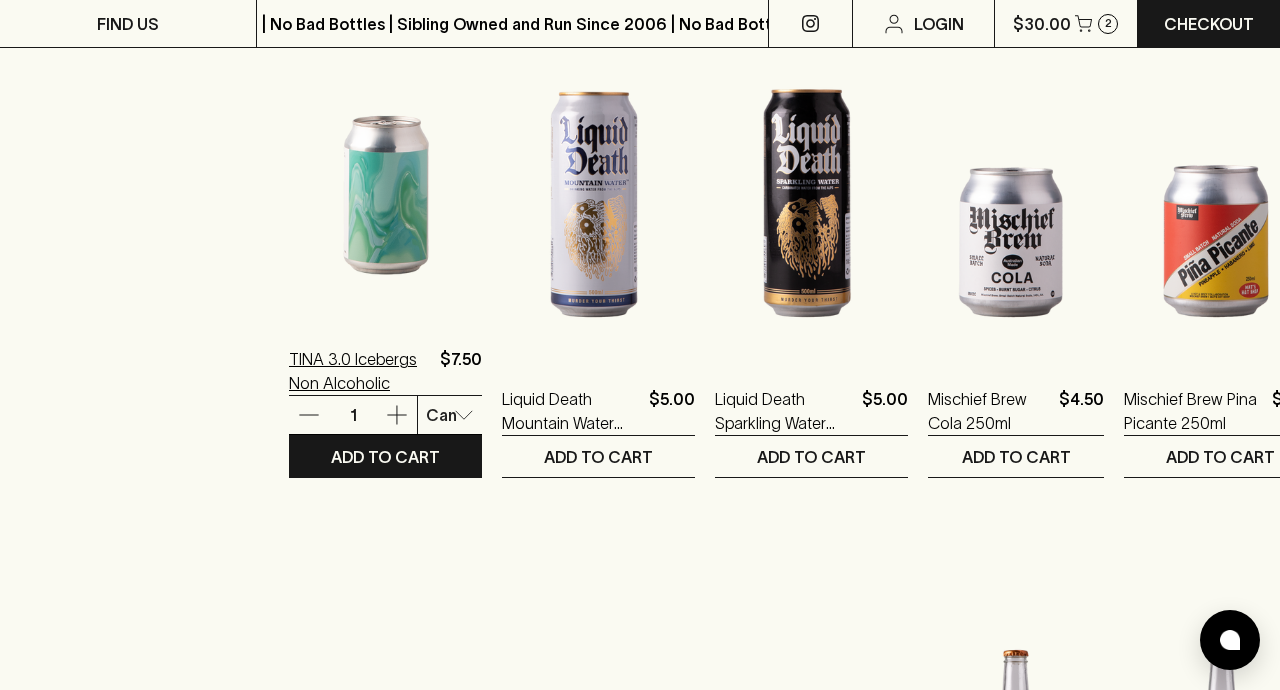 click on "TINA 3.0 Icebergs Non Alcoholic" at bounding box center (360, 371) 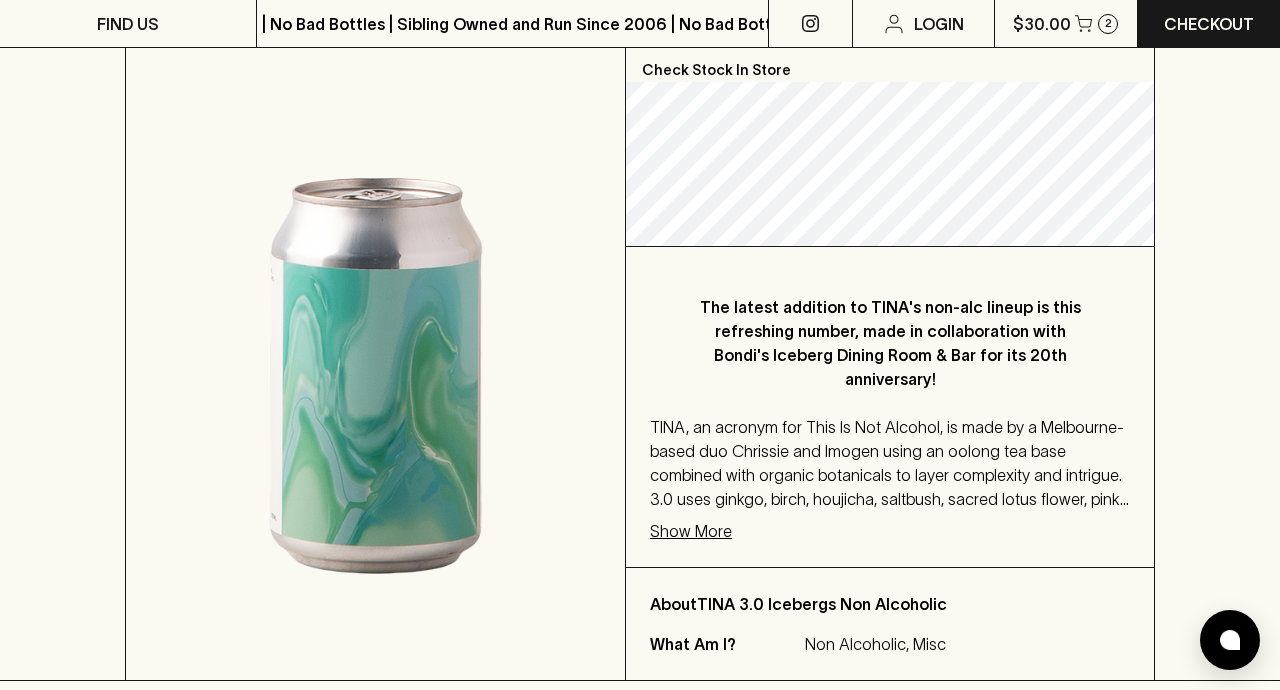 scroll, scrollTop: 411, scrollLeft: 0, axis: vertical 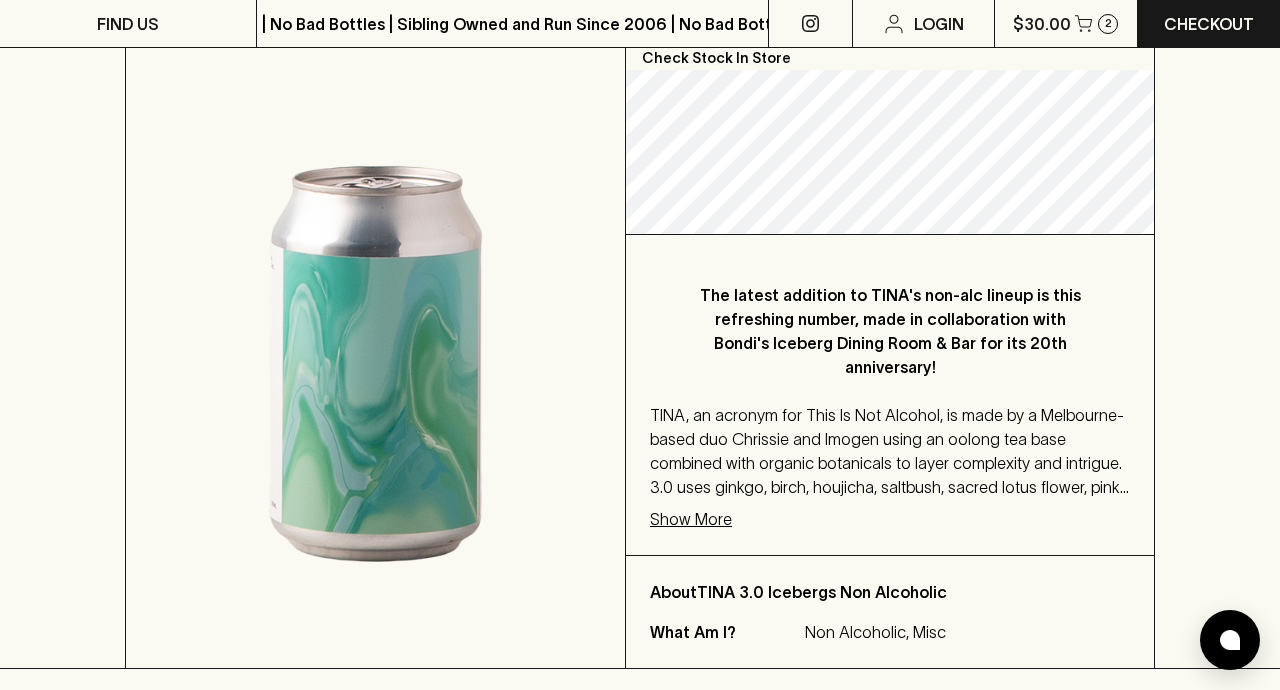 click on "Show More" at bounding box center [691, 519] 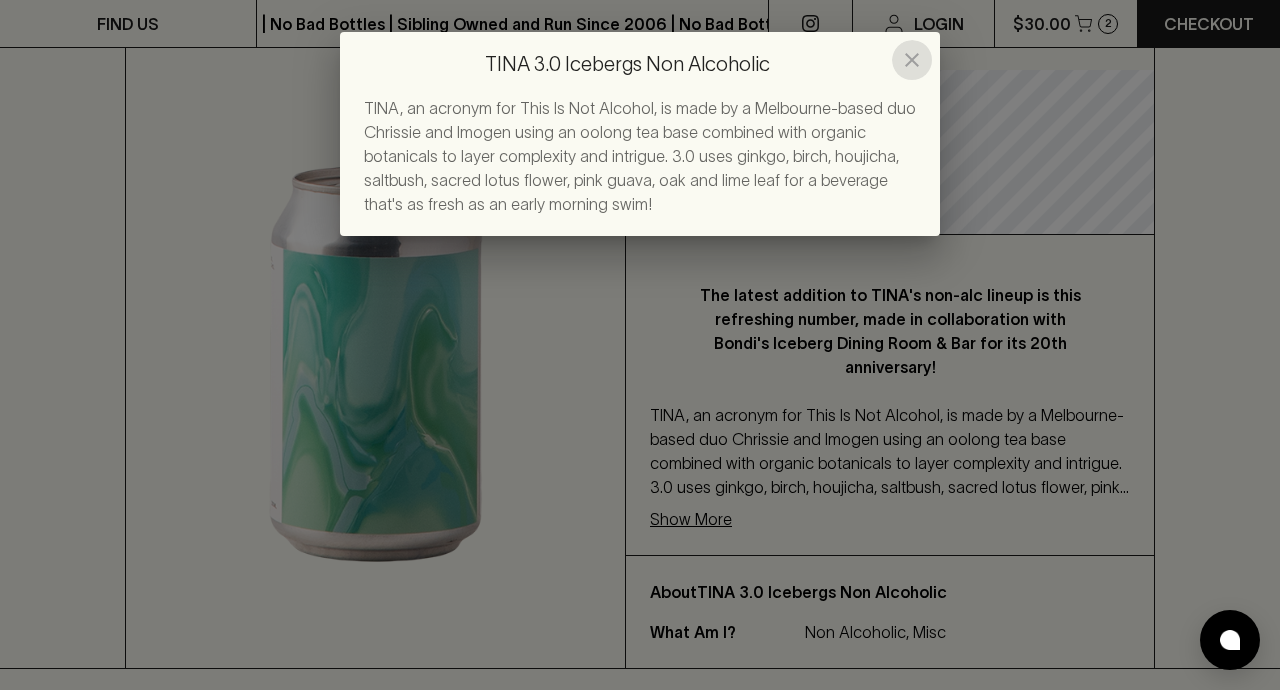 click 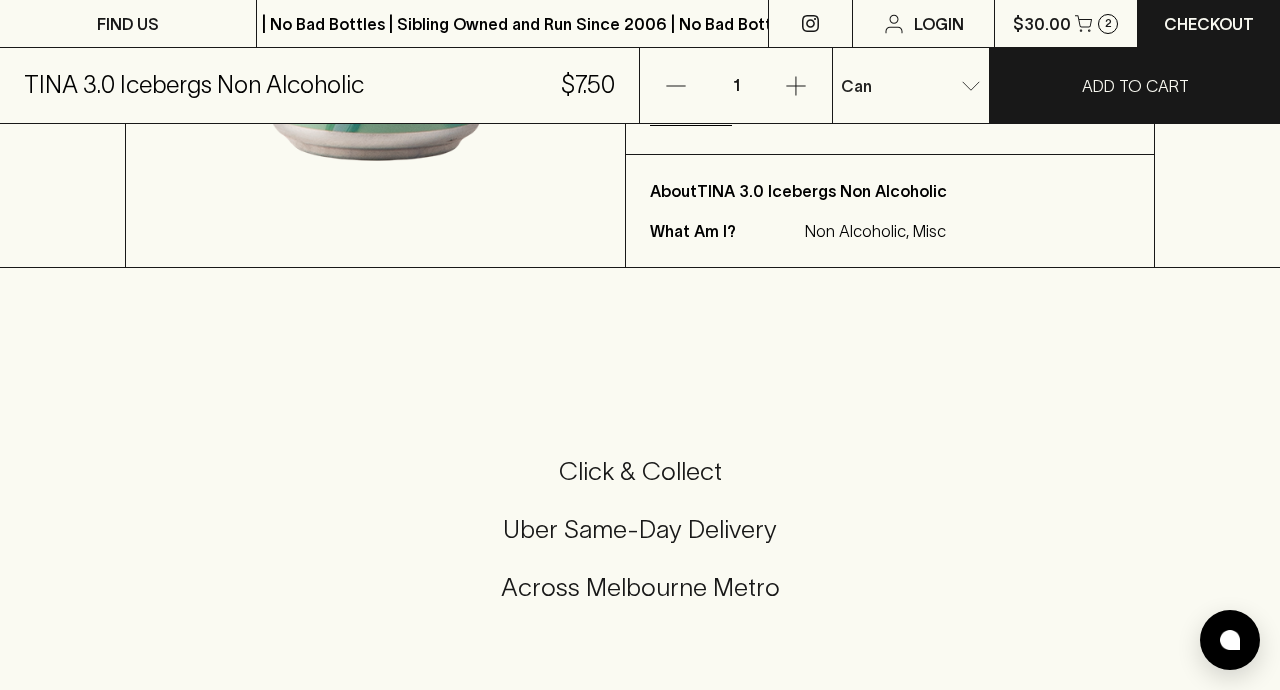 scroll, scrollTop: 856, scrollLeft: 0, axis: vertical 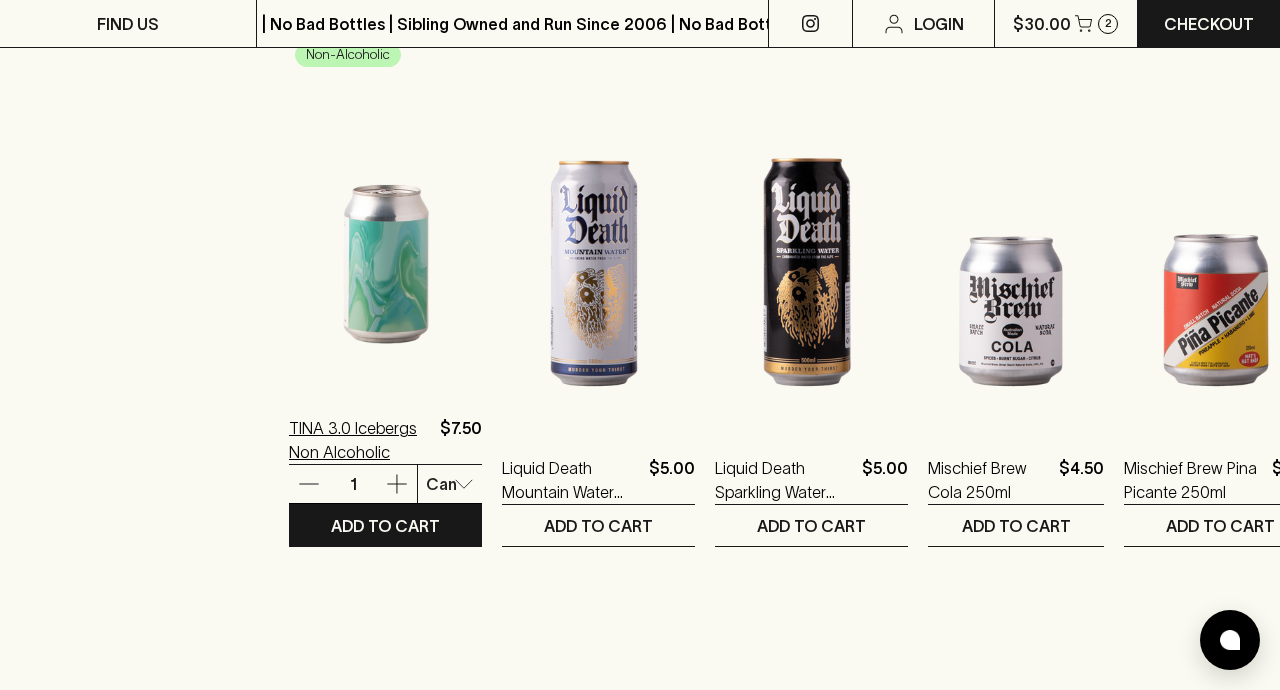 click on "TINA 3.0 Icebergs Non Alcoholic" at bounding box center (360, 440) 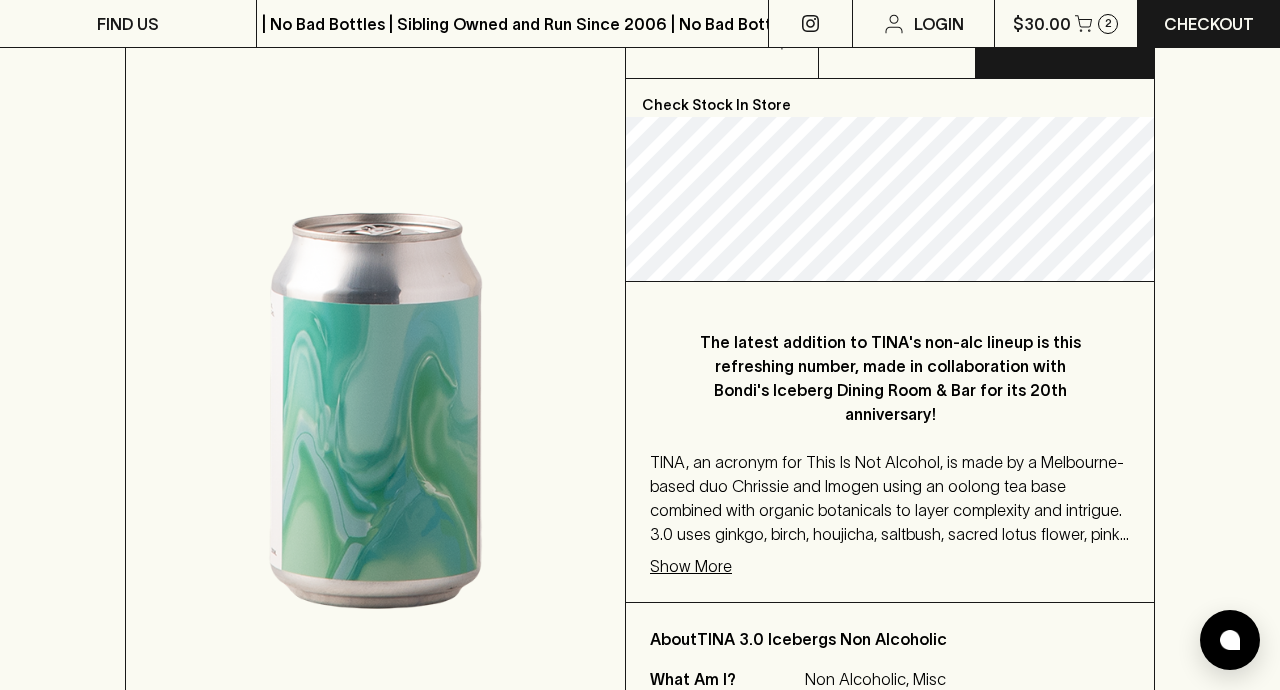 scroll, scrollTop: 397, scrollLeft: 0, axis: vertical 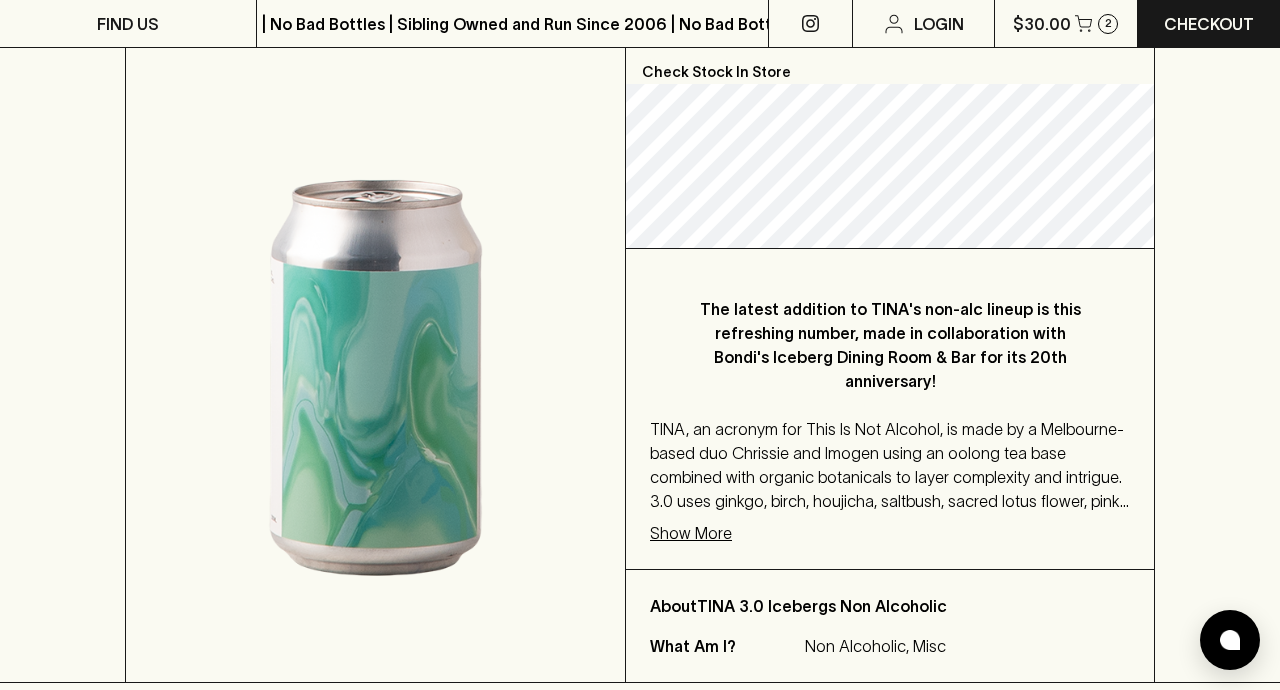 click on "Show More" at bounding box center (691, 533) 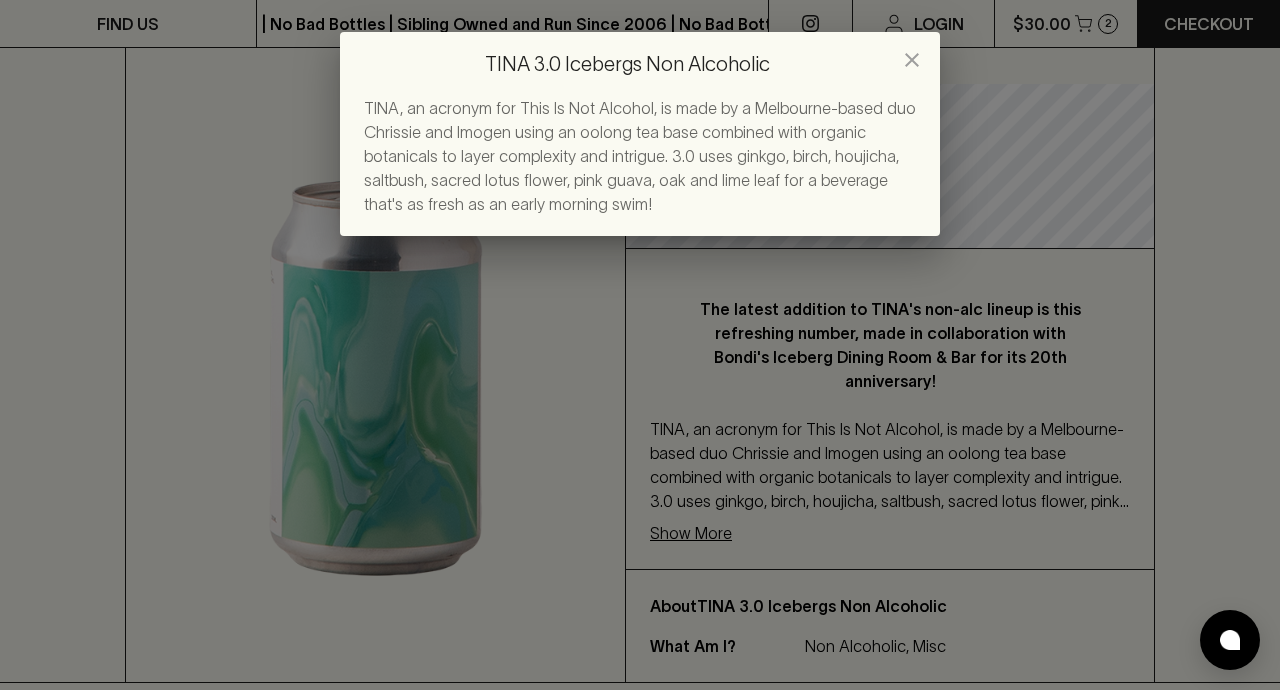 click 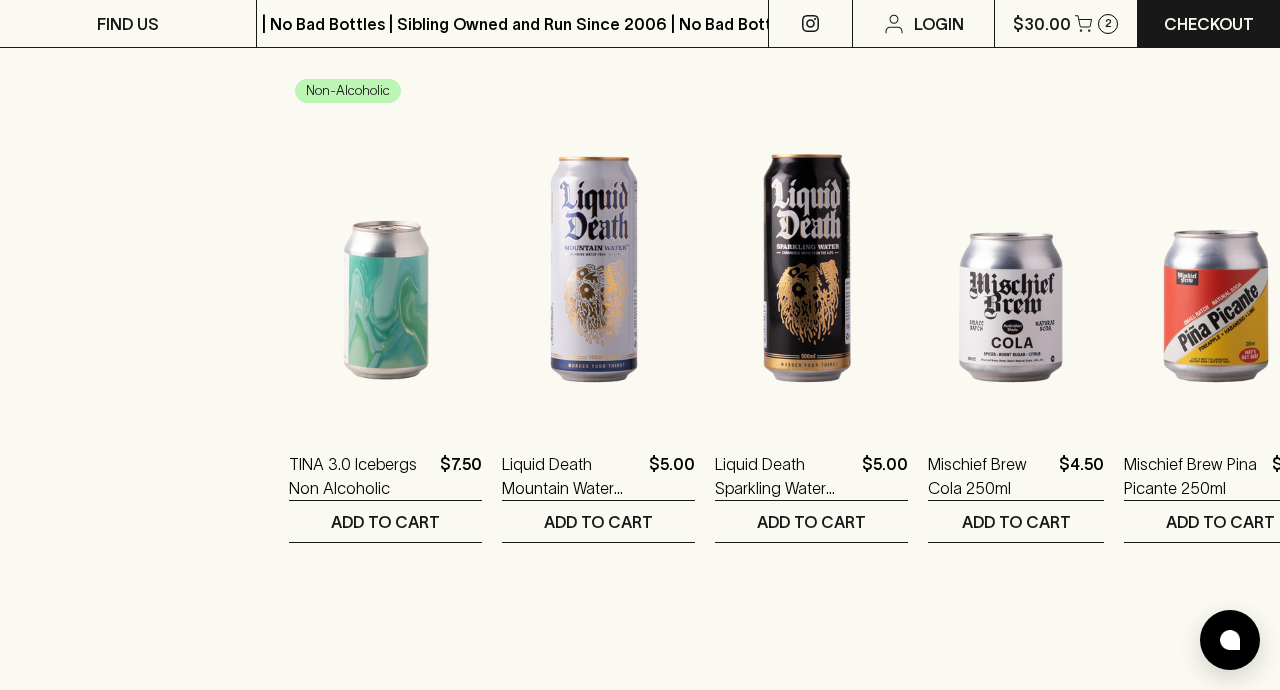 scroll, scrollTop: 1392, scrollLeft: 0, axis: vertical 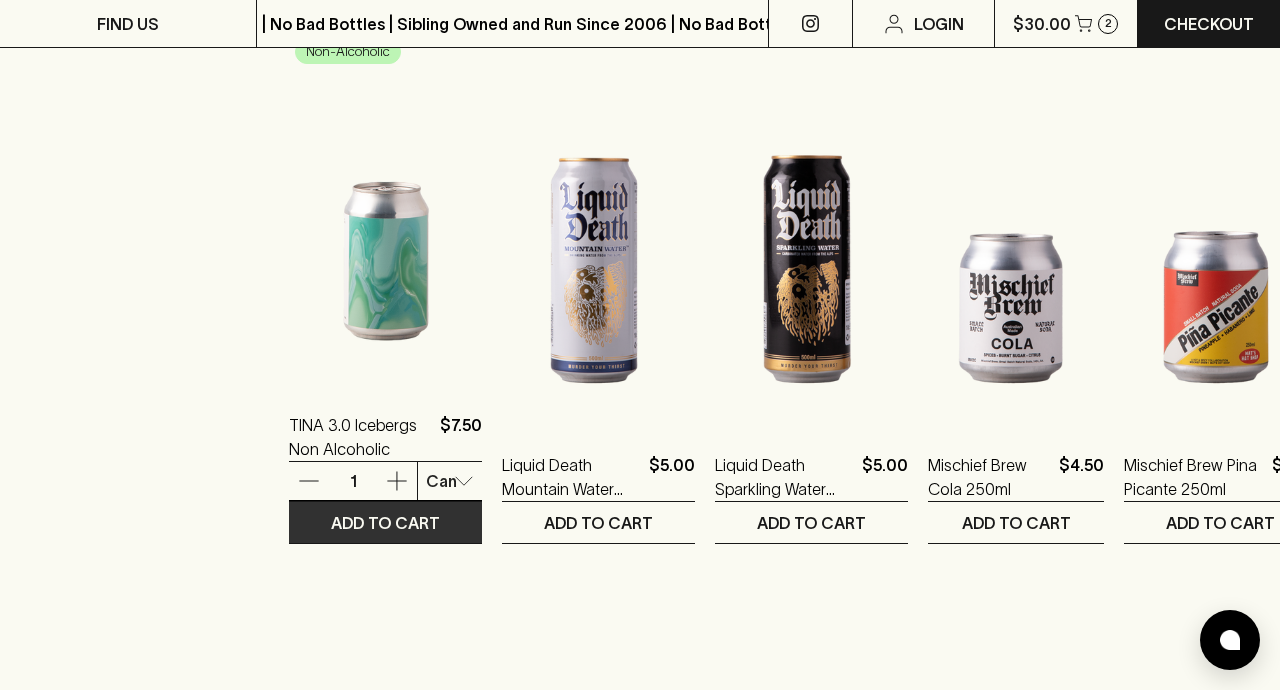 click on "ADD TO CART" at bounding box center [385, 523] 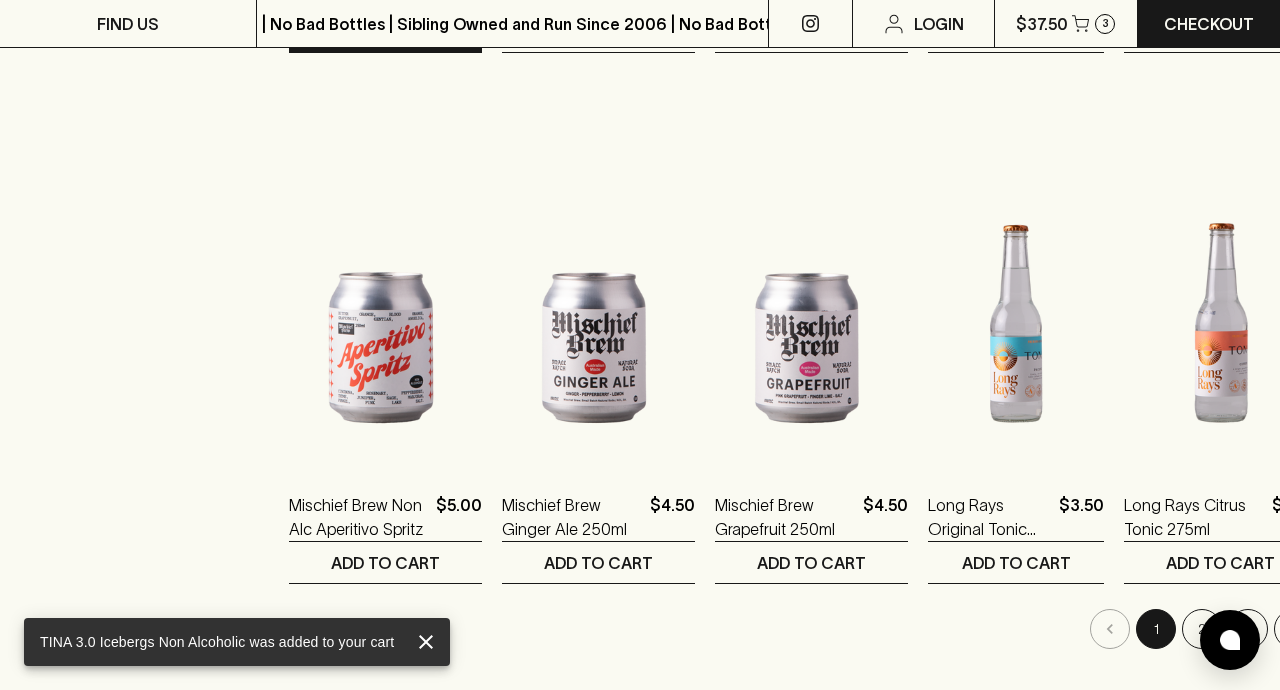 scroll, scrollTop: 1884, scrollLeft: 0, axis: vertical 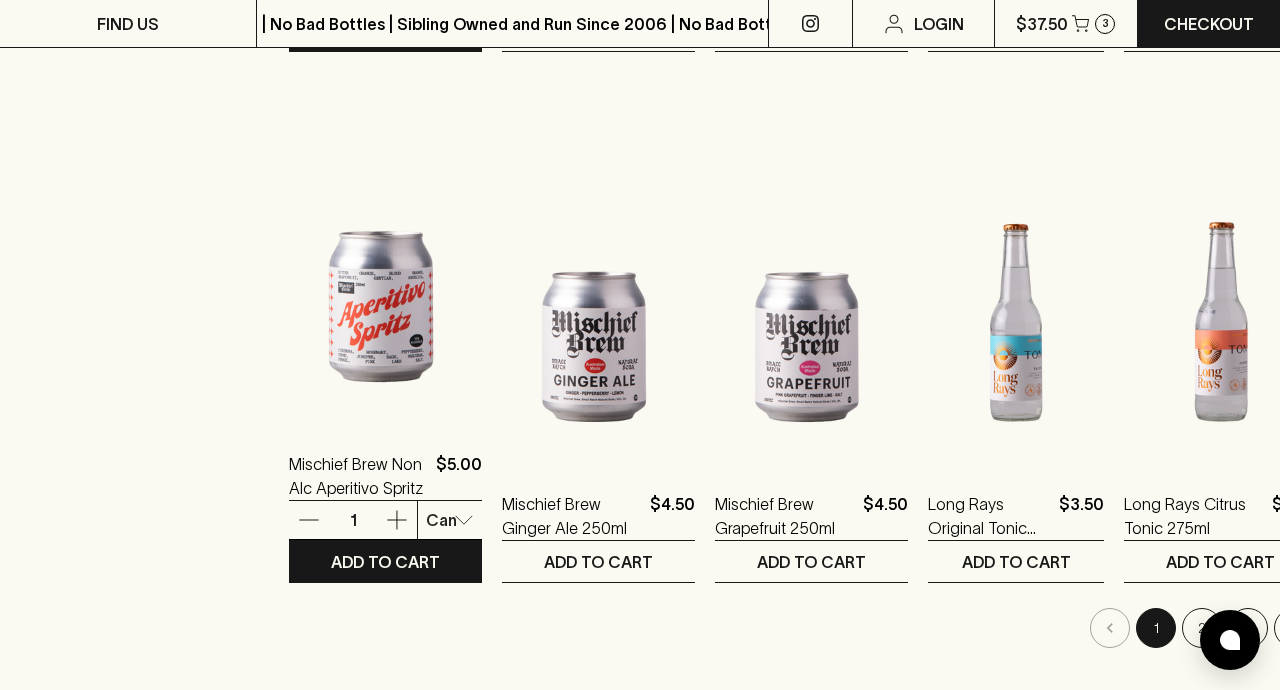 click at bounding box center [385, 247] 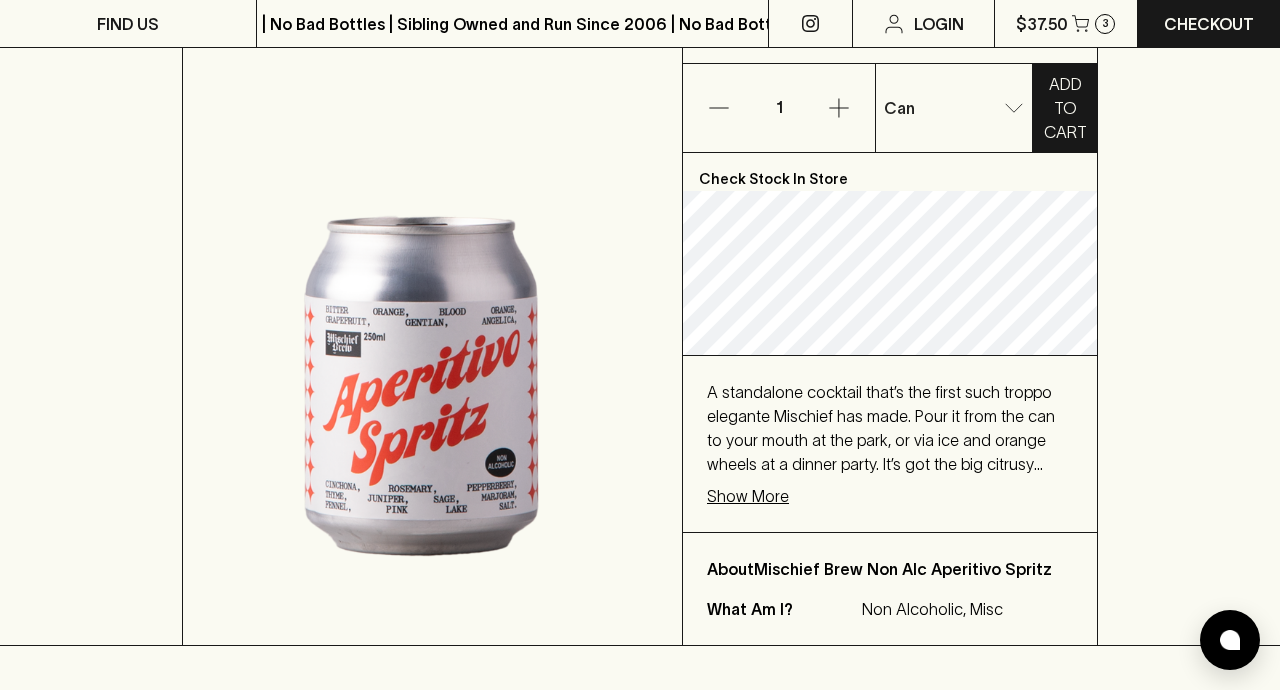 scroll, scrollTop: 346, scrollLeft: 0, axis: vertical 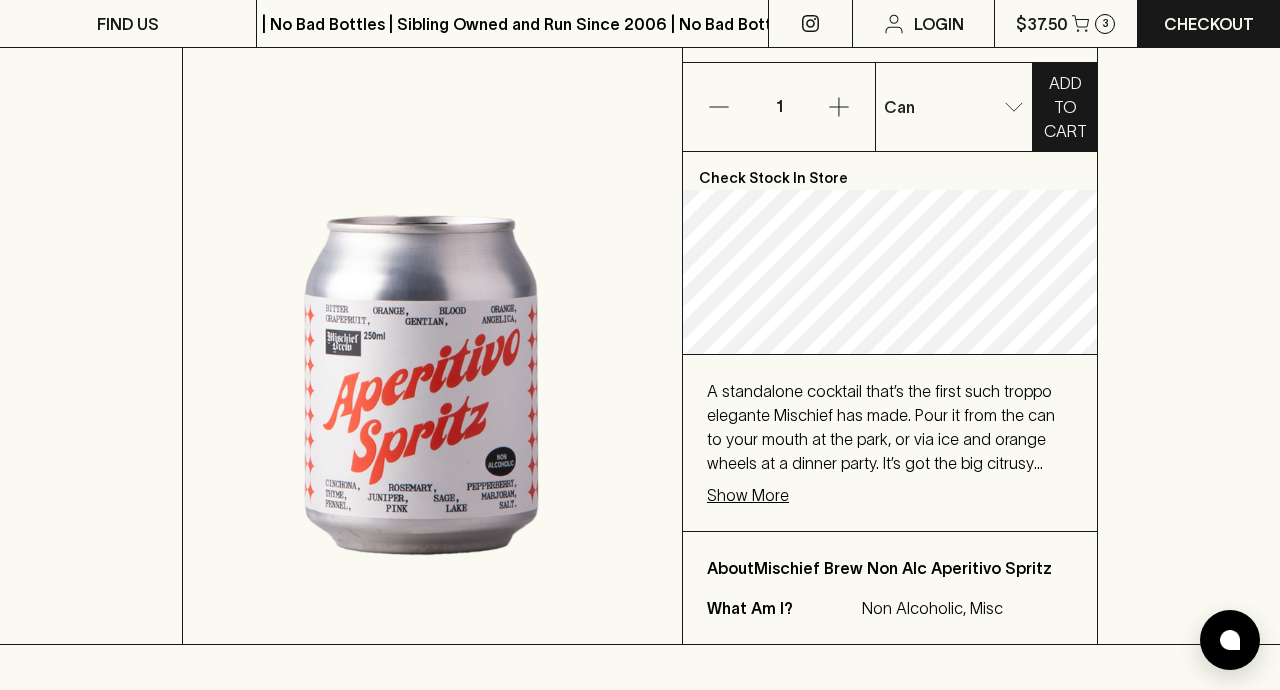 click on "Show More" at bounding box center [748, 495] 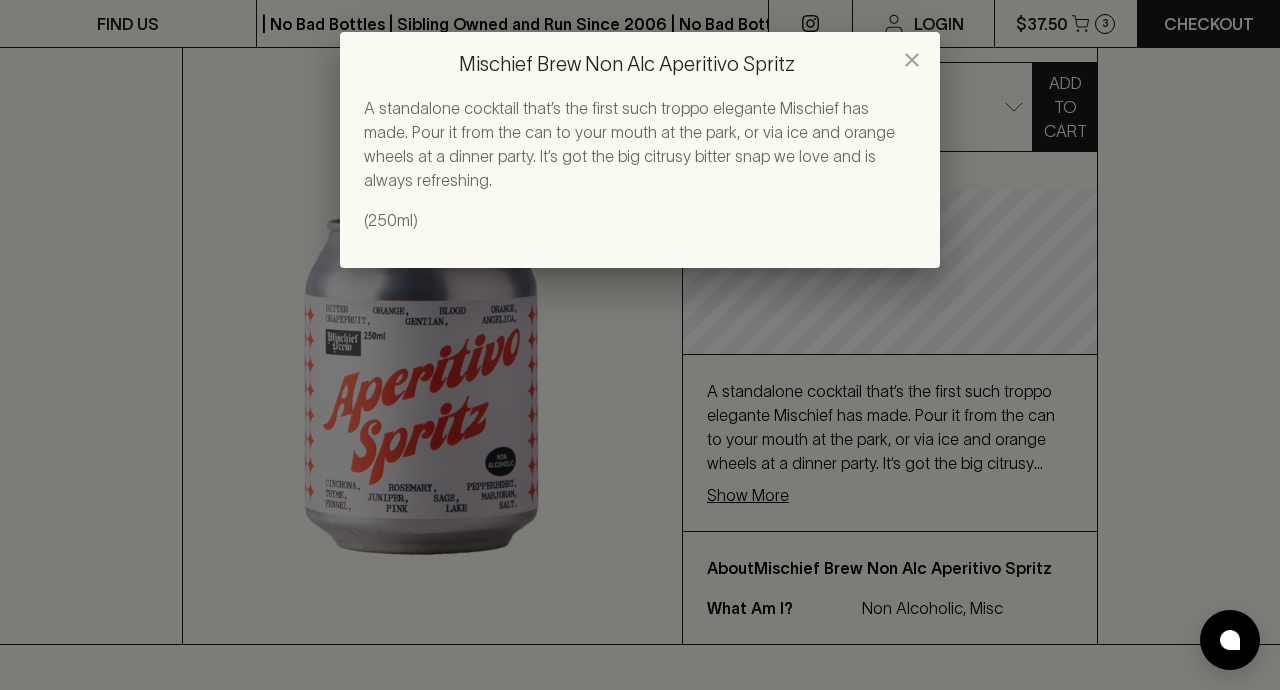 click 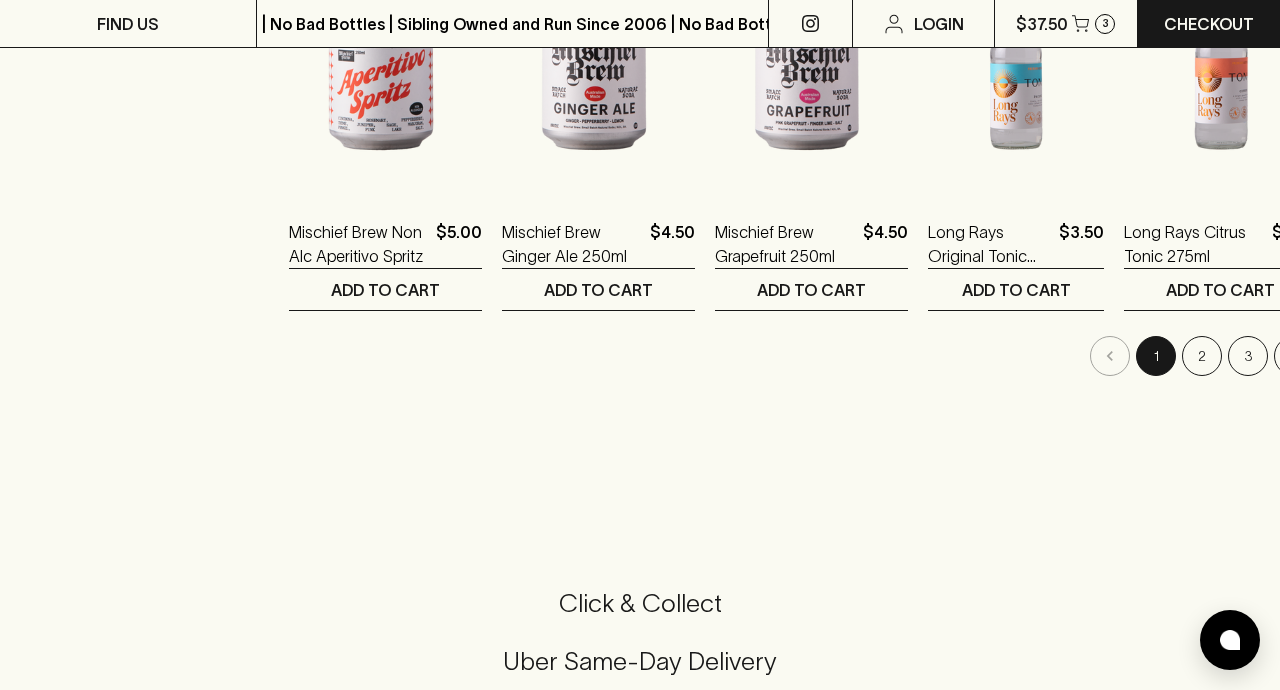 scroll, scrollTop: 2187, scrollLeft: 0, axis: vertical 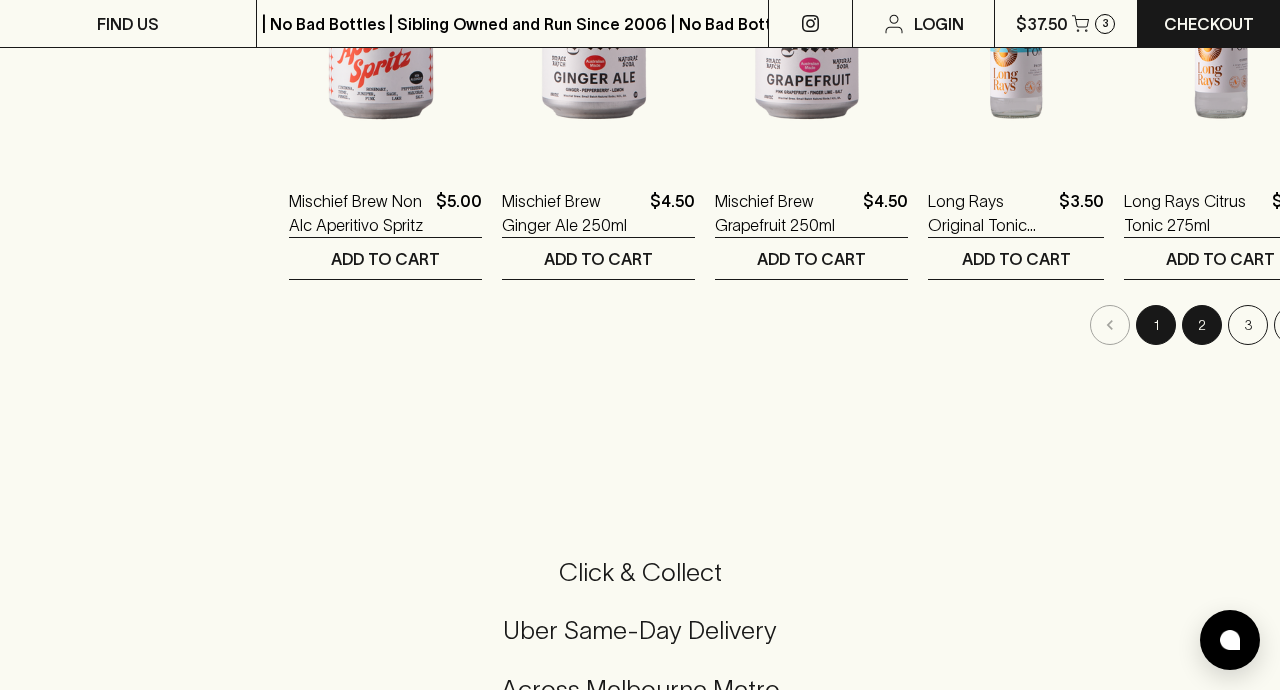 click on "2" at bounding box center [1202, 325] 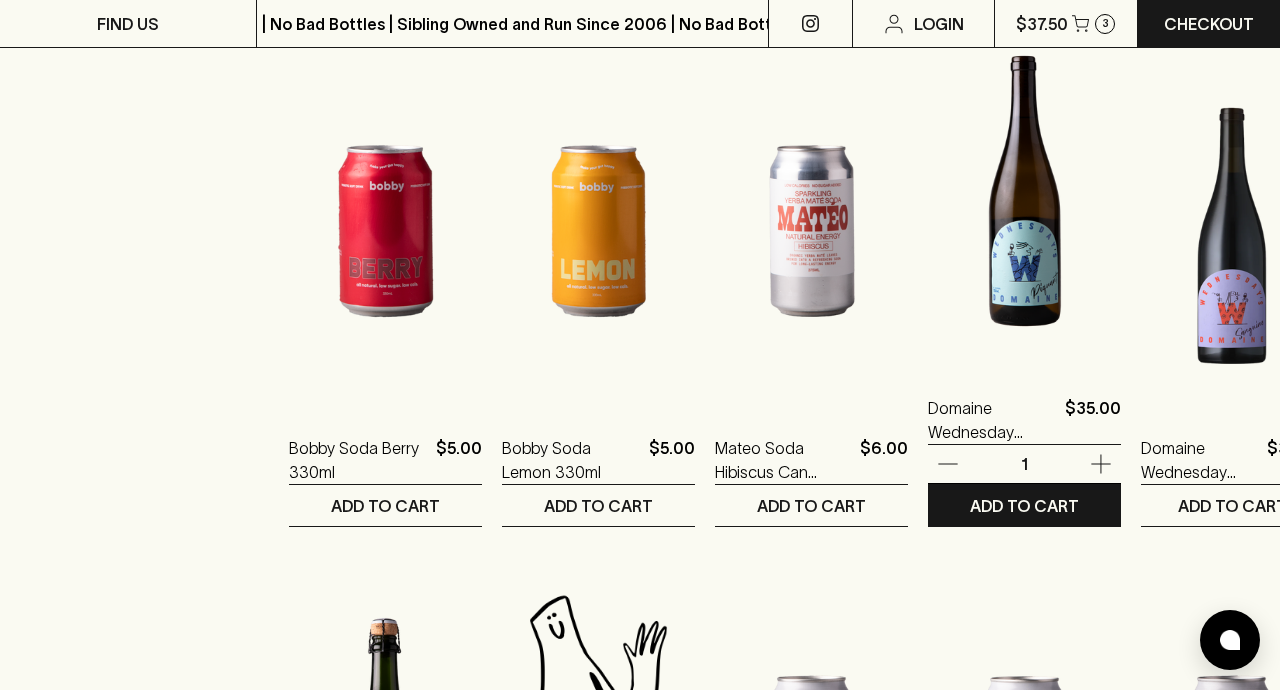 scroll, scrollTop: 1425, scrollLeft: 0, axis: vertical 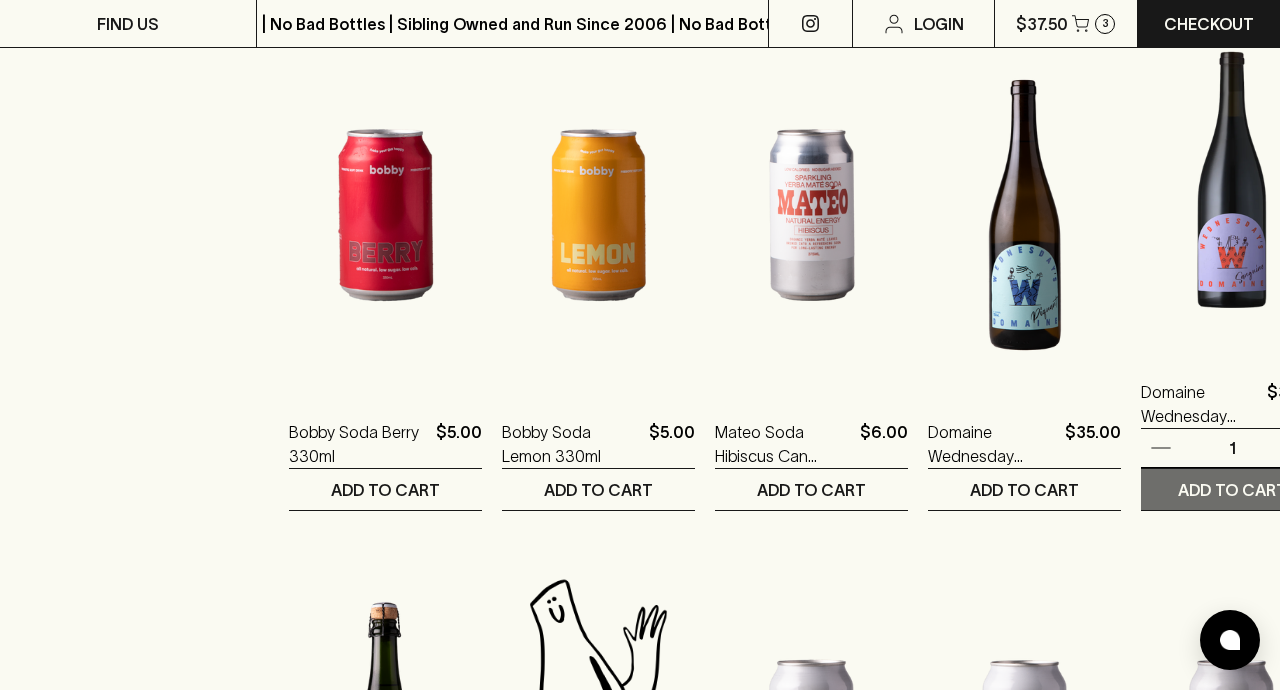 click on "ADD TO CART" at bounding box center [1232, 490] 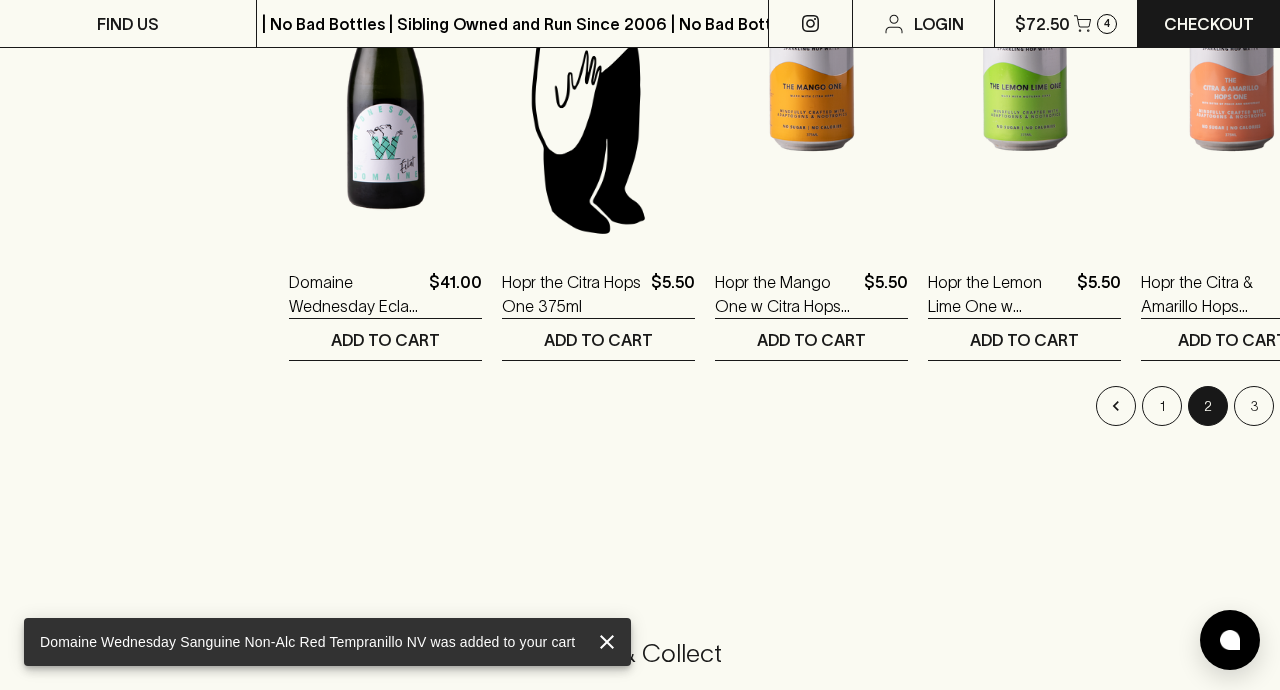 scroll, scrollTop: 2120, scrollLeft: 0, axis: vertical 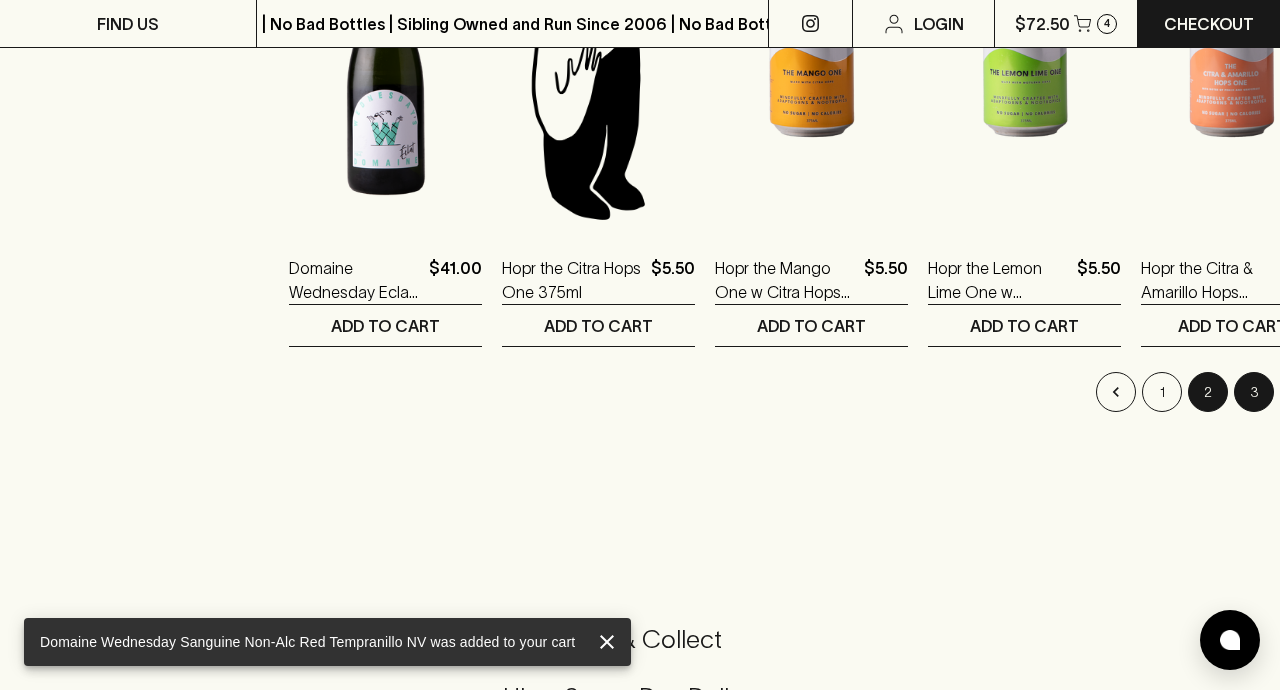 click on "3" at bounding box center (1254, 392) 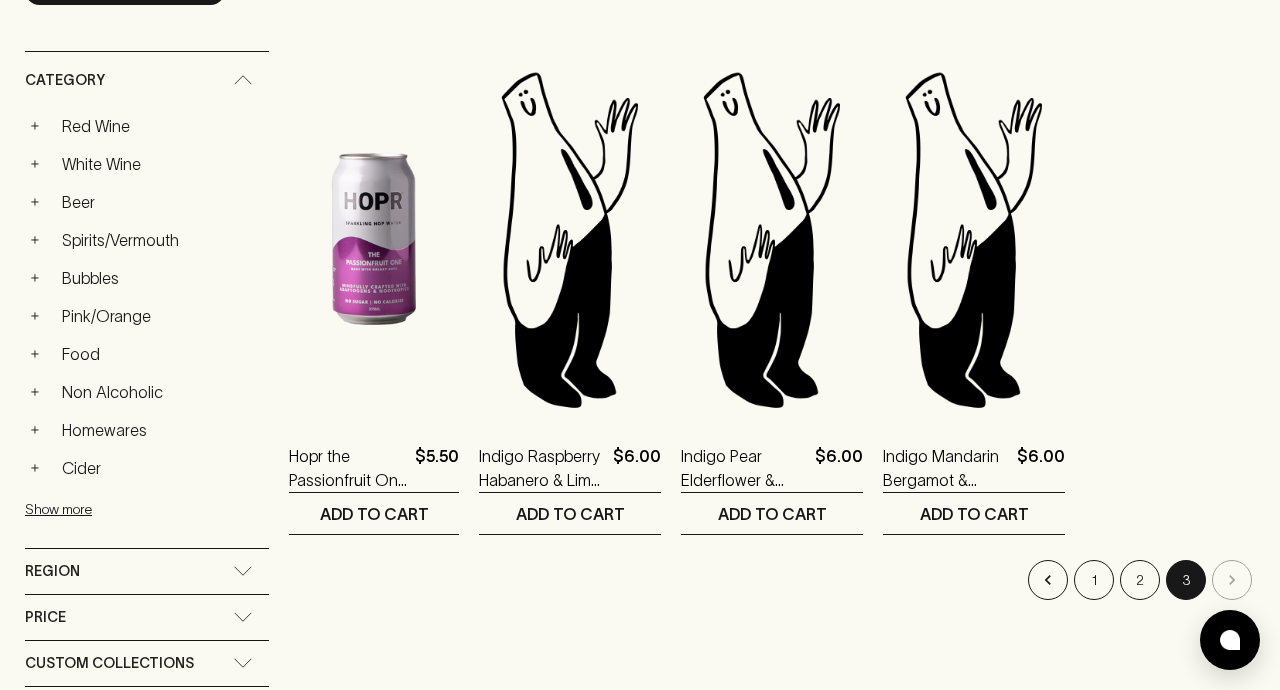 scroll, scrollTop: 0, scrollLeft: 0, axis: both 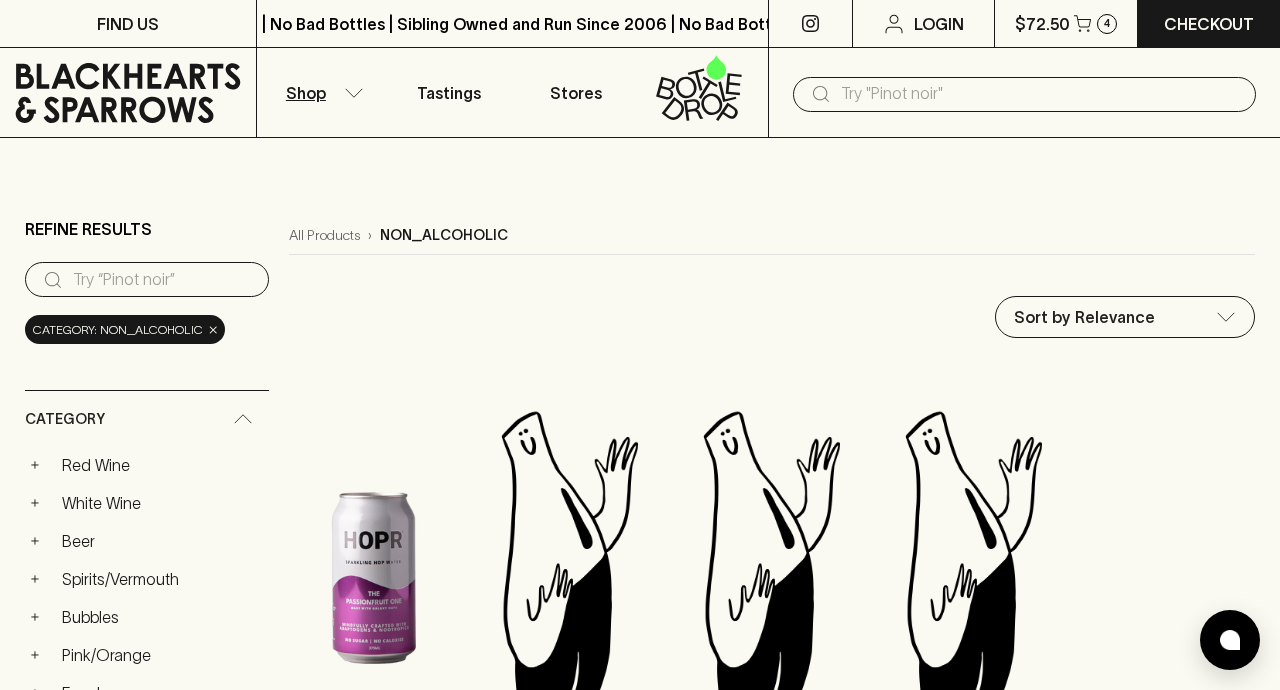 click at bounding box center (163, 280) 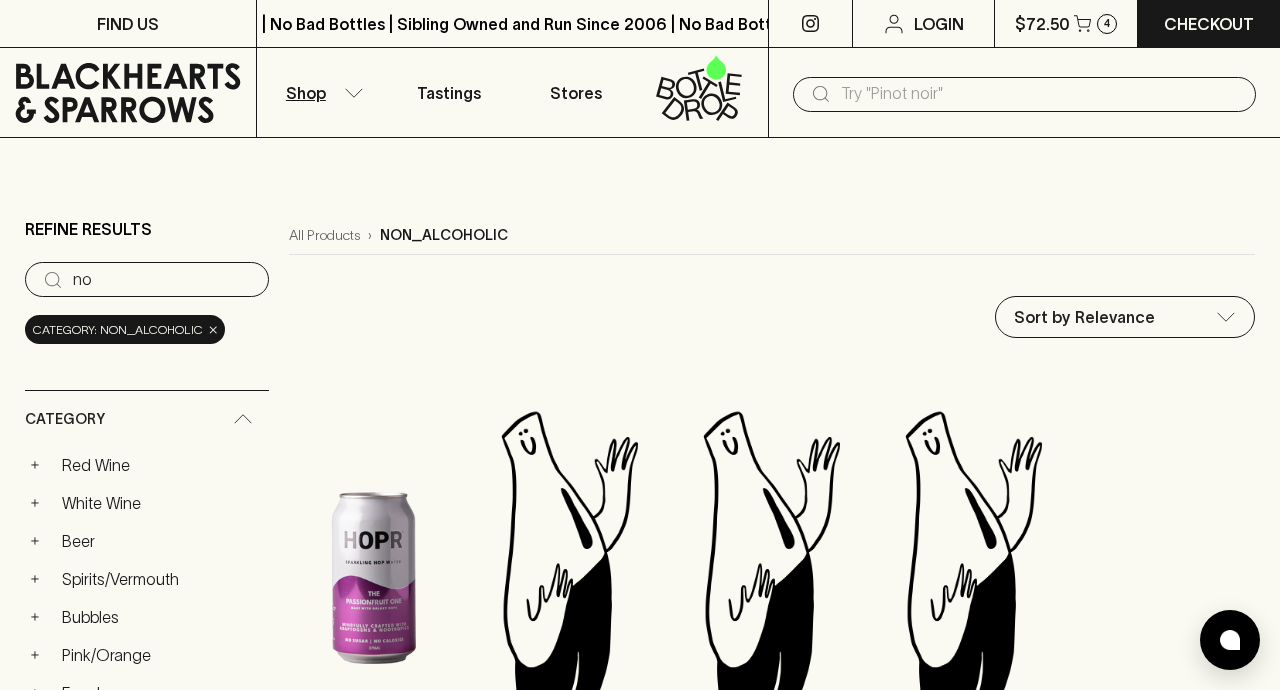 type on "non" 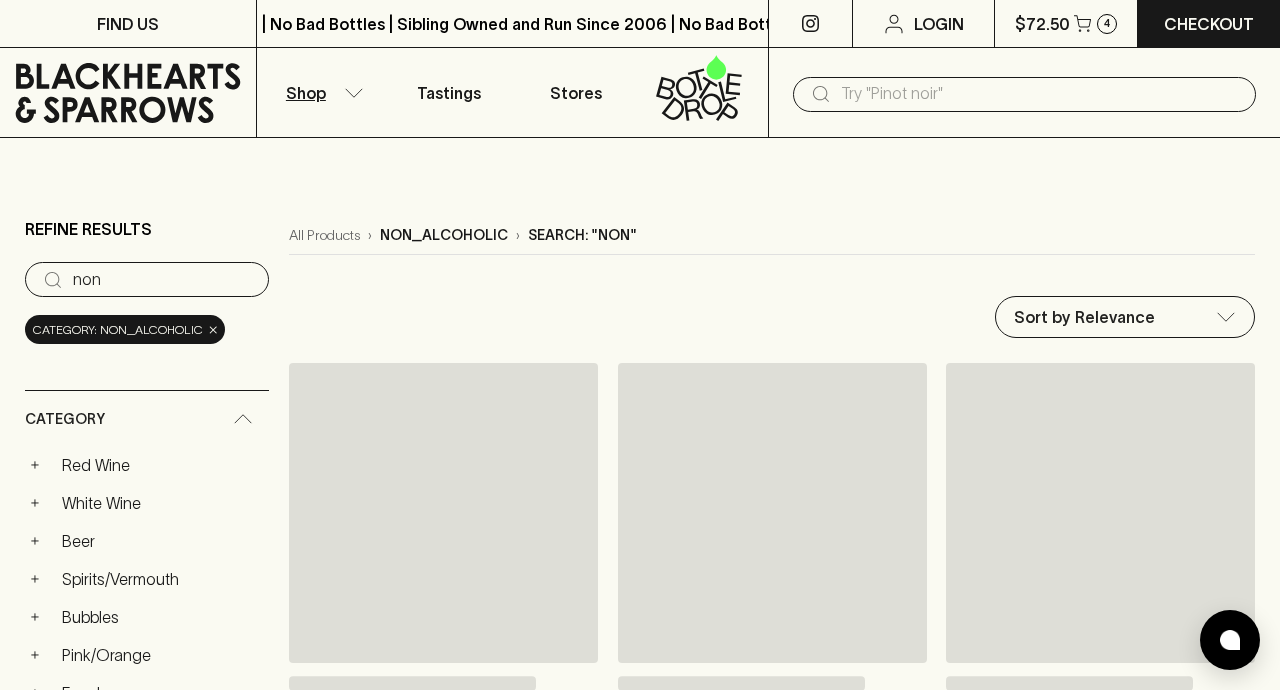 click on "non" at bounding box center (163, 280) 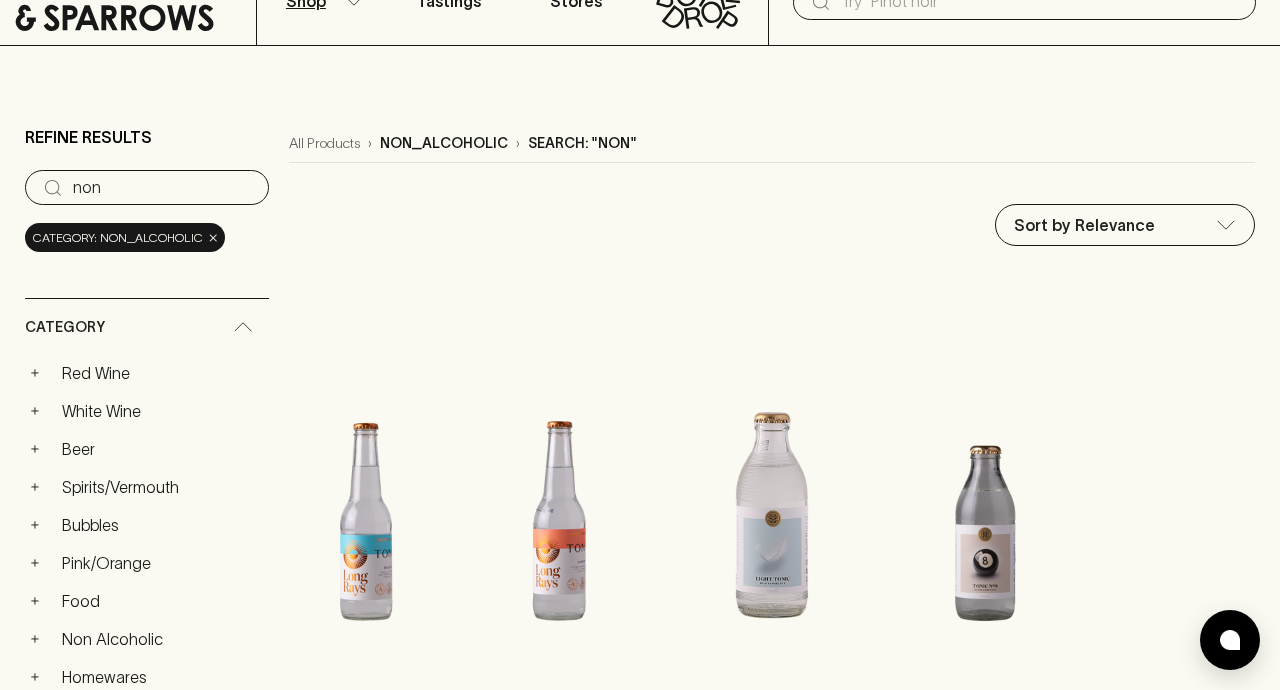 scroll, scrollTop: 95, scrollLeft: 0, axis: vertical 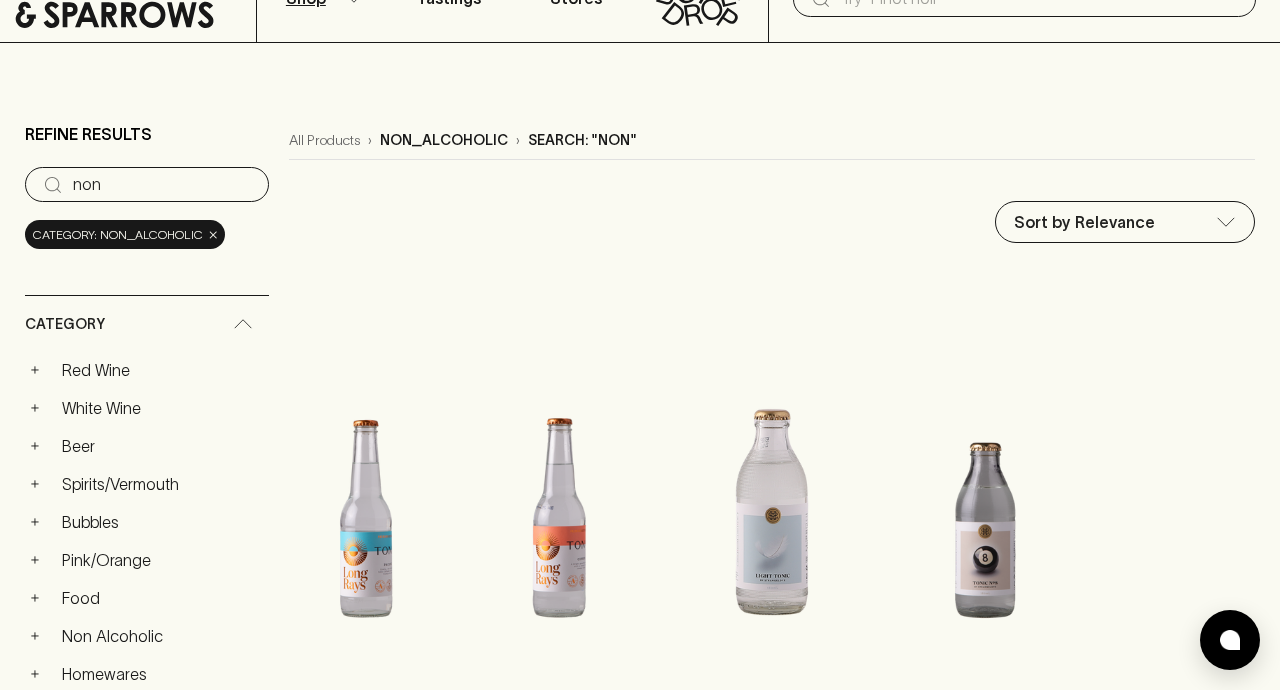 type 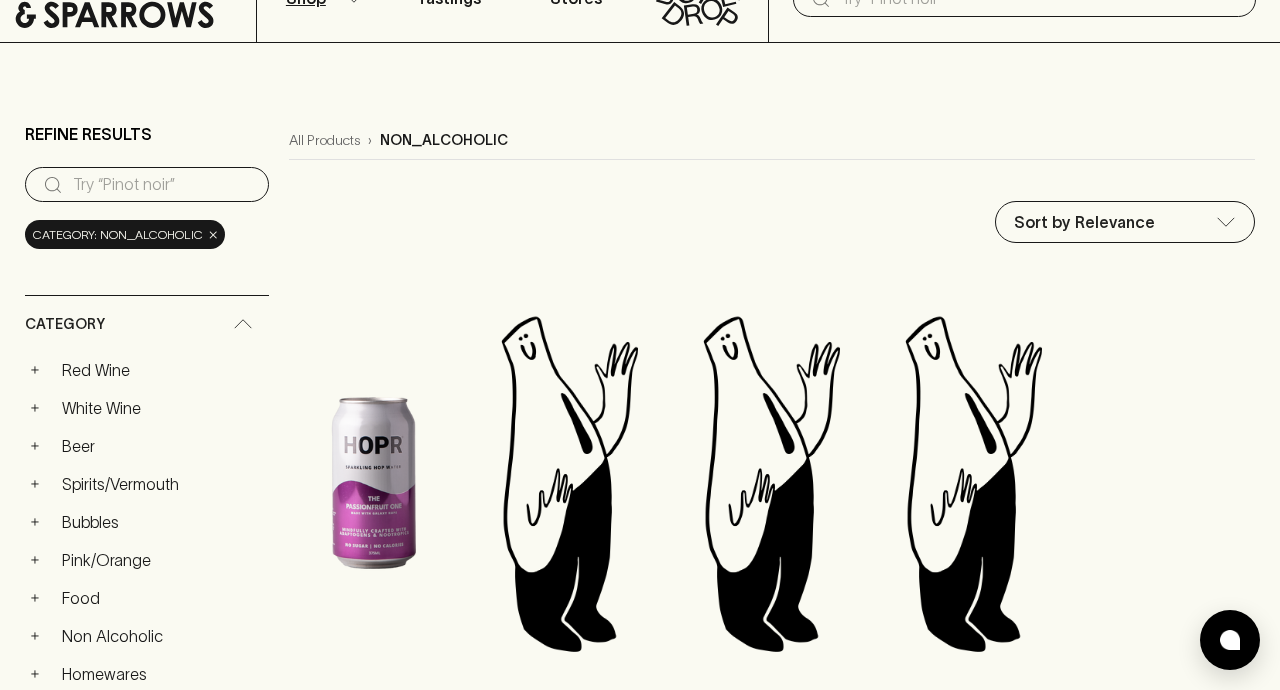 scroll, scrollTop: 0, scrollLeft: 0, axis: both 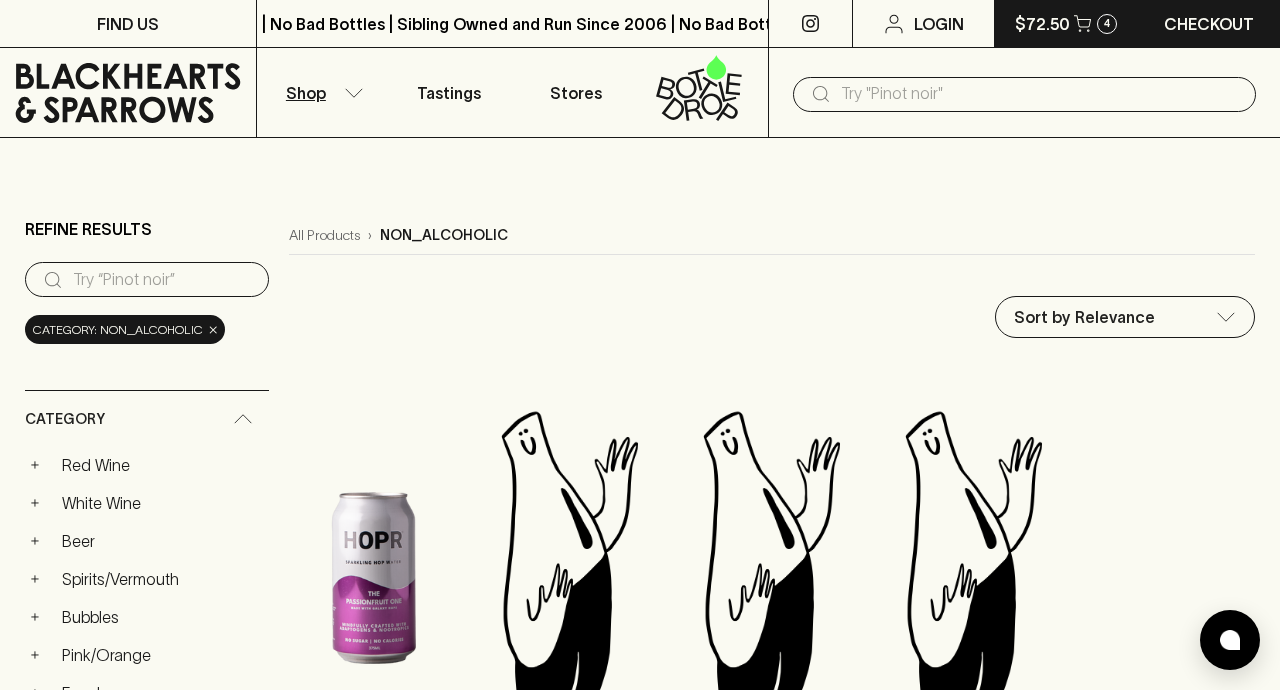 click on "$72.50" at bounding box center [1042, 24] 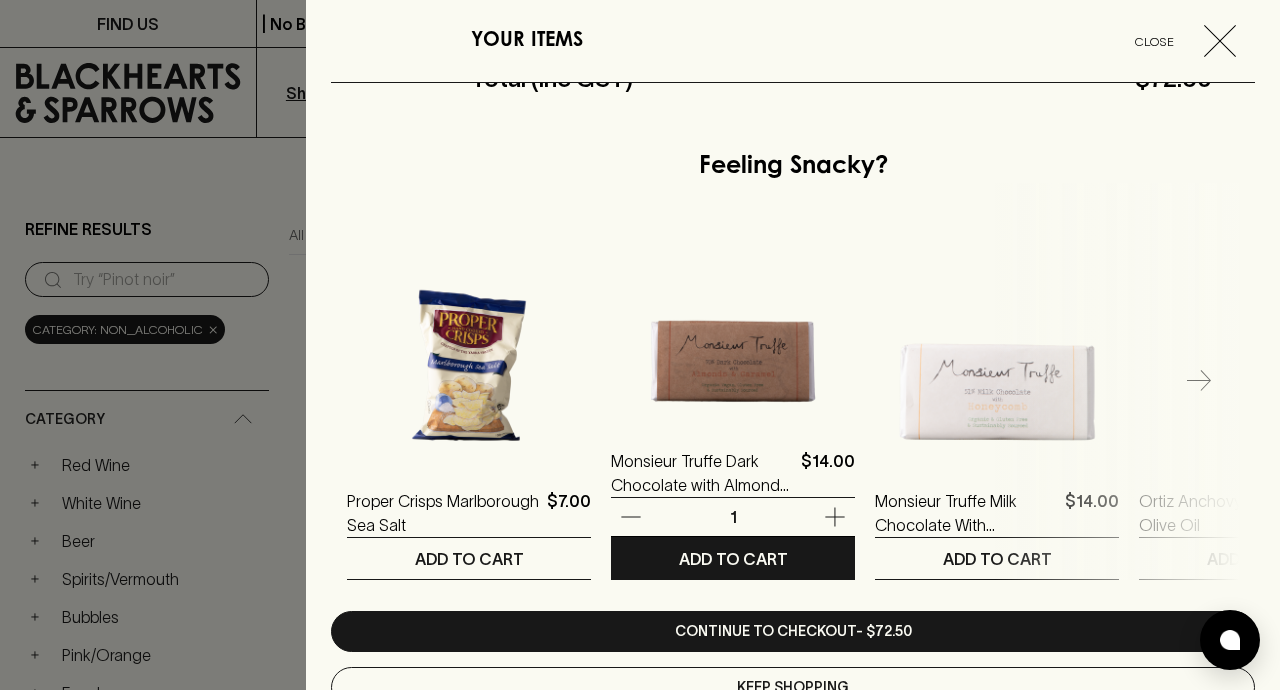 scroll, scrollTop: 976, scrollLeft: 0, axis: vertical 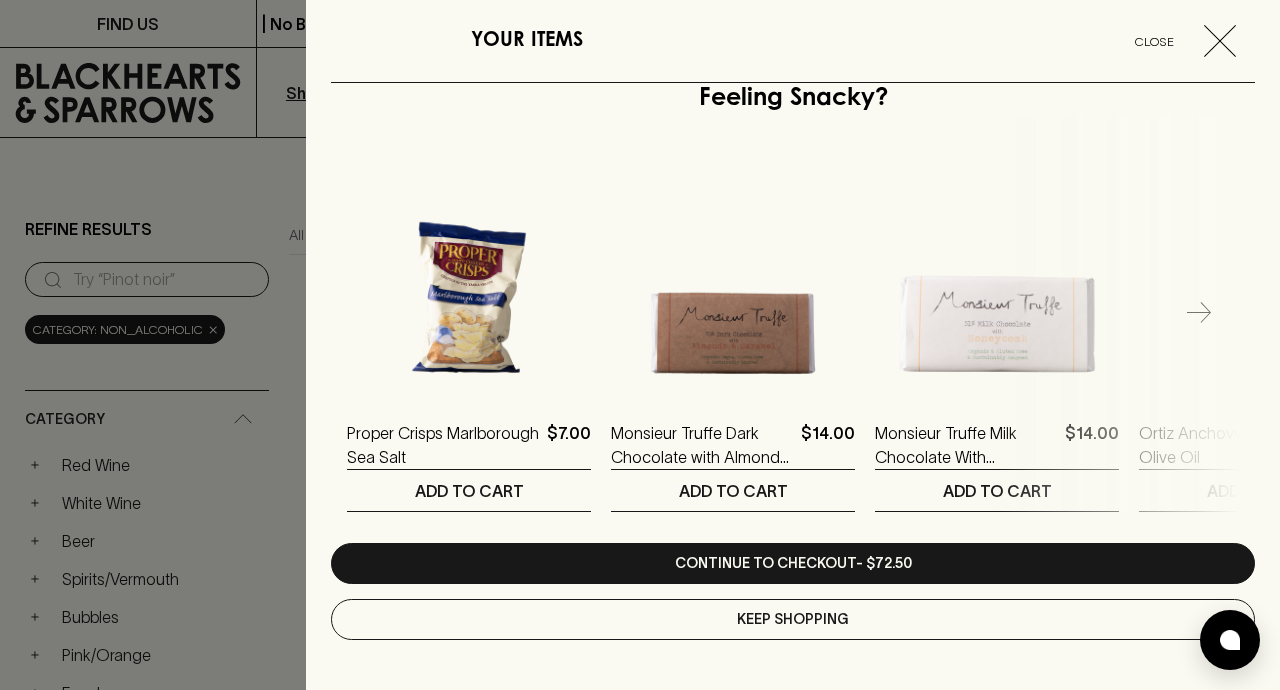 click 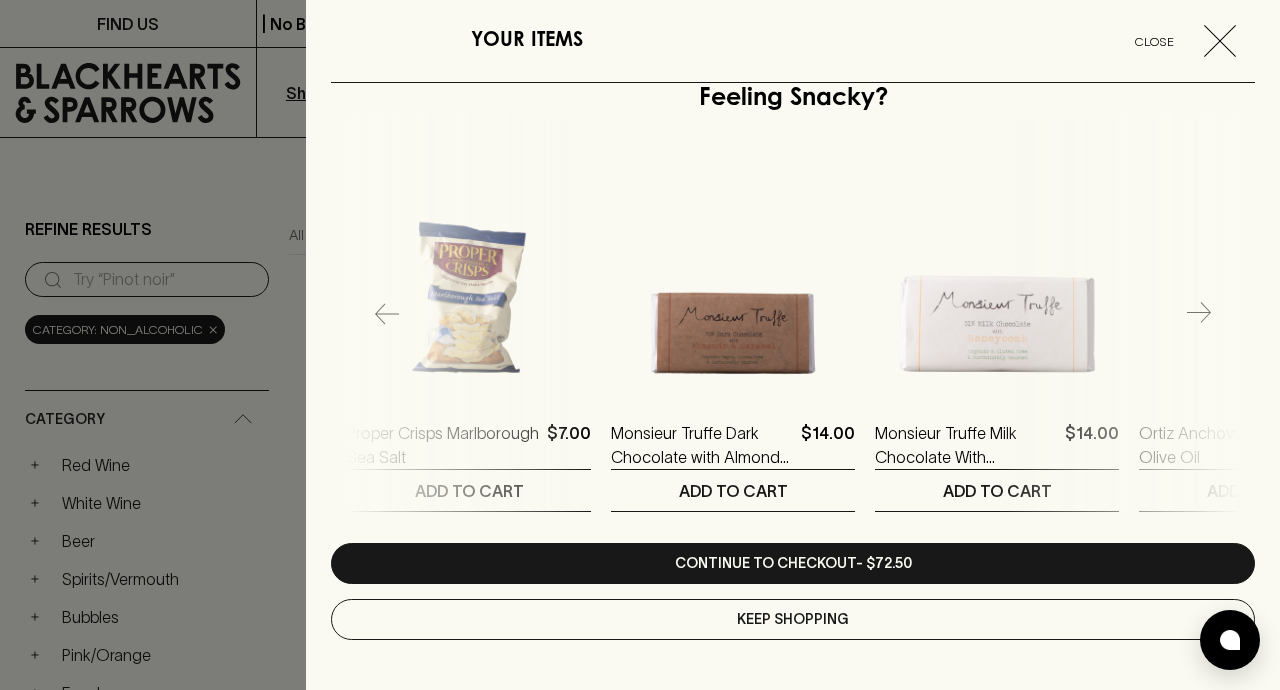 scroll, scrollTop: 0, scrollLeft: 264, axis: horizontal 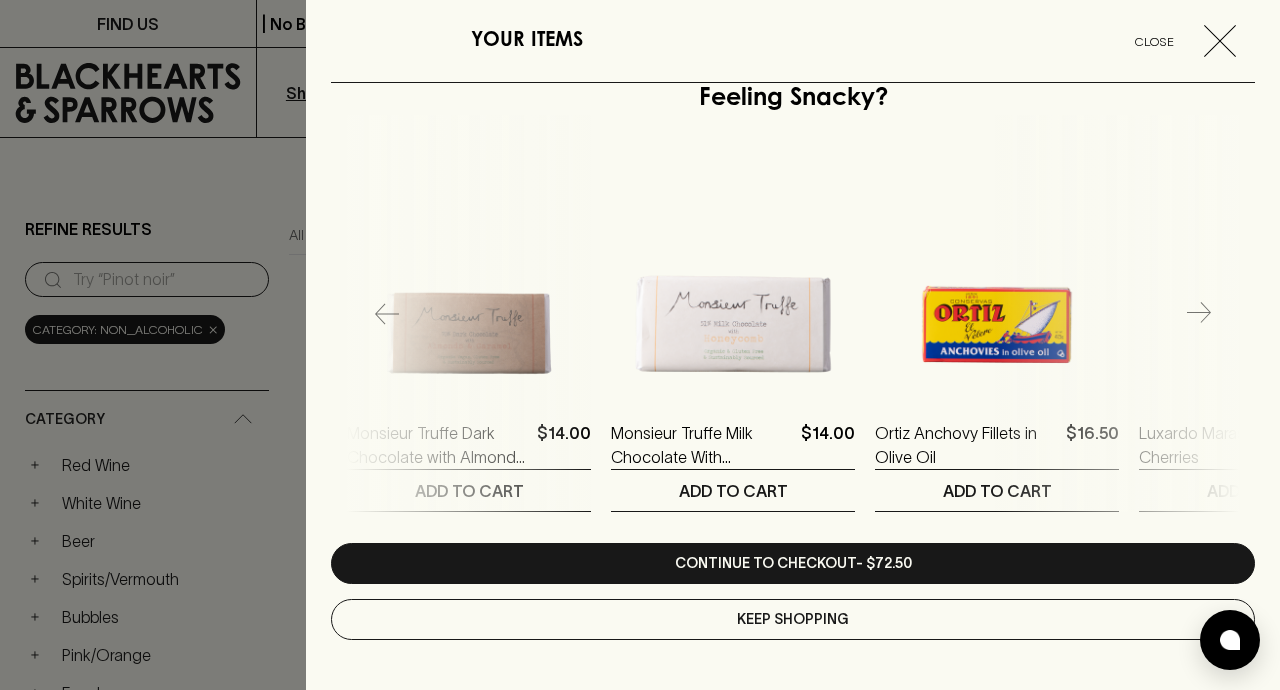 click 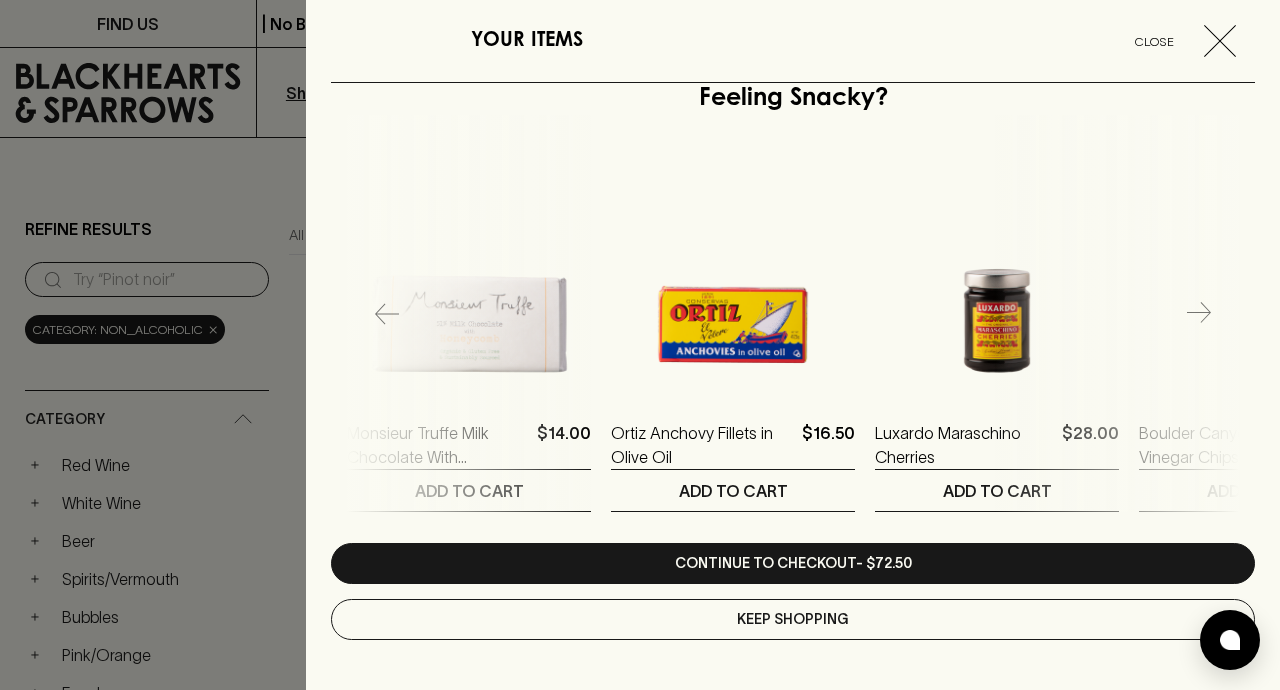 click 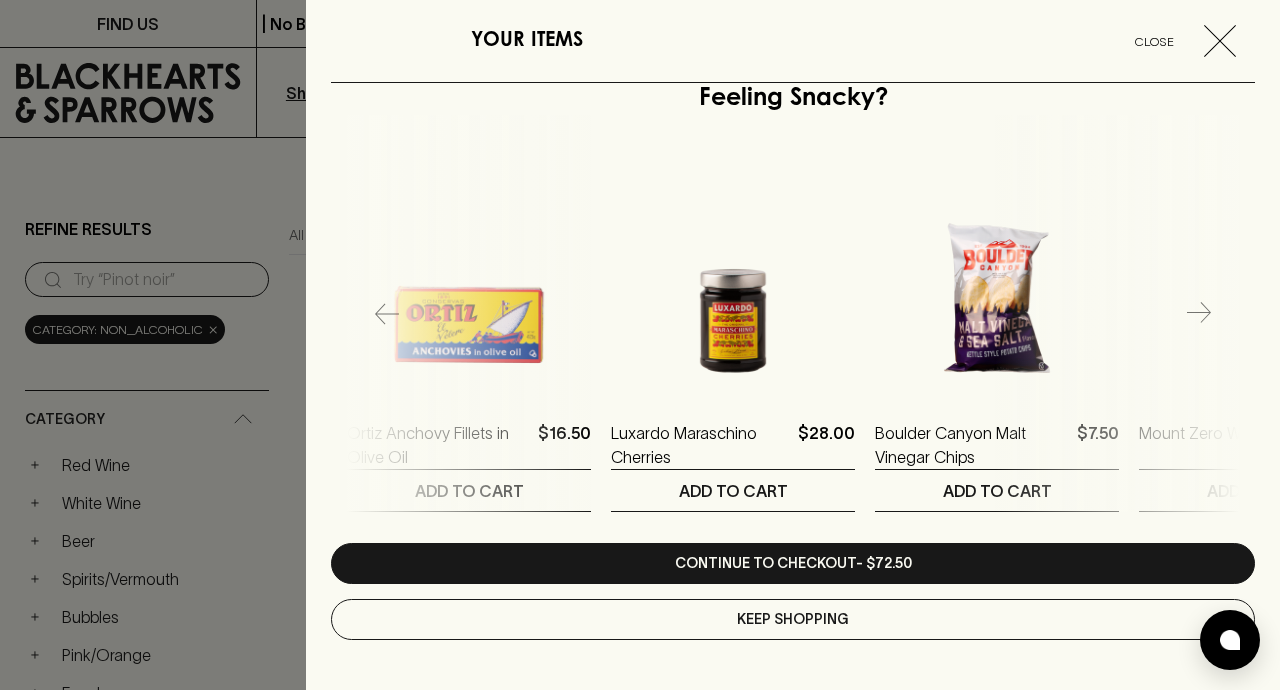 click 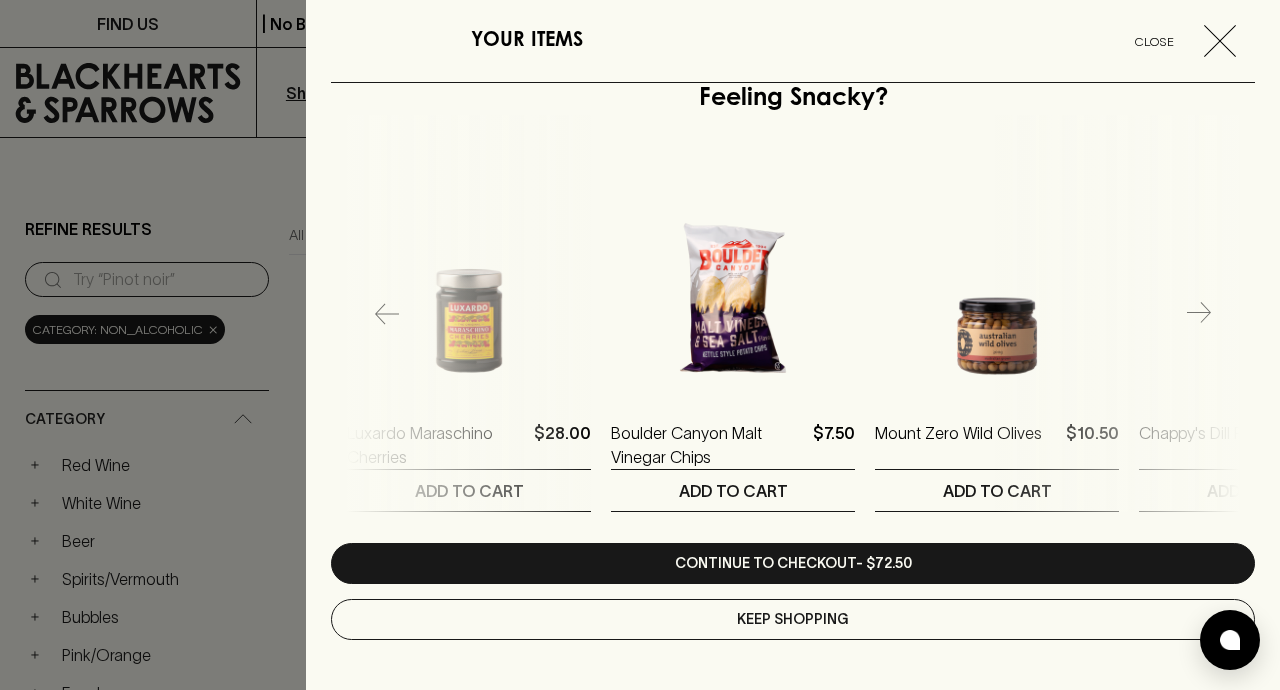 click 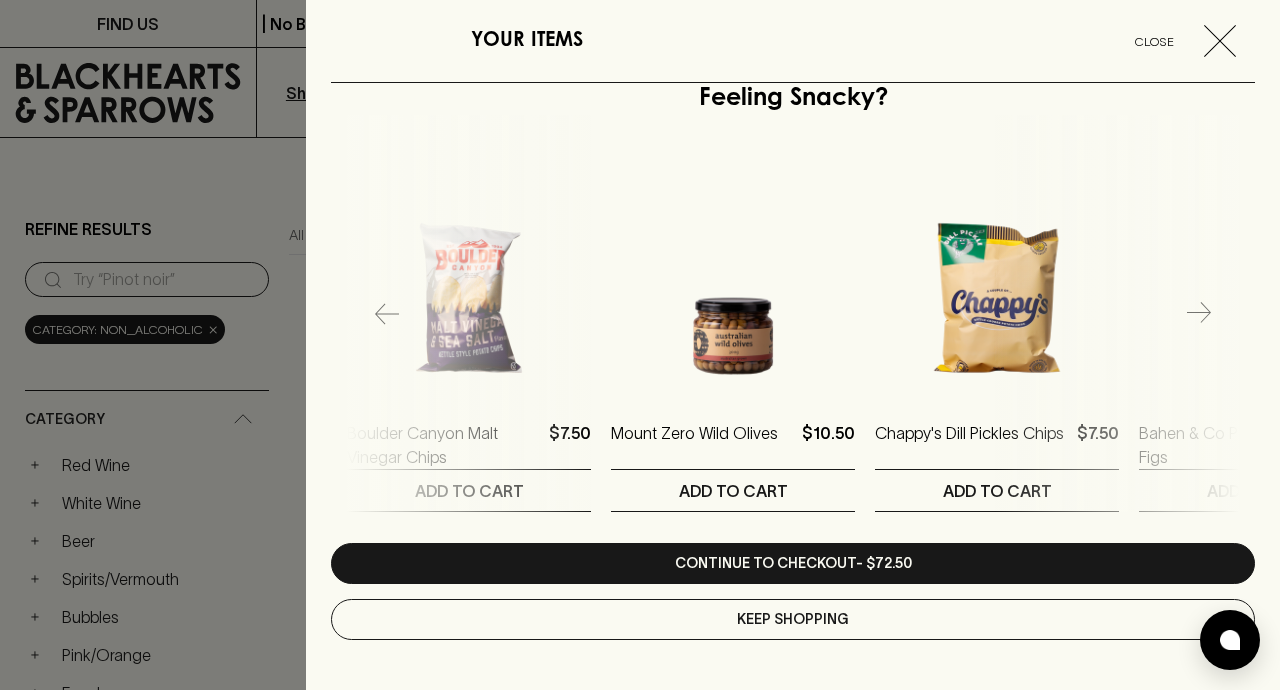 click 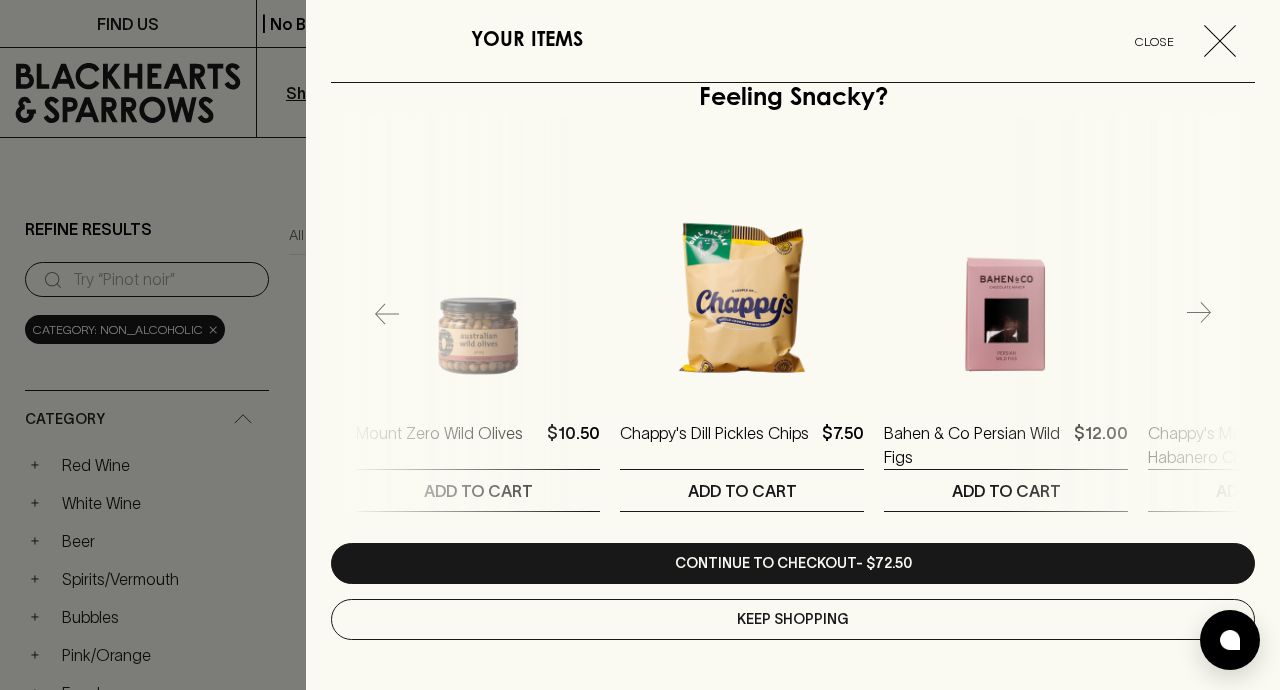 scroll, scrollTop: 0, scrollLeft: 1584, axis: horizontal 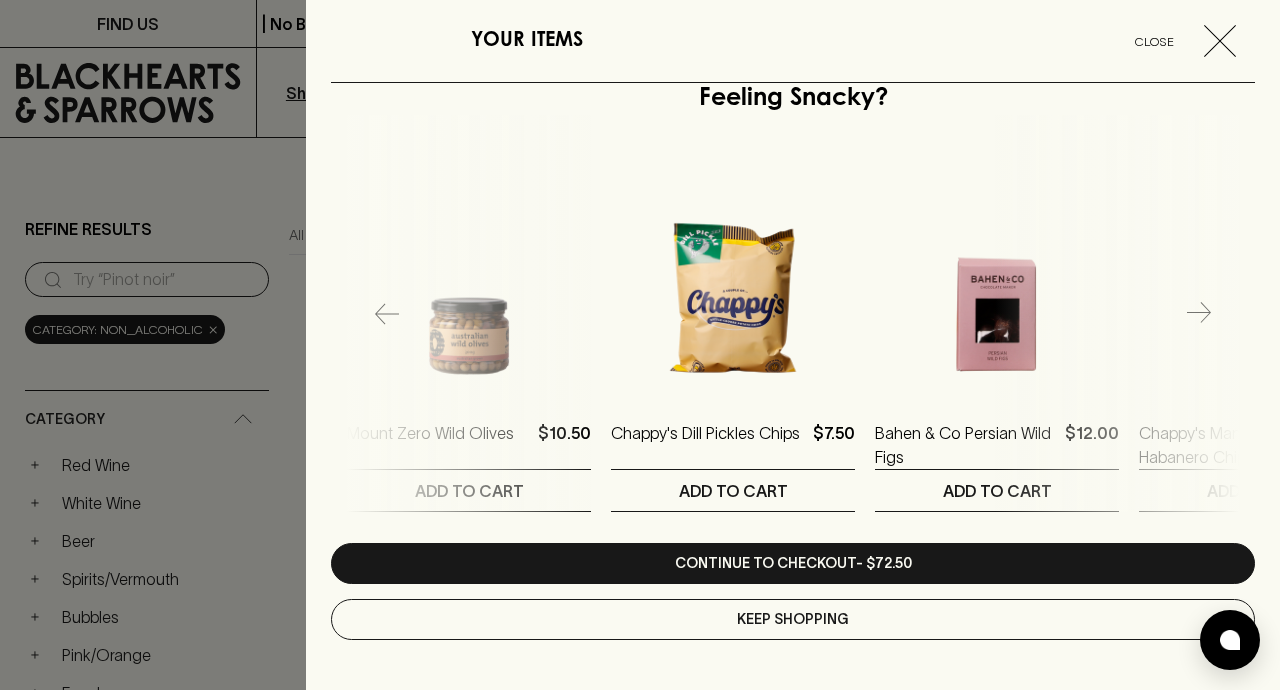 click 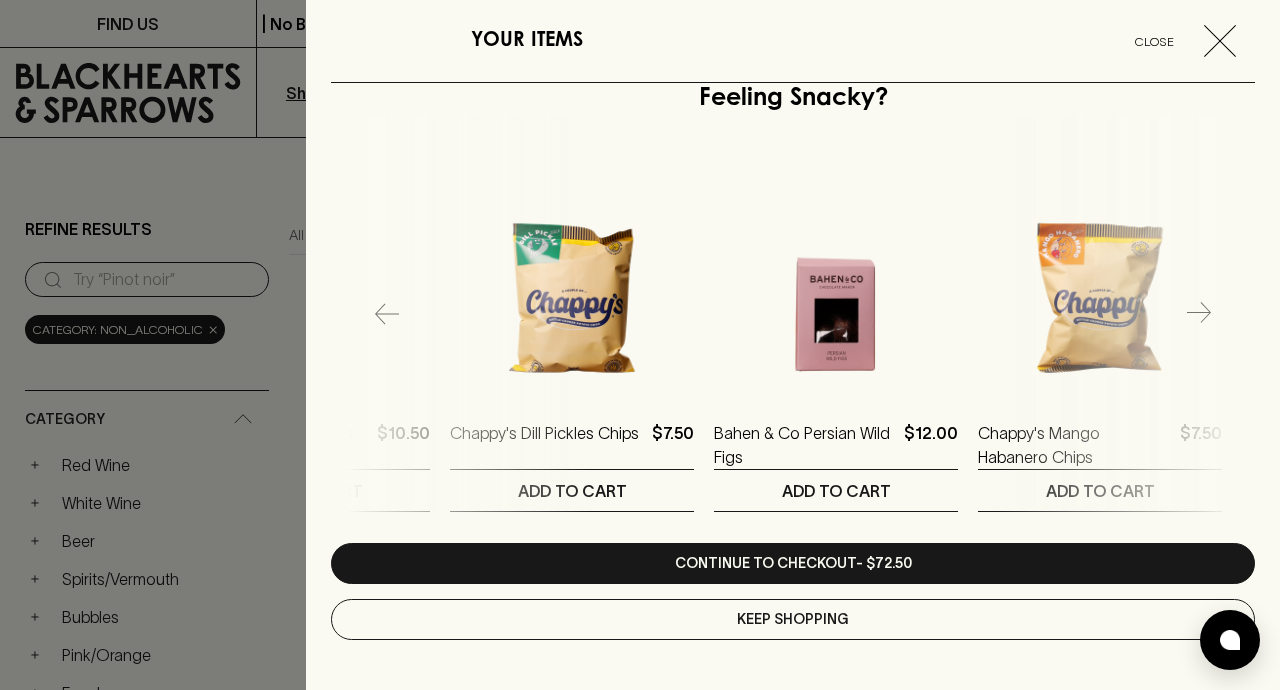 scroll, scrollTop: 0, scrollLeft: 1848, axis: horizontal 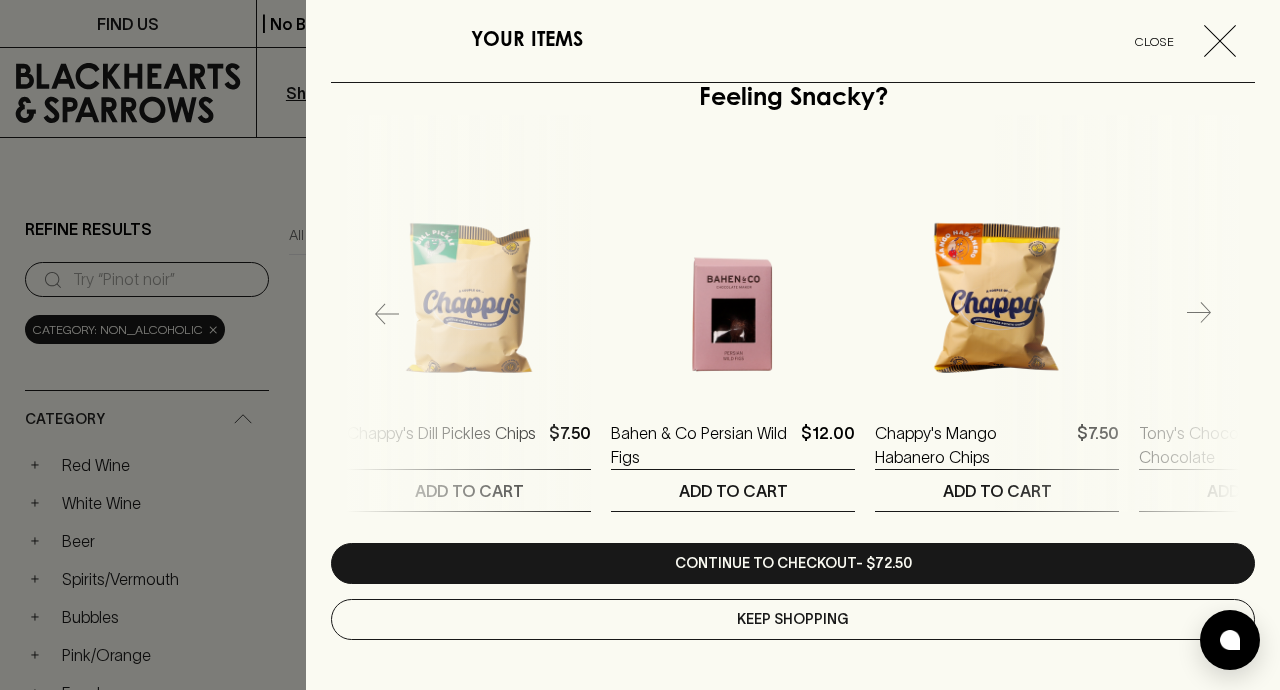 click 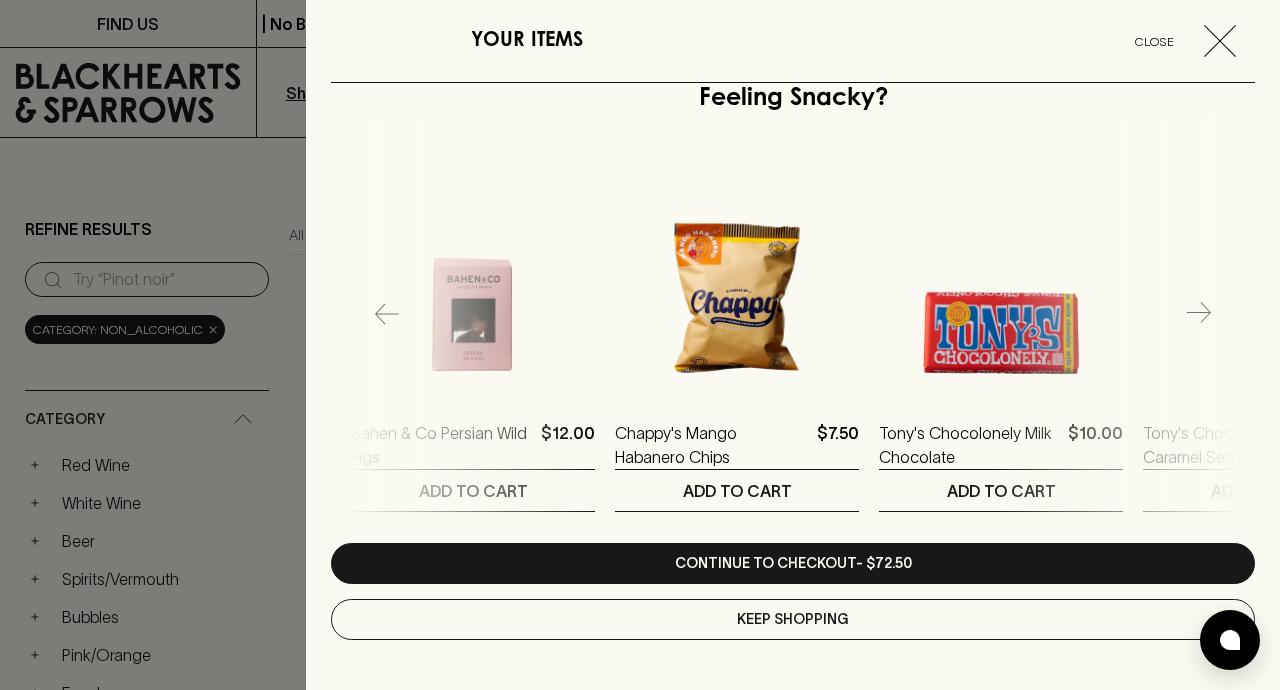 scroll, scrollTop: 0, scrollLeft: 2112, axis: horizontal 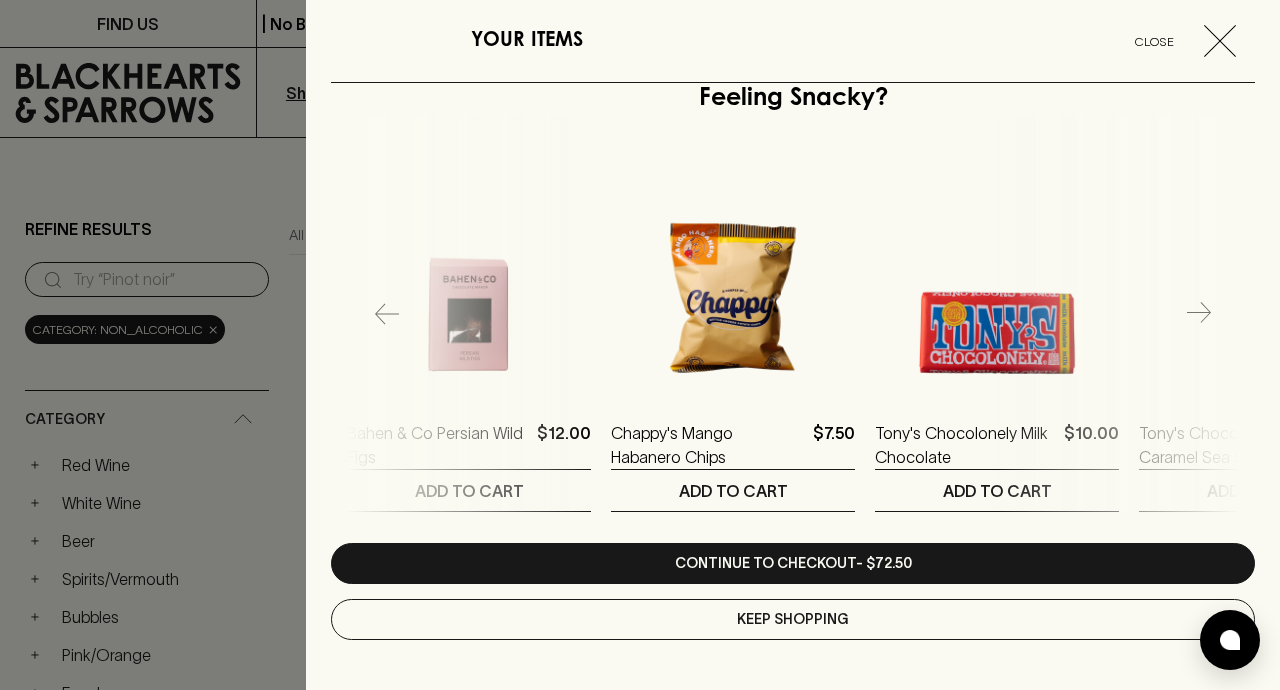 click 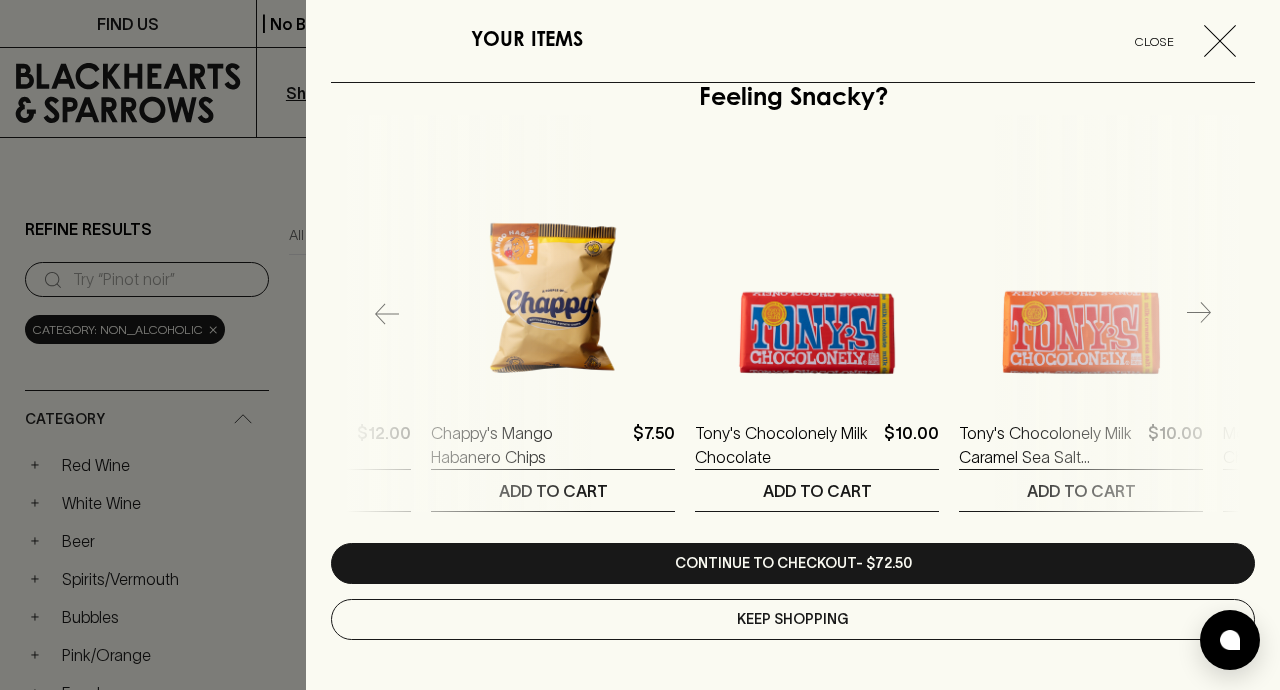 scroll, scrollTop: 0, scrollLeft: 2376, axis: horizontal 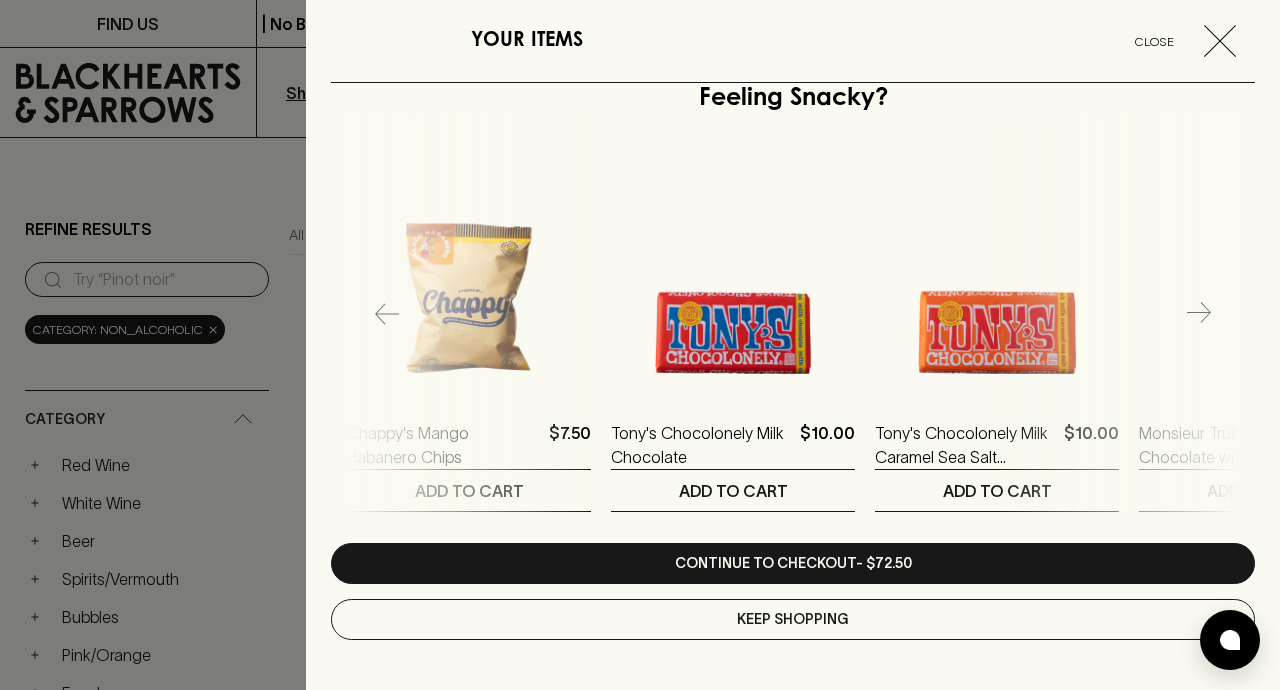 click 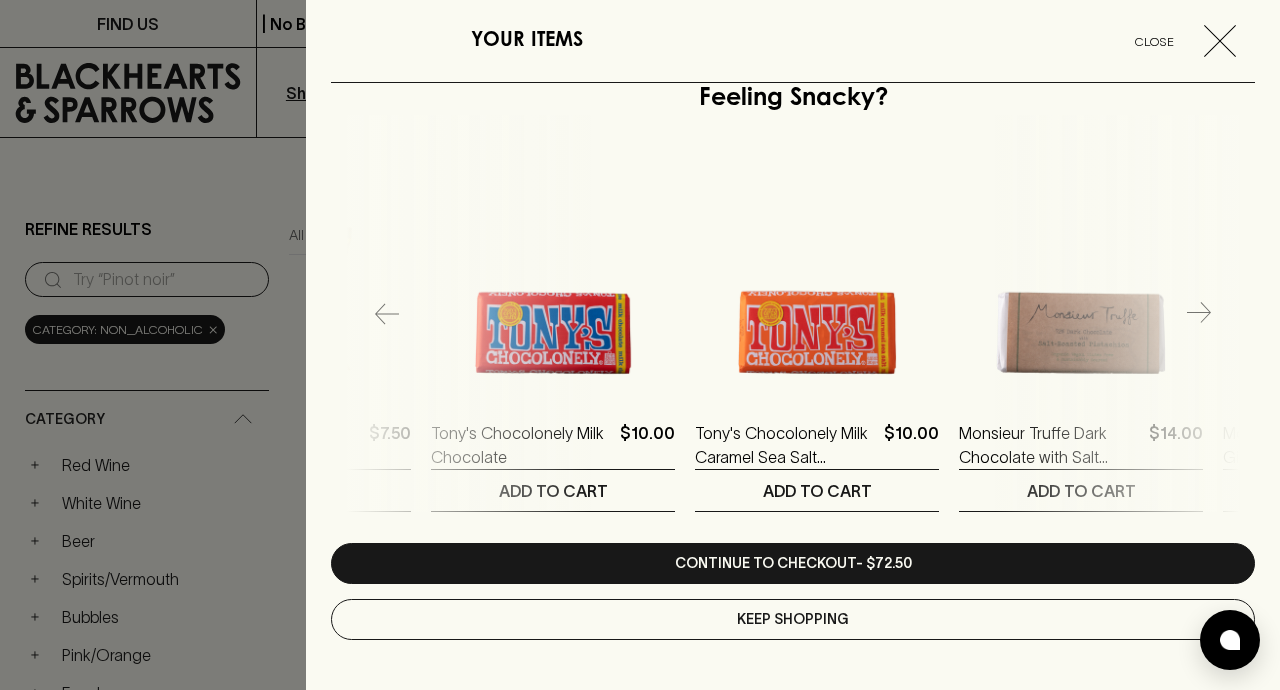 scroll, scrollTop: 0, scrollLeft: 2640, axis: horizontal 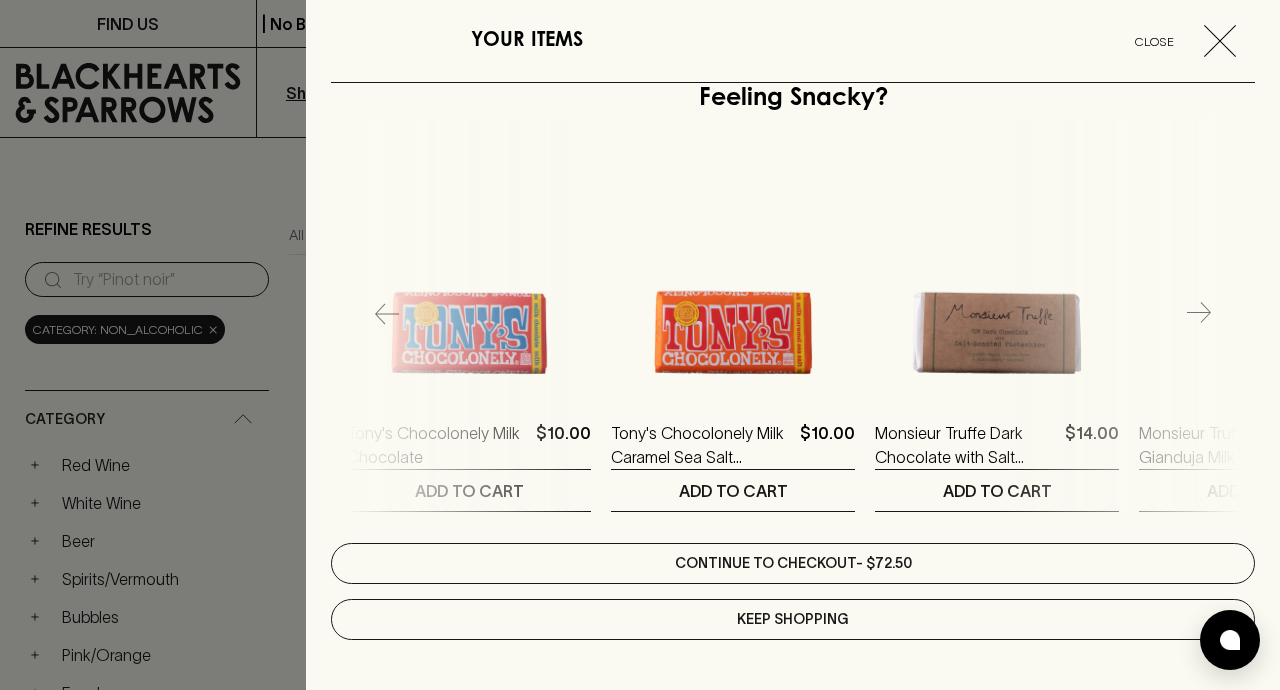 click on "Continue to checkout  - $72.50" at bounding box center (793, 563) 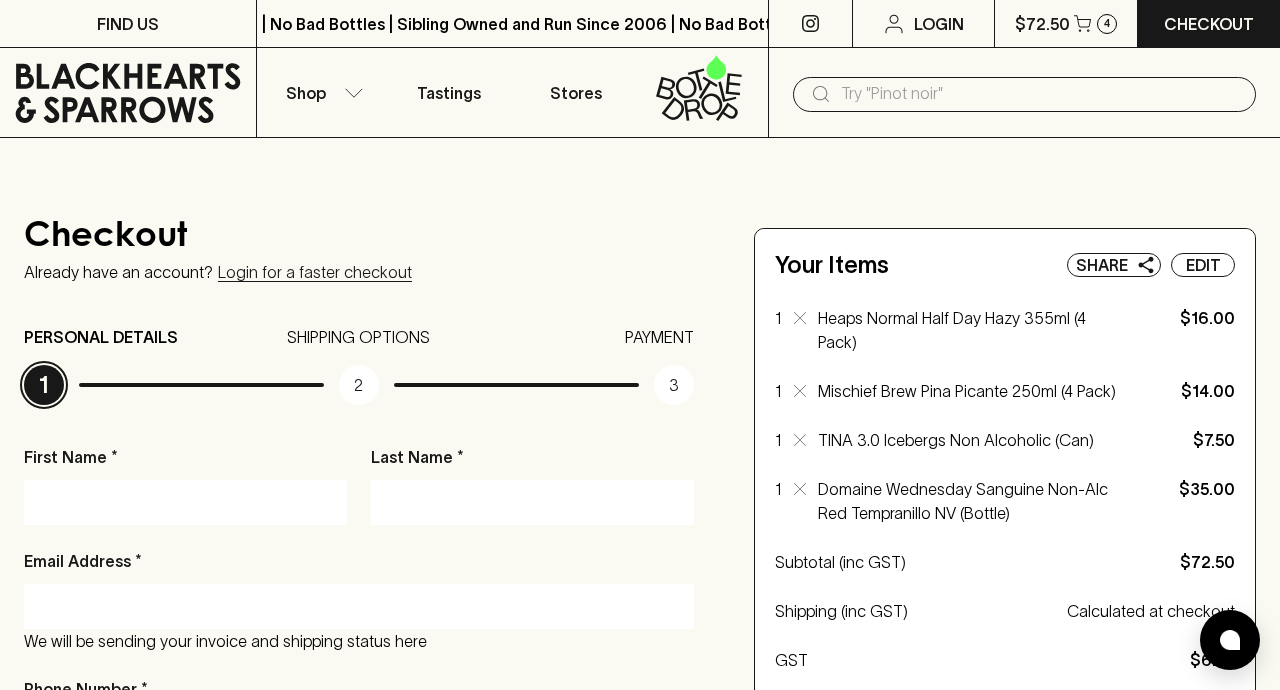 scroll, scrollTop: 141, scrollLeft: 0, axis: vertical 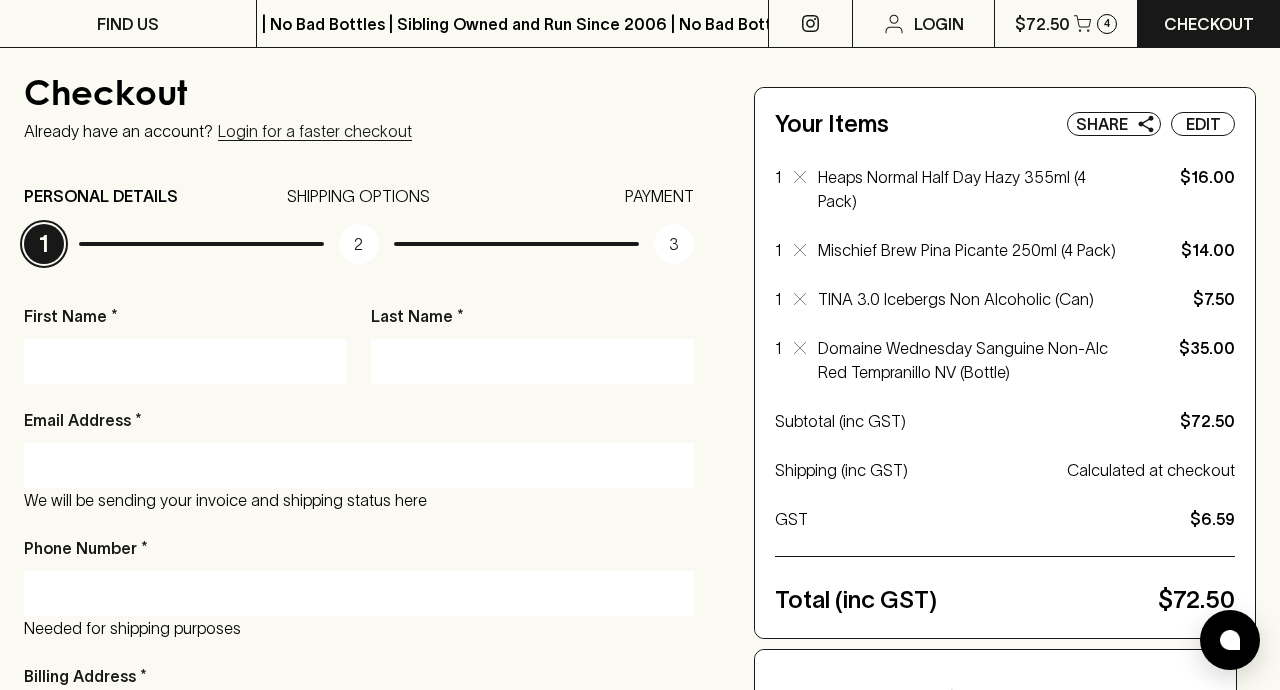 click on "First Name *" at bounding box center [185, 361] 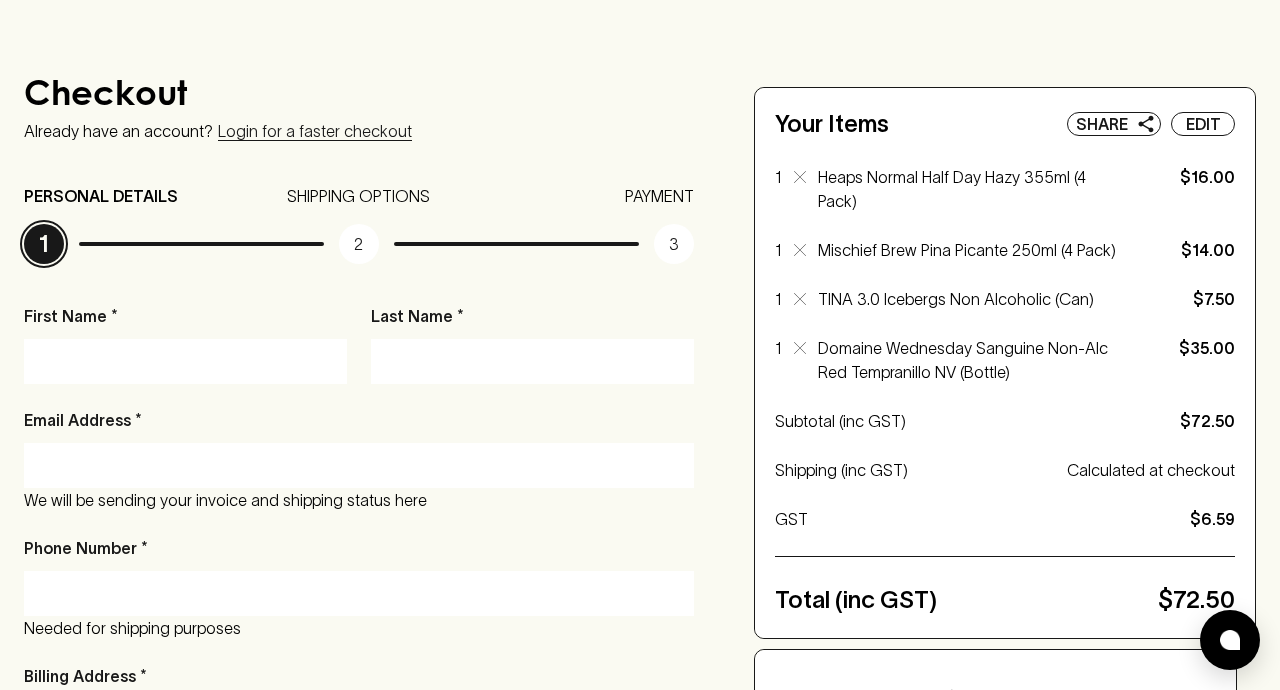 scroll, scrollTop: 0, scrollLeft: 0, axis: both 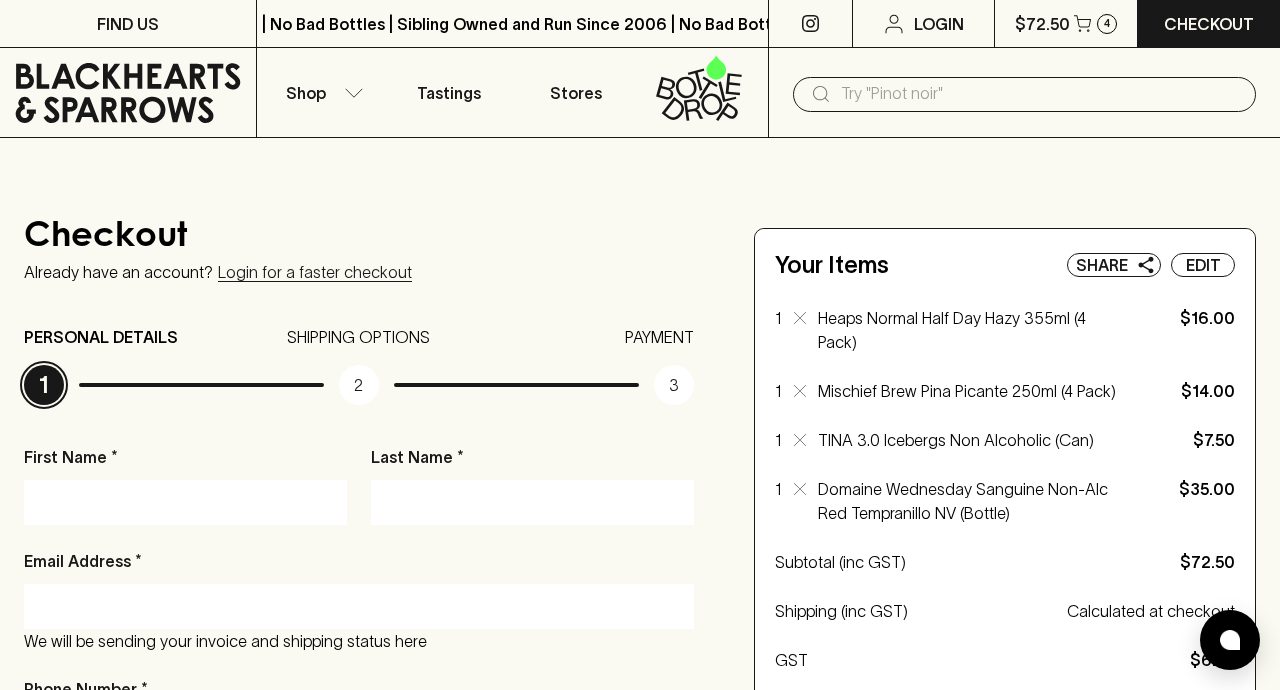 click at bounding box center [1040, 94] 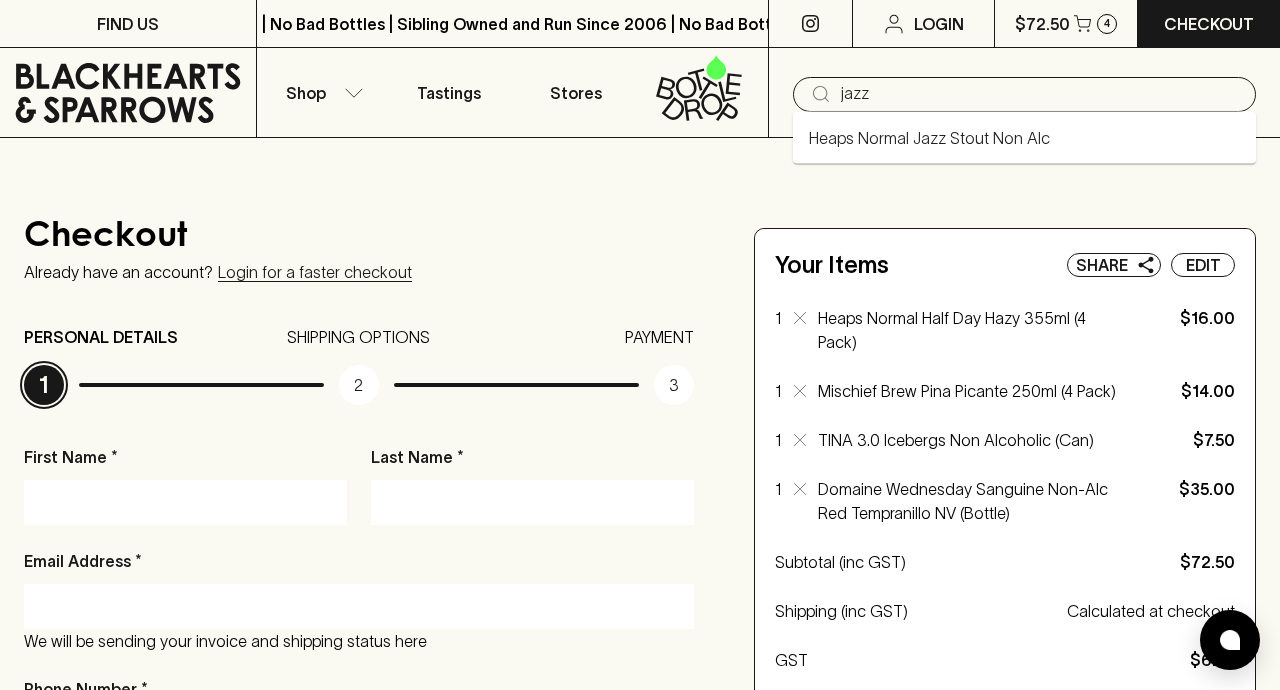 click on "Heaps Normal Jazz Stout Non Alc" at bounding box center (929, 138) 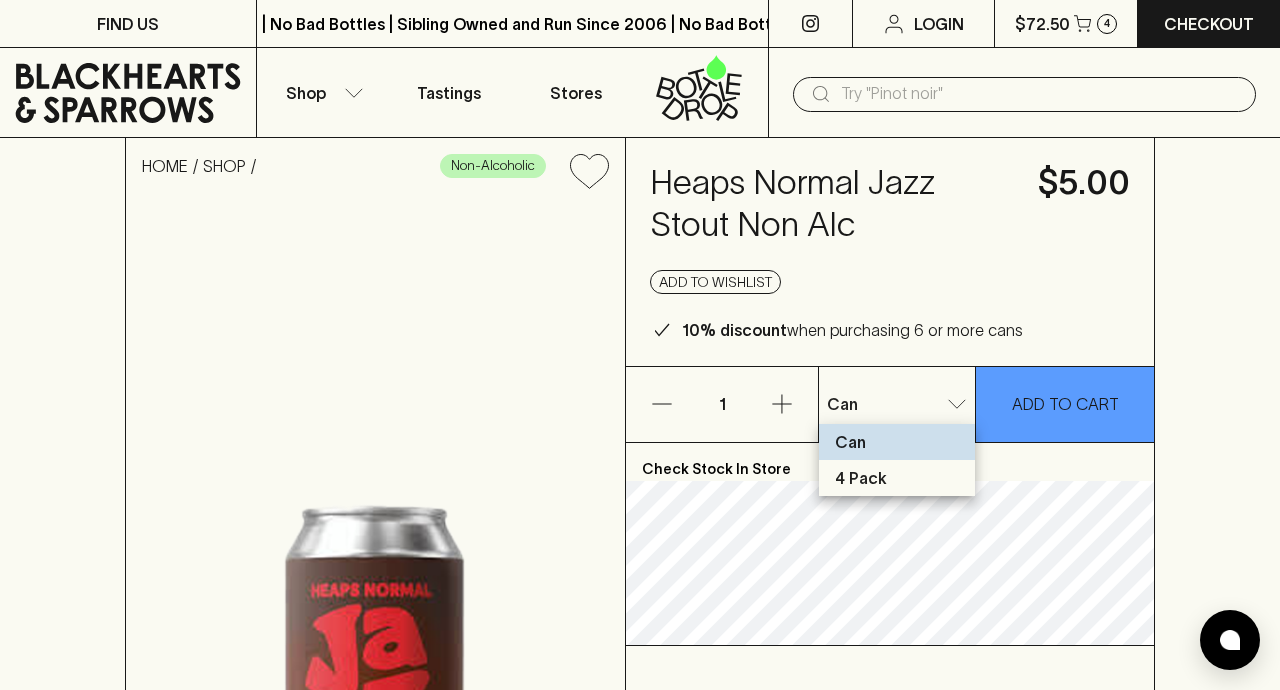 click on "FIND US | No Bad Bottles | Sibling Owned and Run Since 2006 | No Bad Bottles | Sibling Owned and Run Since 2006 | No Bad Bottles | Sibling Owned and Run Since 2006 | No Bad Bottles | Sibling Owned and Run Since 2006 | No Bad Bottles | Sibling Owned and Run Since 2006 | No Bad Bottles | Sibling Owned and Run Since 2006 | No Bad Bottles | Sibling Owned and Run Since 2006 | No Bad Bottles | Sibling Owned and Run Since 2006
⠀ | No Bad Bottles | Sibling Owned and Run Since 2006 | No Bad Bottles | Sibling Owned and Run Since 2006 | No Bad Bottles | Sibling Owned and Run Since 2006 | No Bad Bottles | Sibling Owned and Run Since 2006 | No Bad Bottles | Sibling Owned and Run Since 2006 | No Bad Bottles | Sibling Owned and Run Since 2006 | No Bad Bottles | Sibling Owned and Run Since 2006 | No Bad Bottles | Sibling Owned and Run Since 2006
⠀ Login $72.50 4 Checkout Shop Tastings Stores ​ HOME SHOP Non-Alcoholic Heaps Normal Jazz Stout Non Alc $5.00 Add to wishlist 10% discount   cans 1" at bounding box center [640, 1237] 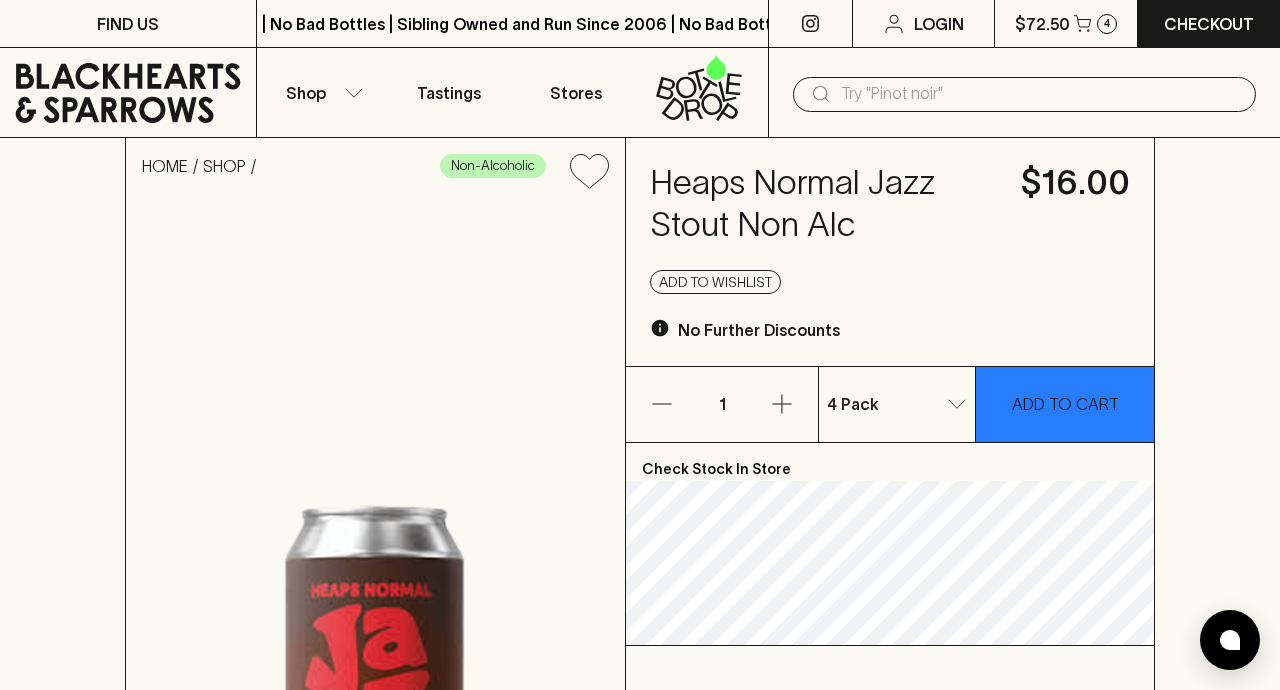 click on "ADD TO CART" at bounding box center (1065, 404) 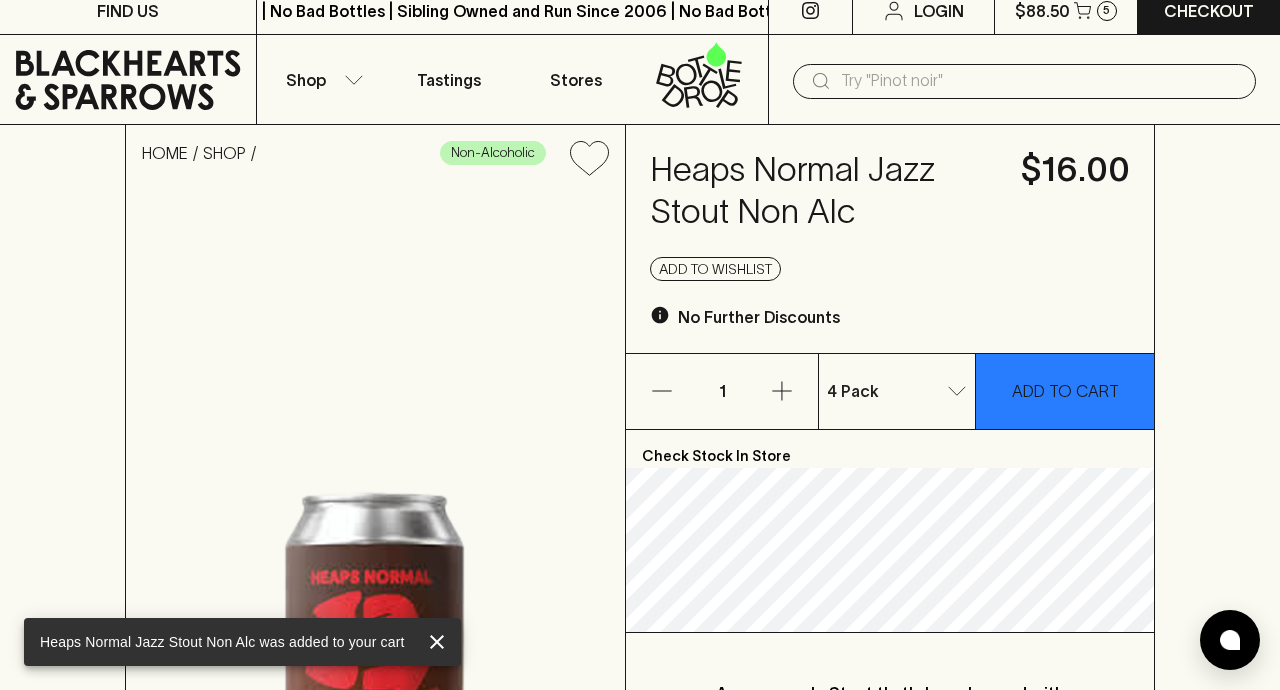 scroll, scrollTop: 0, scrollLeft: 0, axis: both 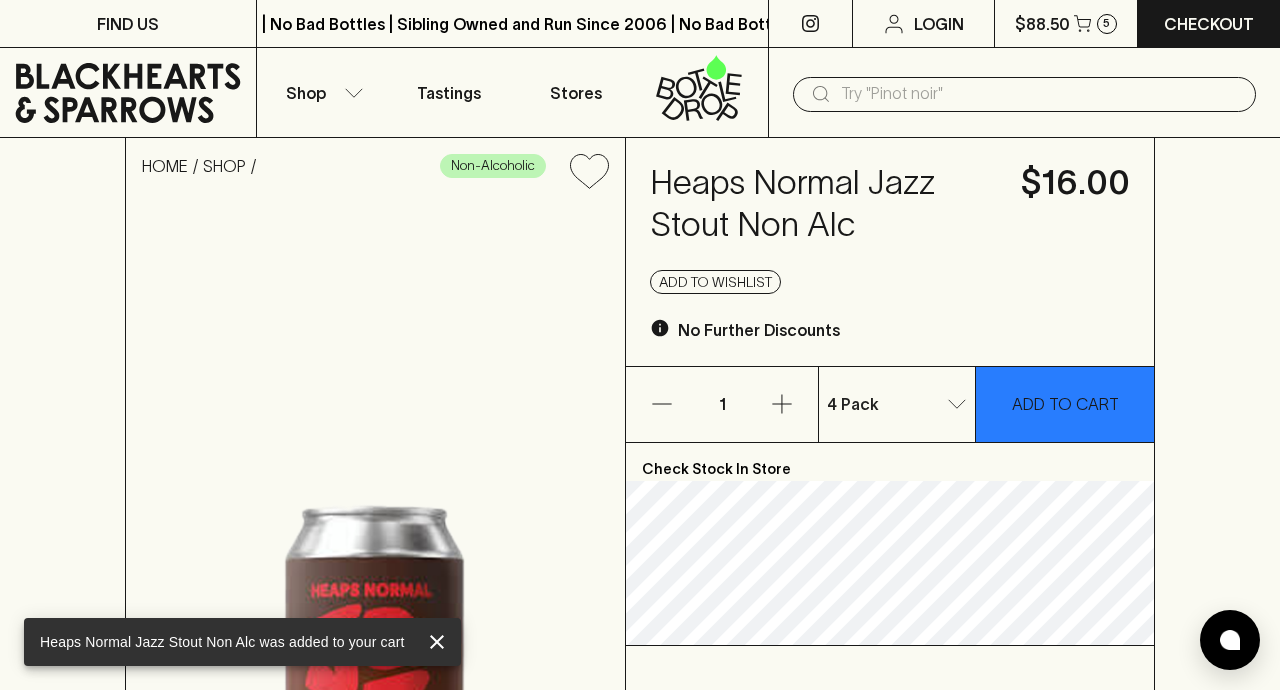 click at bounding box center (1040, 94) 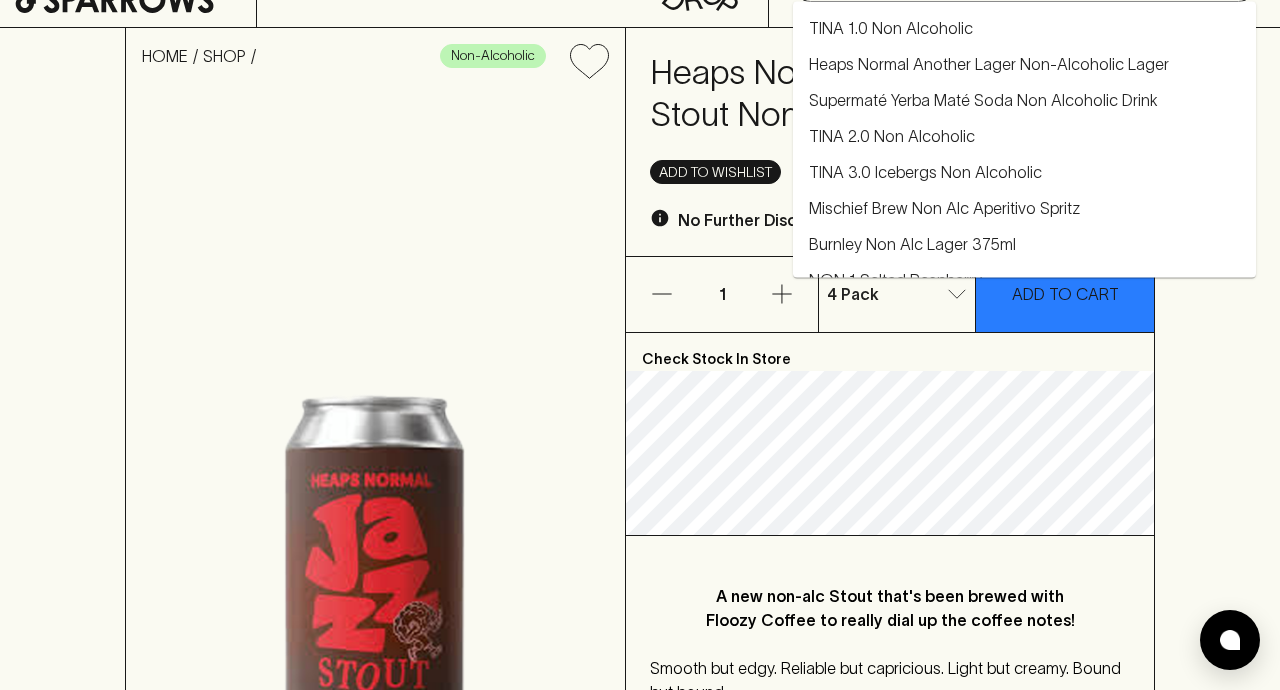 scroll, scrollTop: 113, scrollLeft: 0, axis: vertical 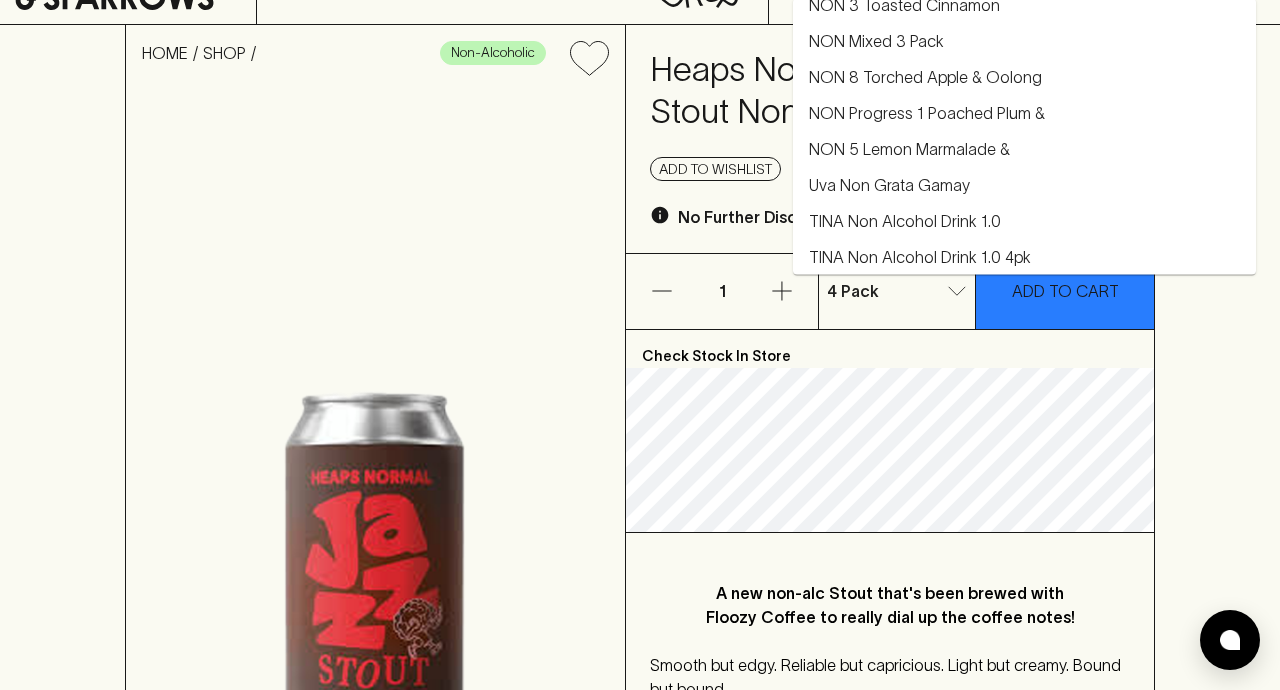 click on "NON 5 Lemon Marmalade &" at bounding box center (909, 150) 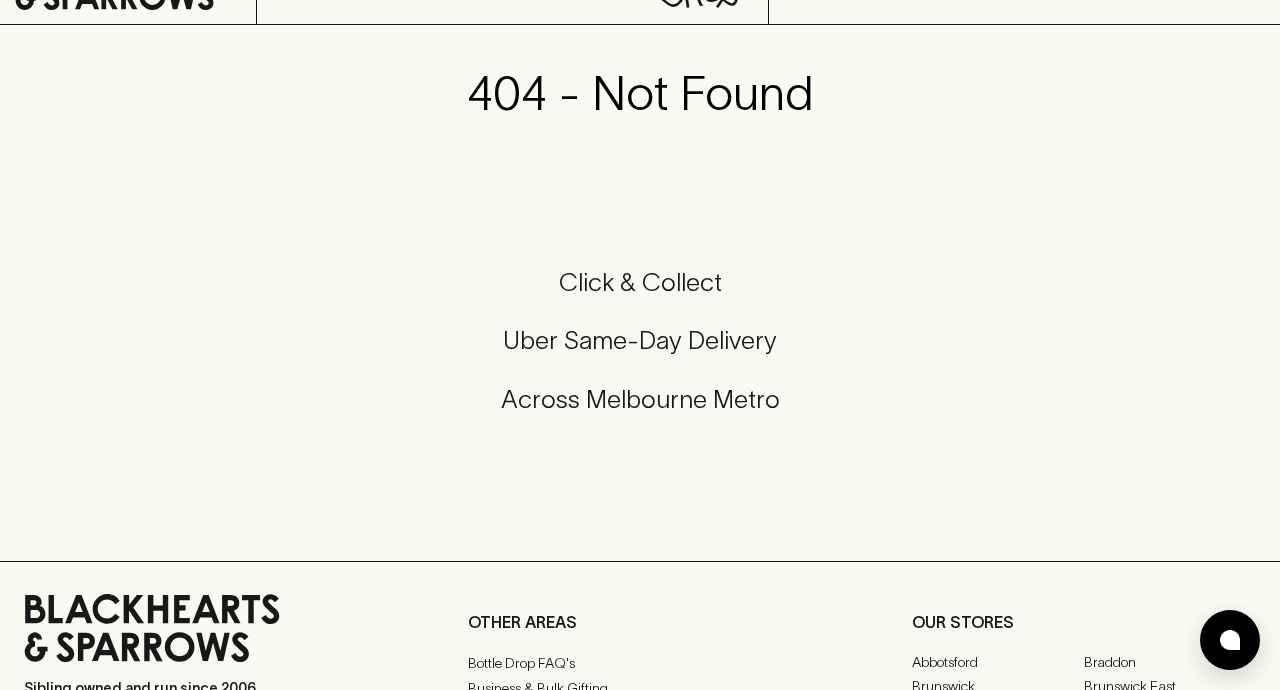 scroll, scrollTop: 0, scrollLeft: 0, axis: both 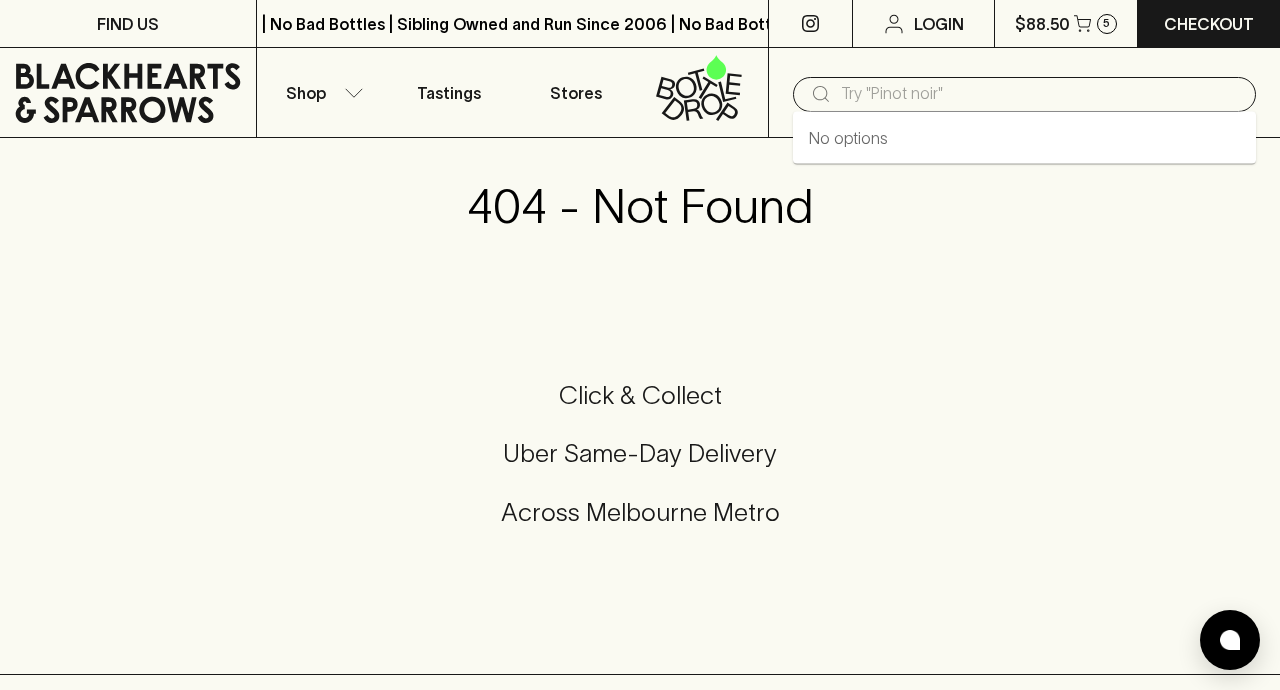 click at bounding box center [1040, 94] 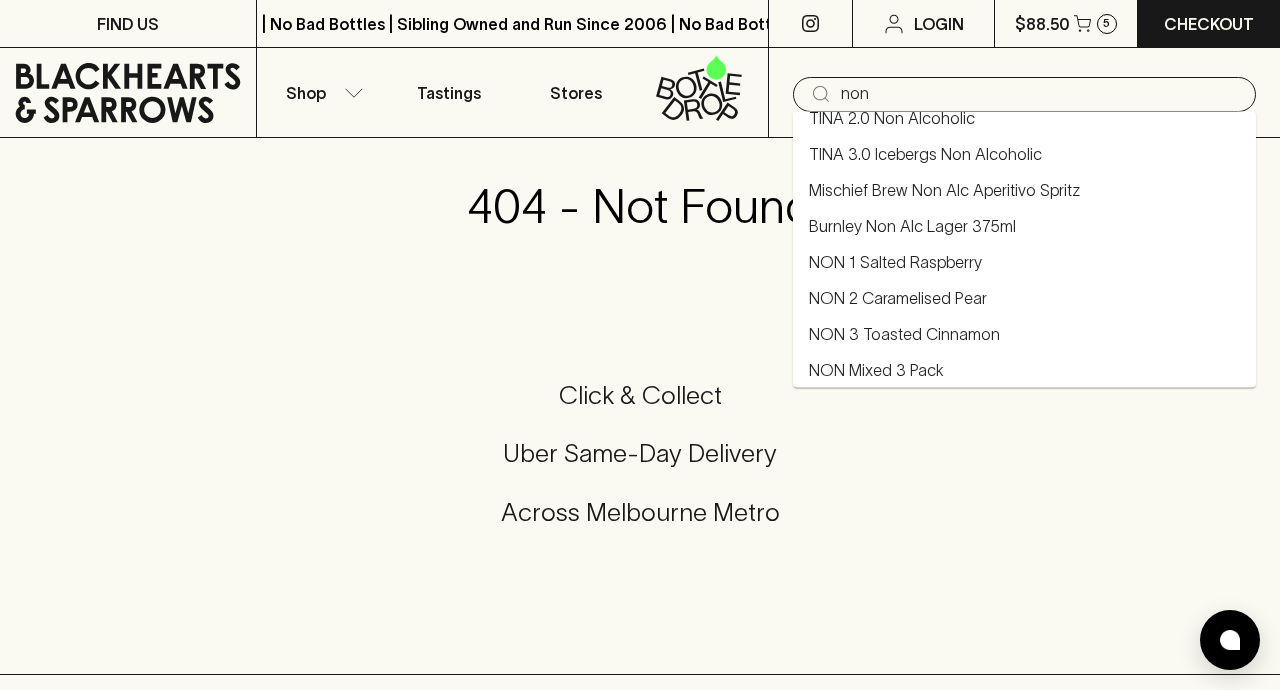 scroll, scrollTop: 152, scrollLeft: 0, axis: vertical 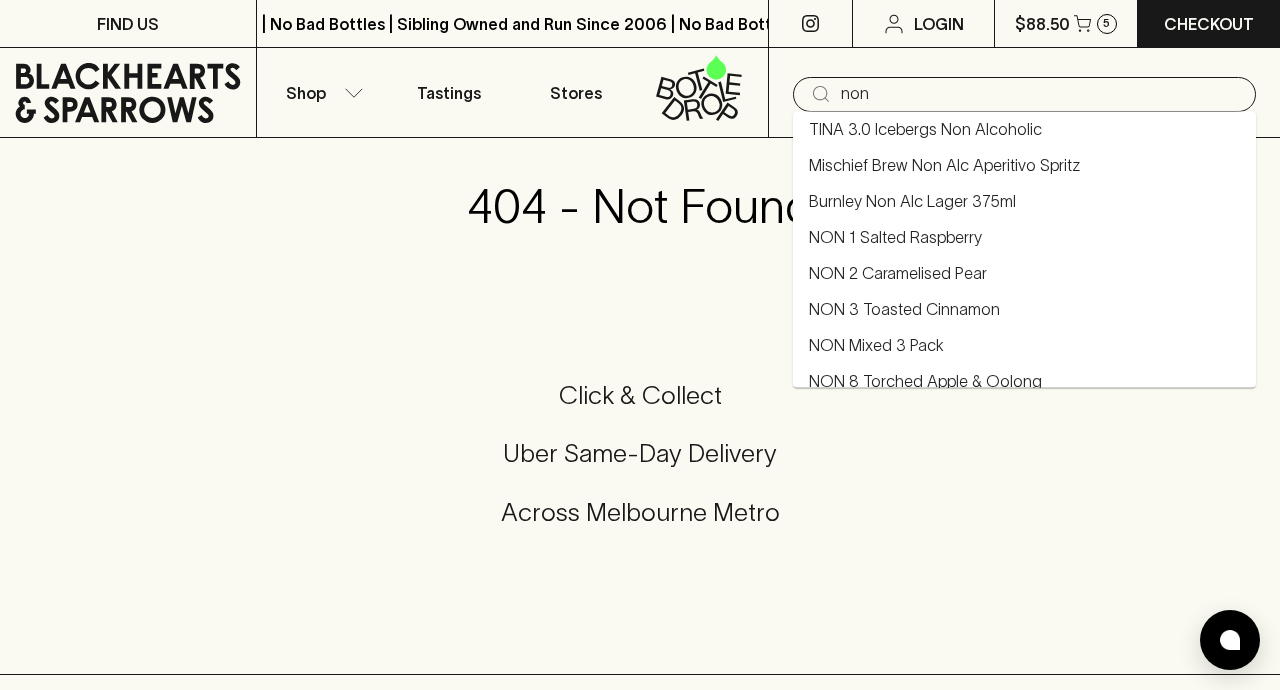 click on "NON 1 Salted Raspberry" at bounding box center [895, 238] 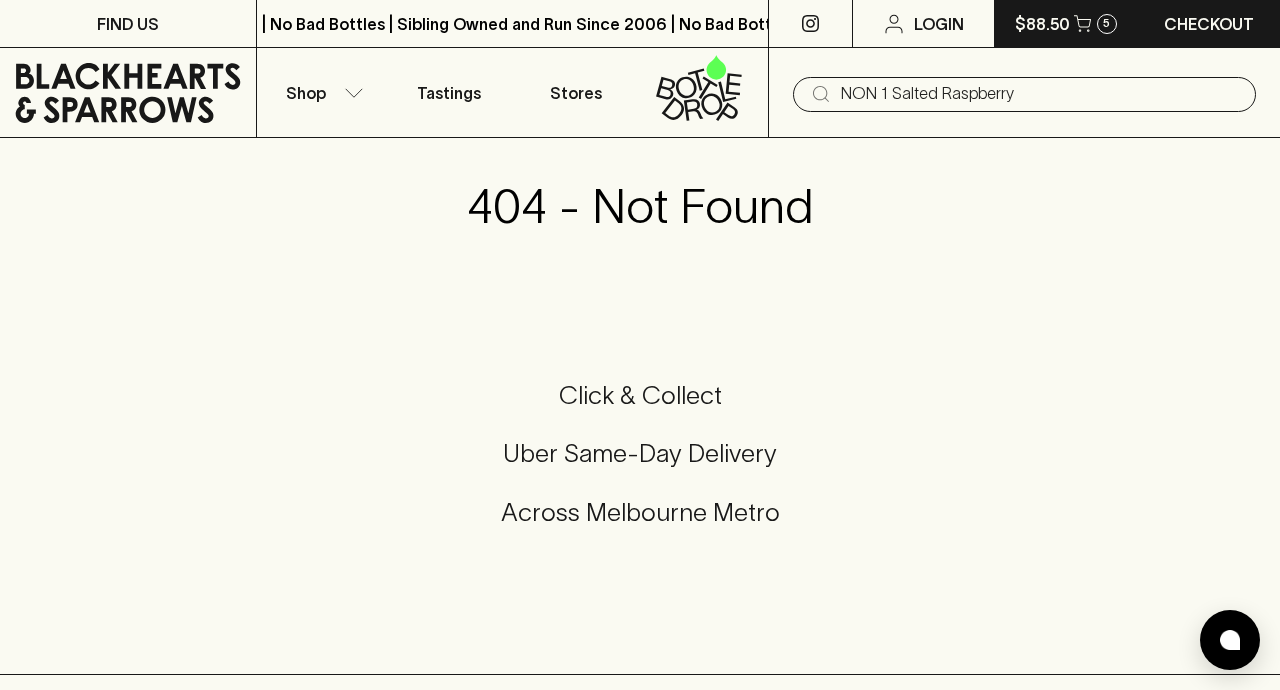 type on "NON 1 Salted Raspberry" 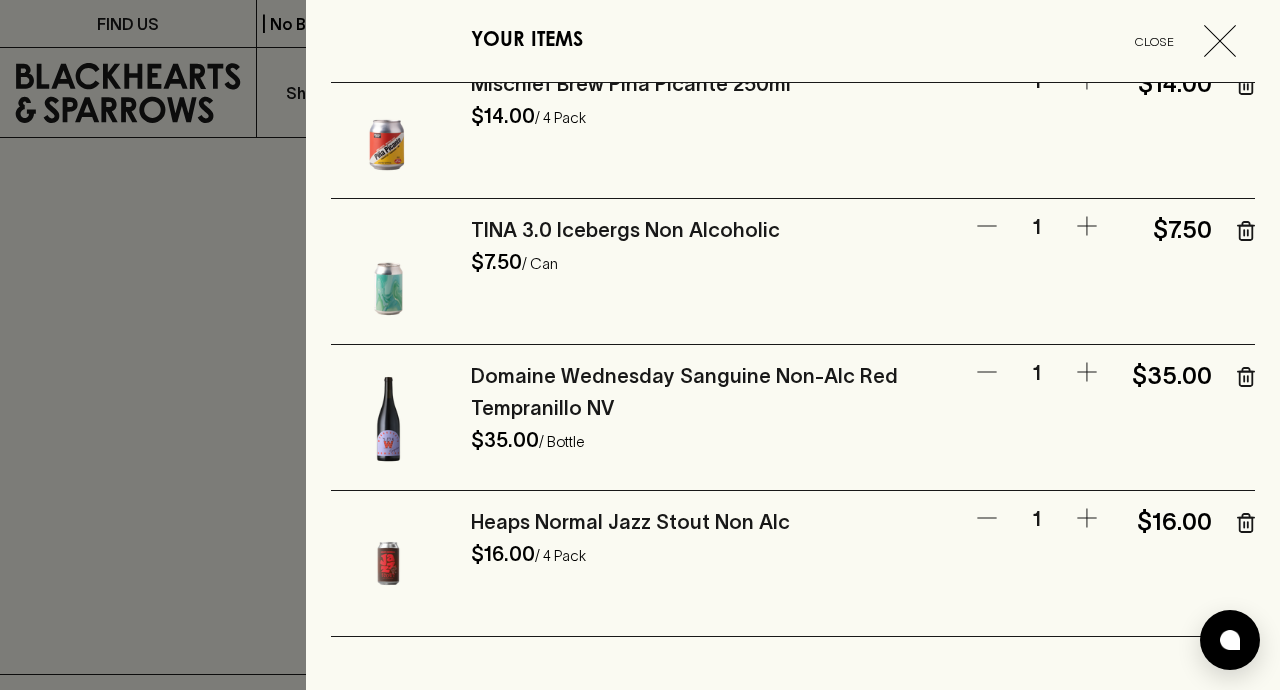 scroll, scrollTop: 0, scrollLeft: 0, axis: both 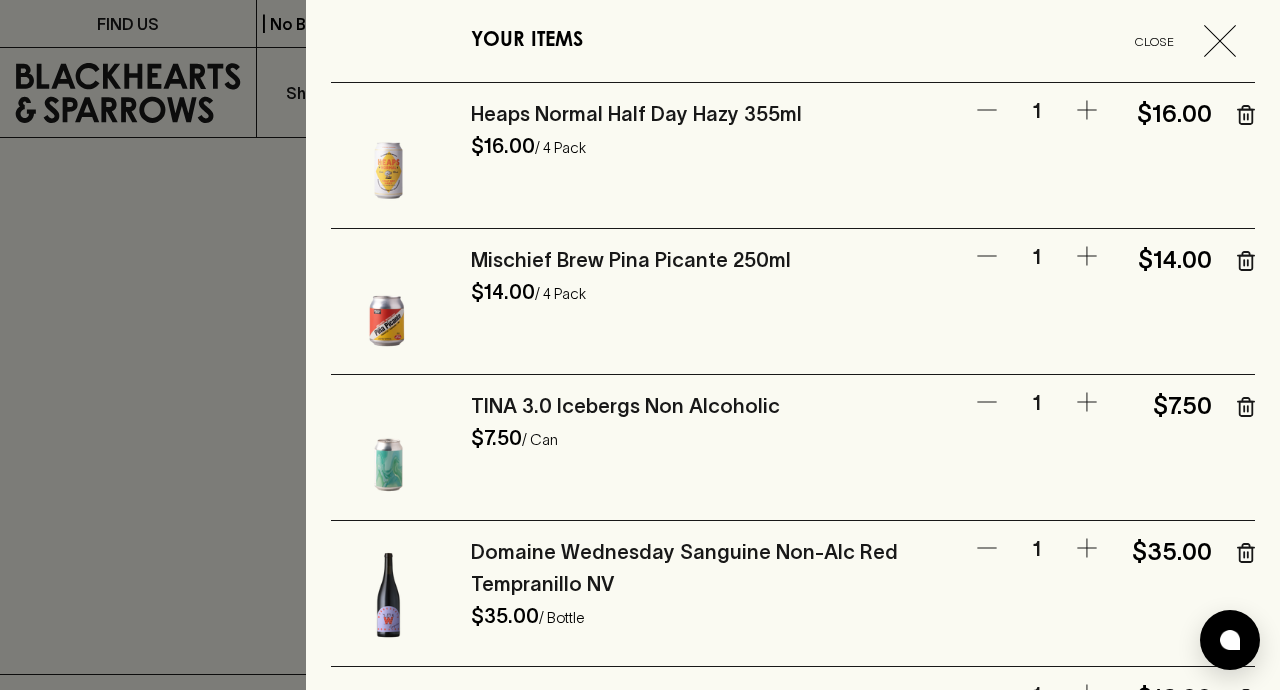 click 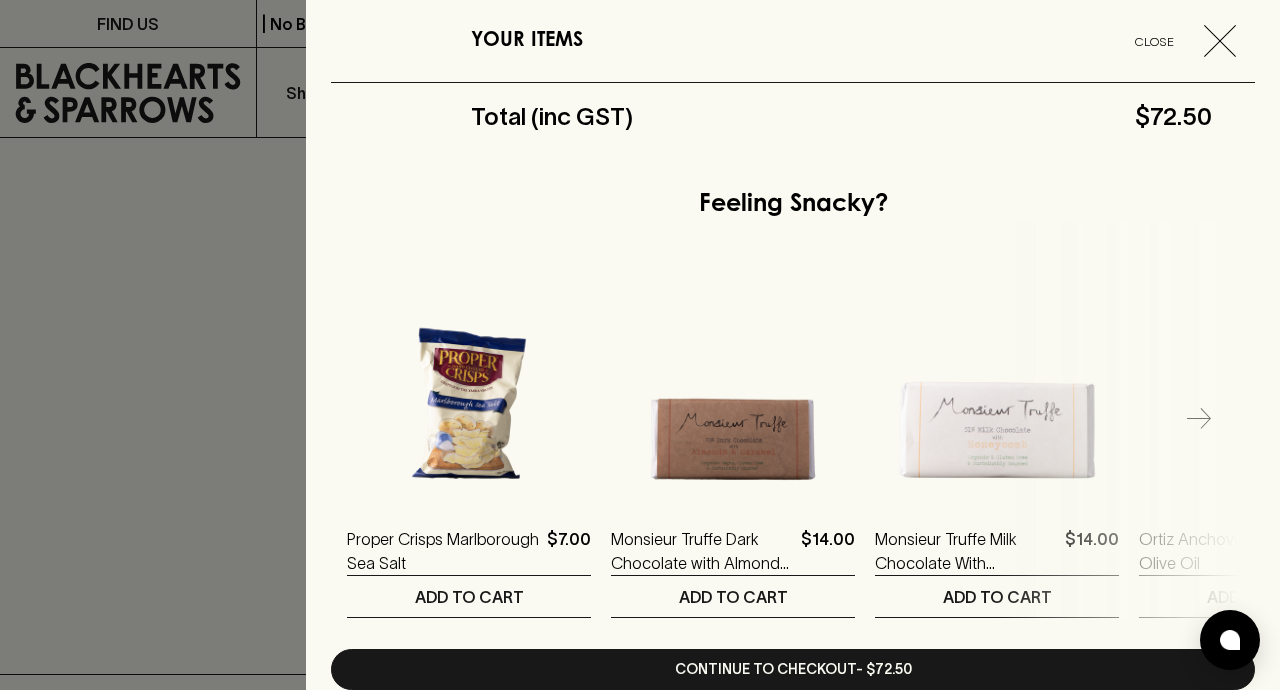 scroll, scrollTop: 976, scrollLeft: 0, axis: vertical 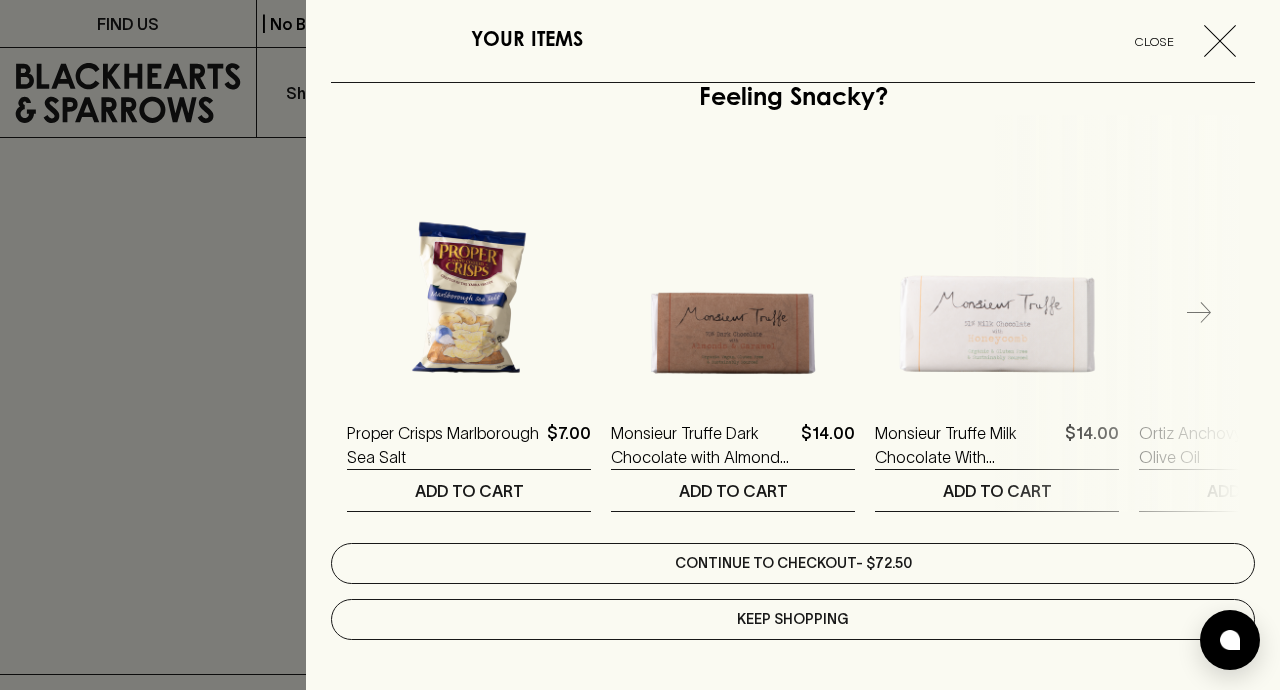 click on "Continue to checkout  - $72.50" at bounding box center [793, 563] 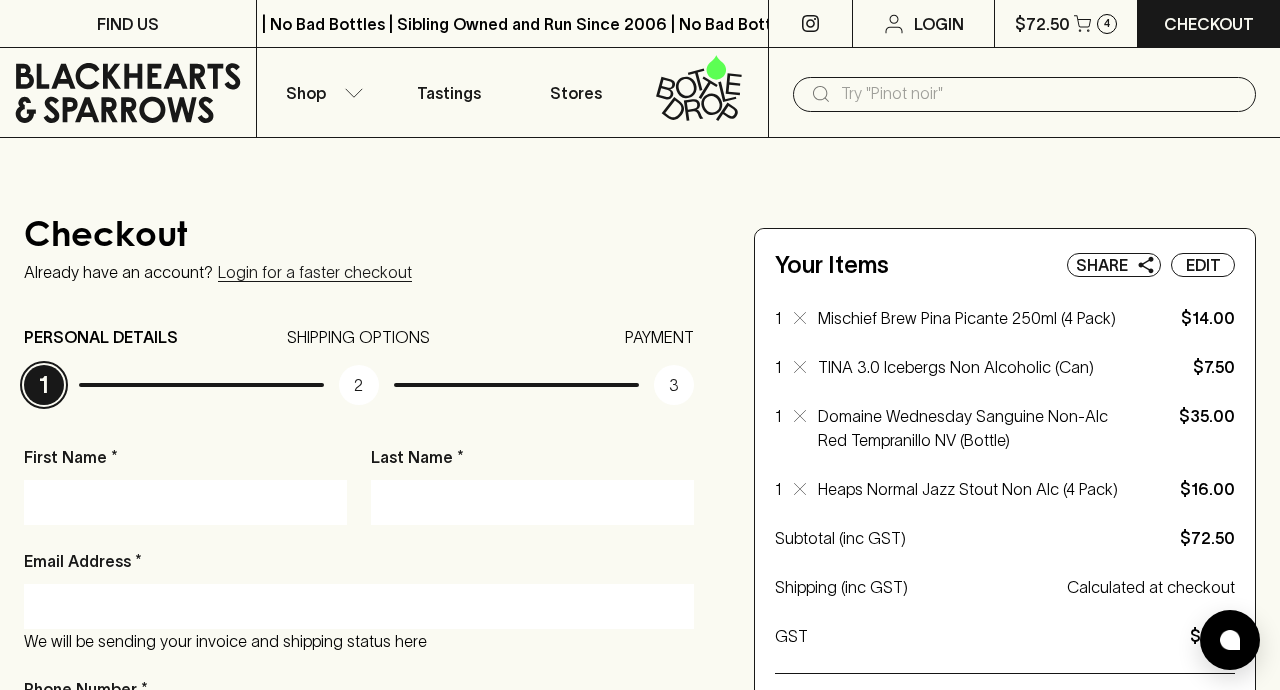 click on "PERSONAL DETAILS 1" at bounding box center (135, 365) 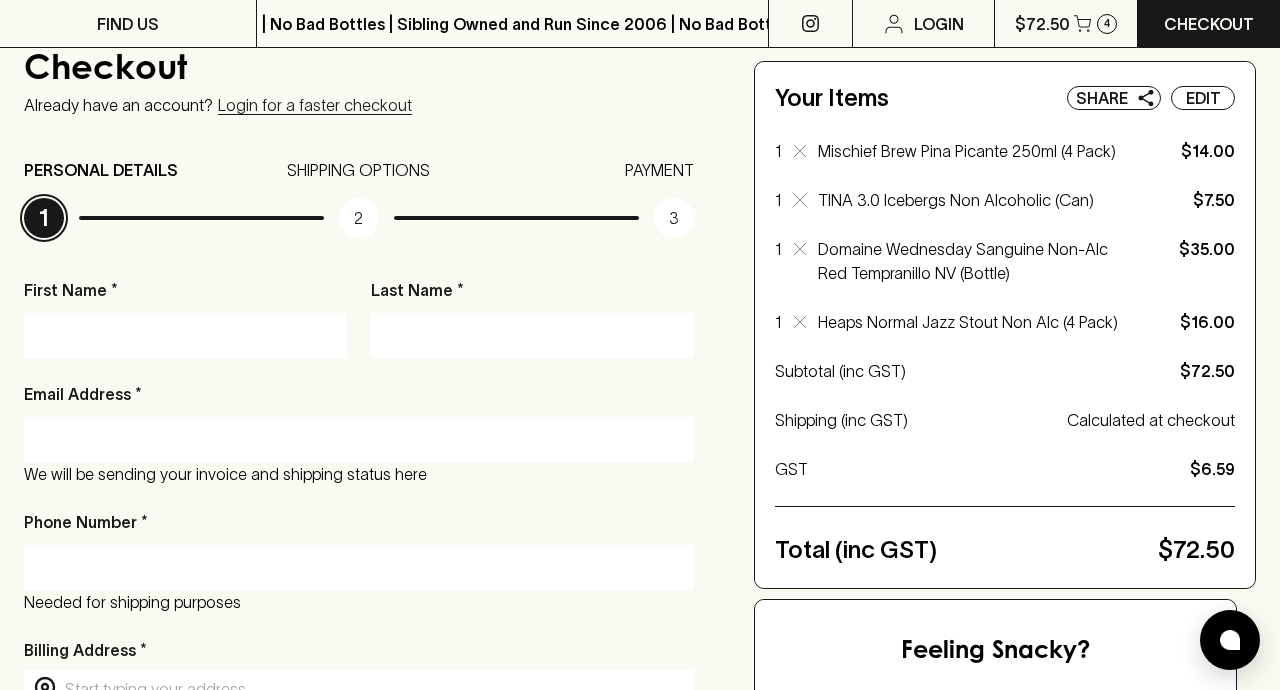 click on "First Name *" at bounding box center (185, 335) 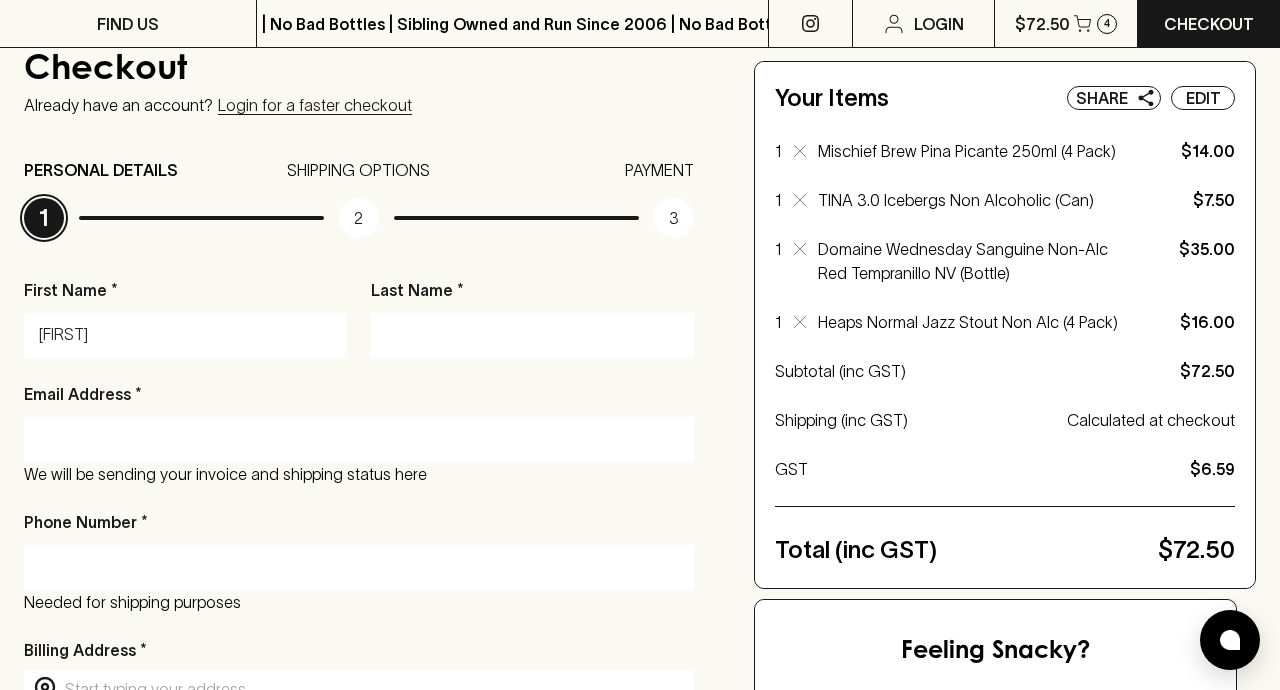 type on "[FIRST]" 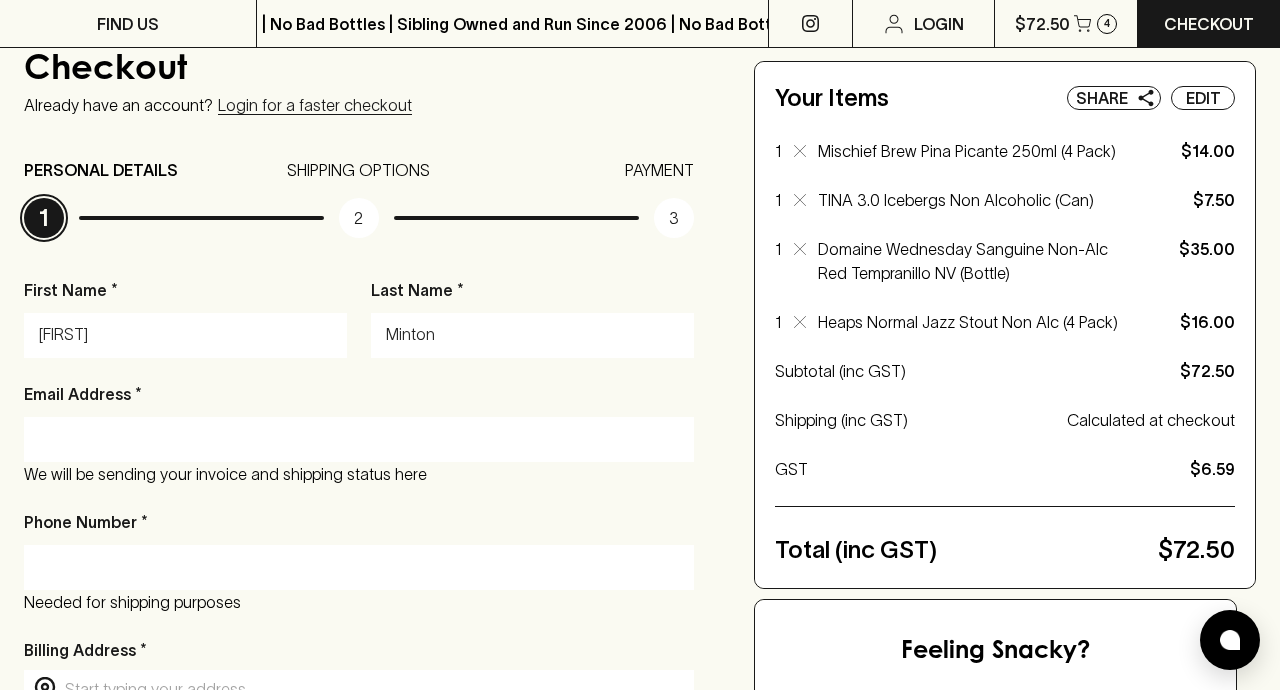 type on "Minton" 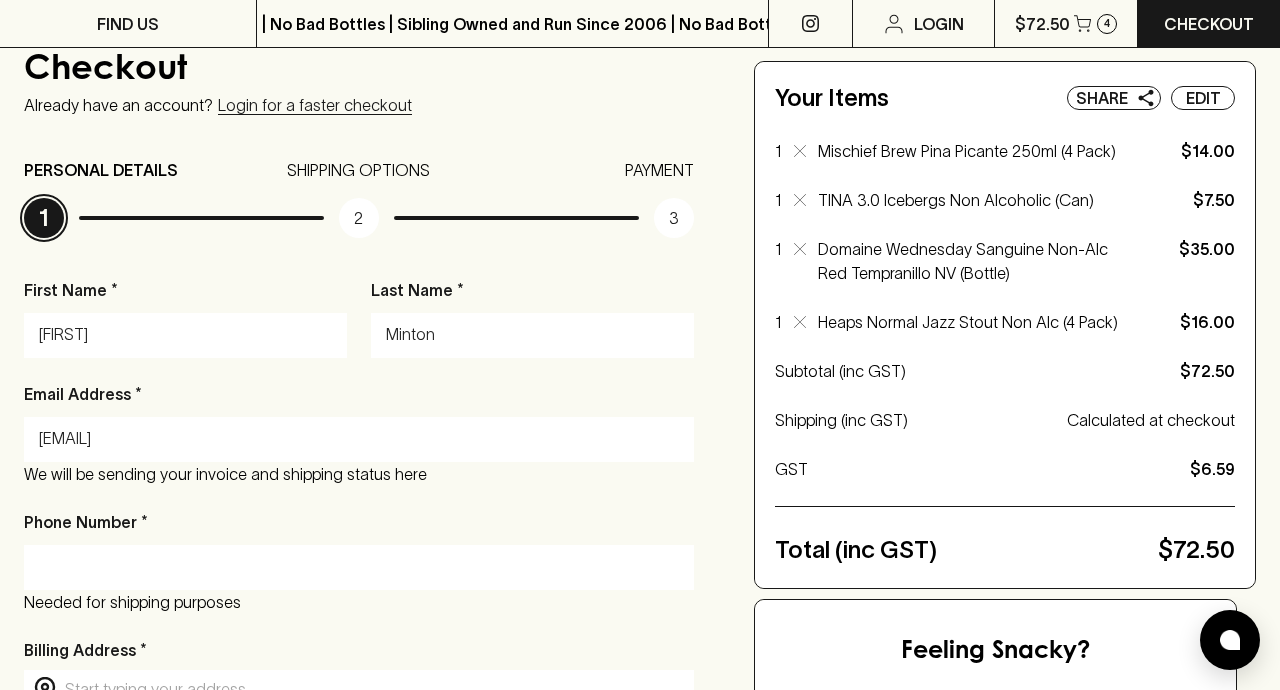 type on "[EMAIL]" 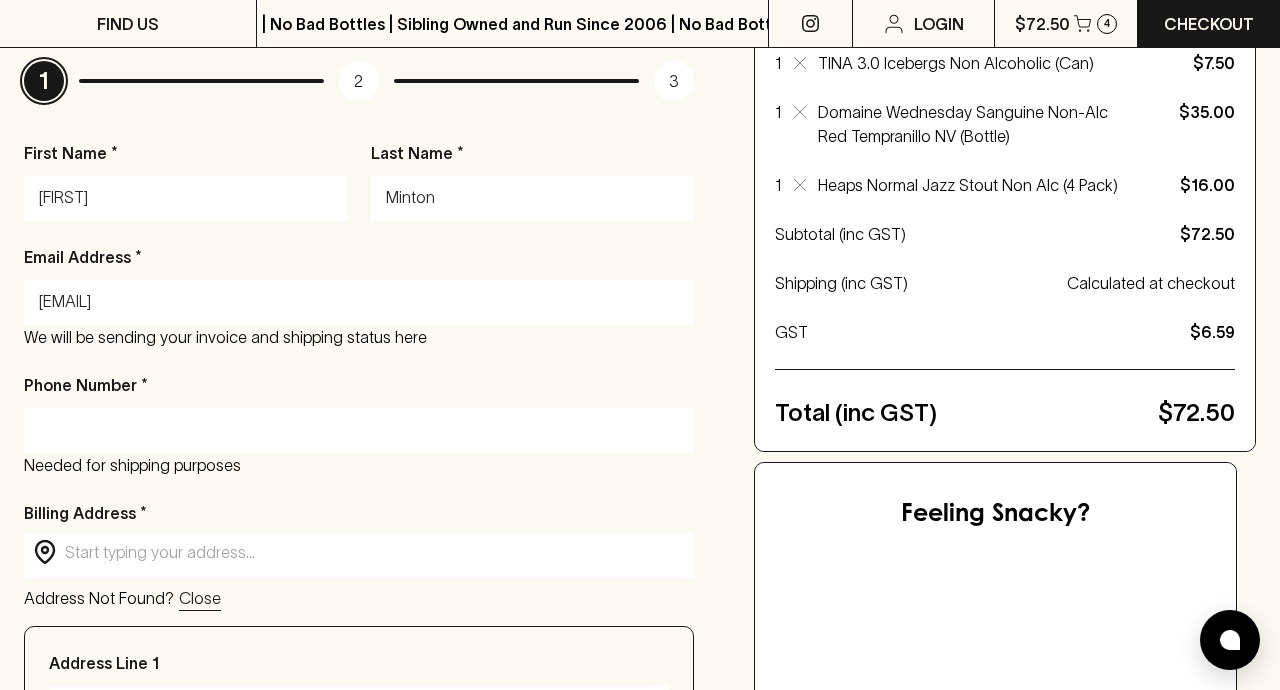 scroll, scrollTop: 305, scrollLeft: 0, axis: vertical 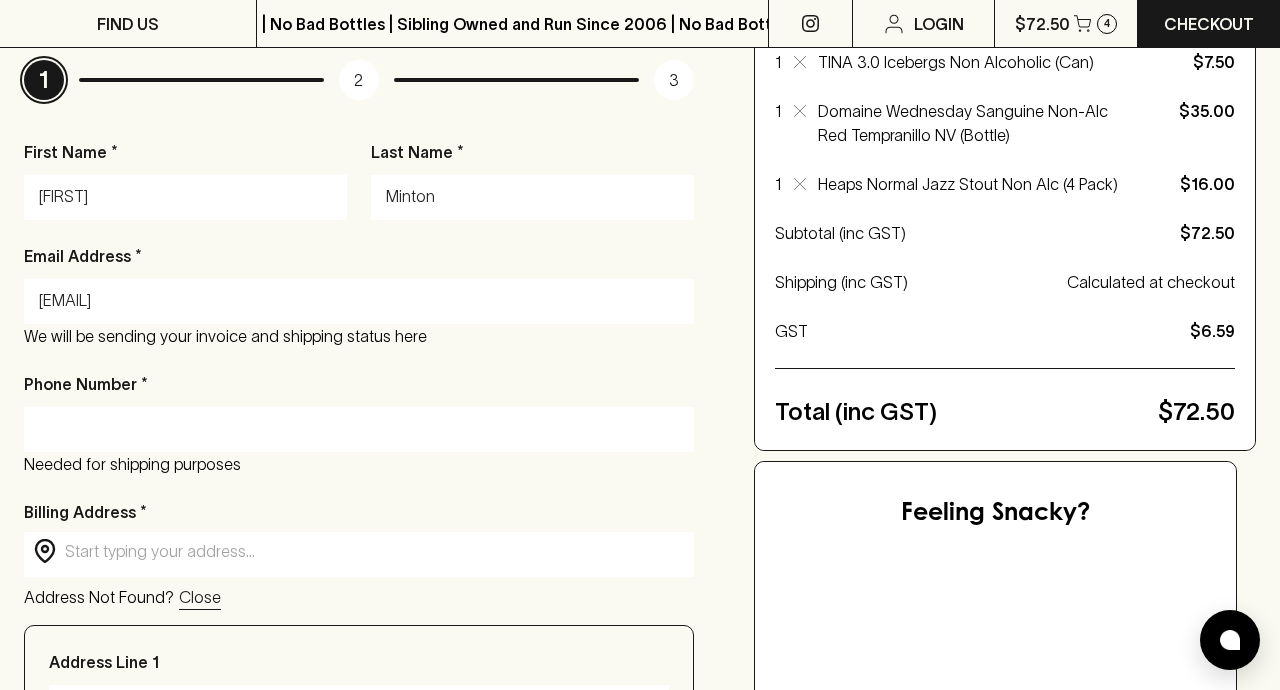 click on "Phone Number *" at bounding box center [359, 429] 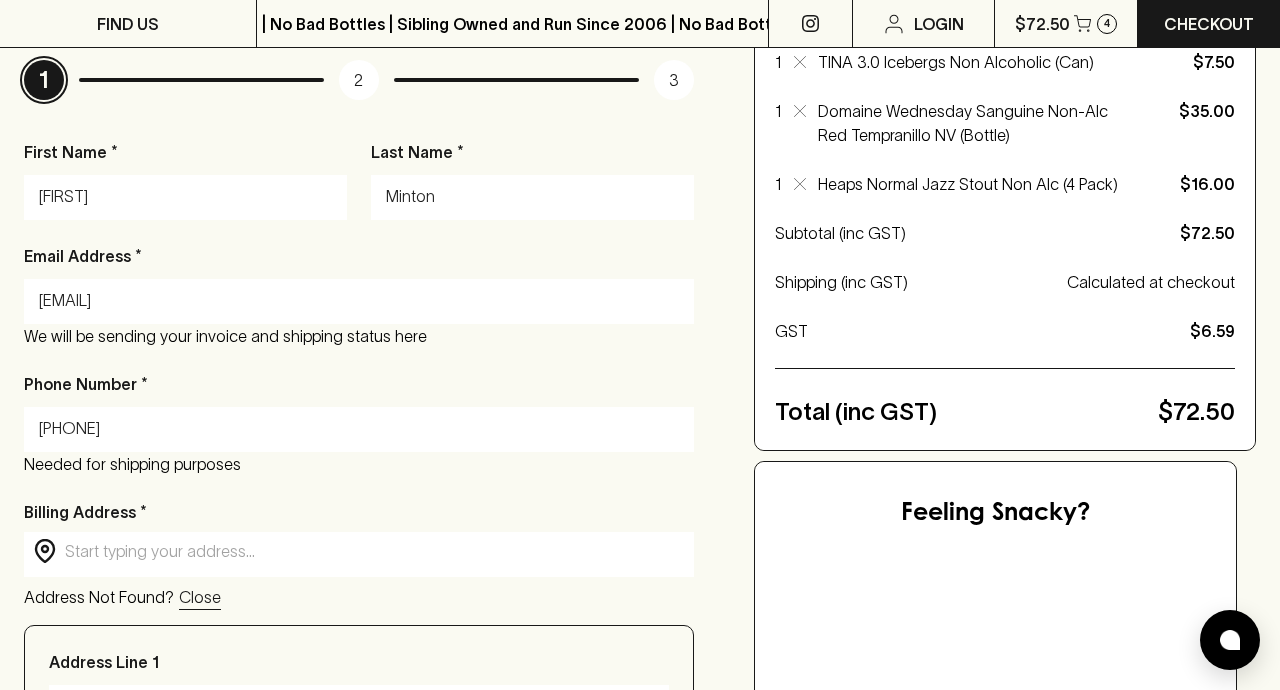 type on "[PHONE]" 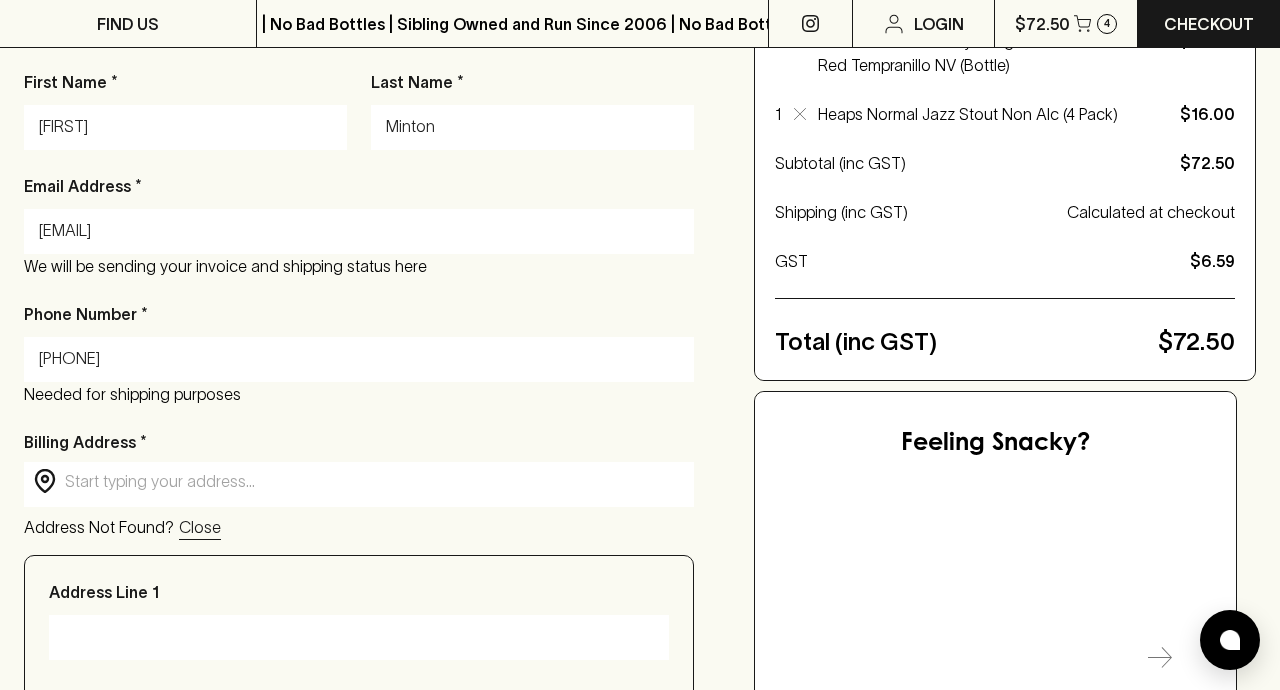 scroll, scrollTop: 383, scrollLeft: 0, axis: vertical 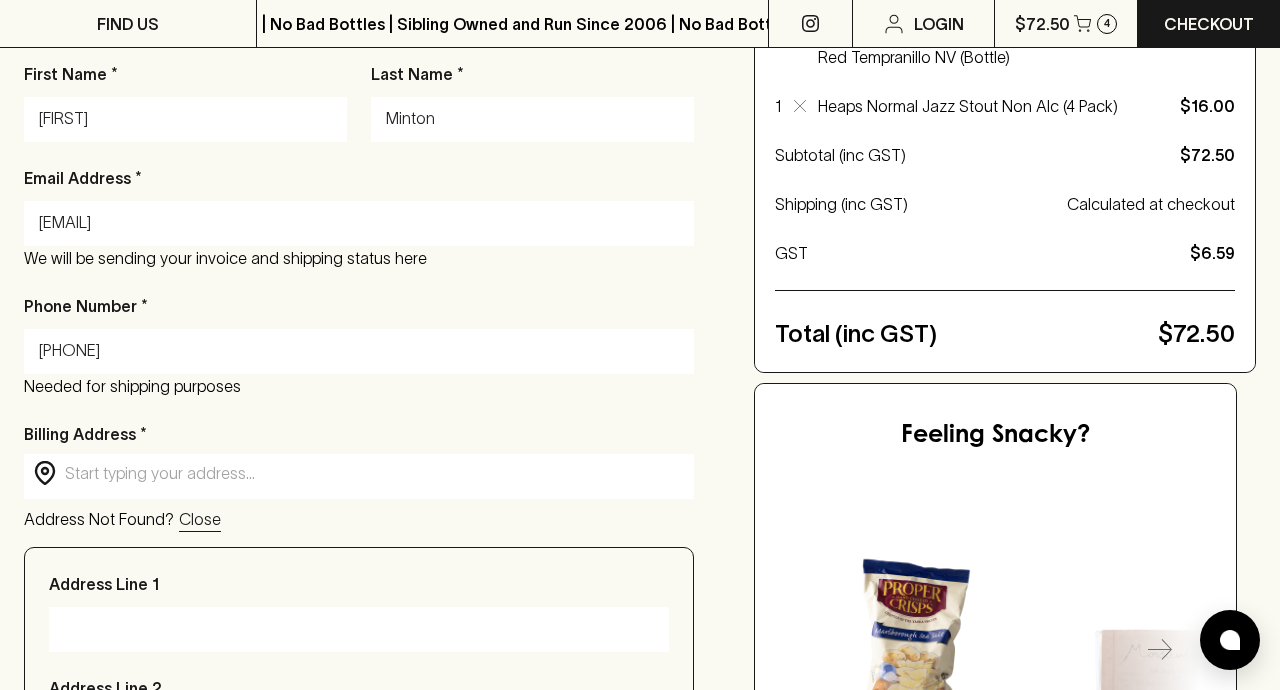click at bounding box center (375, 473) 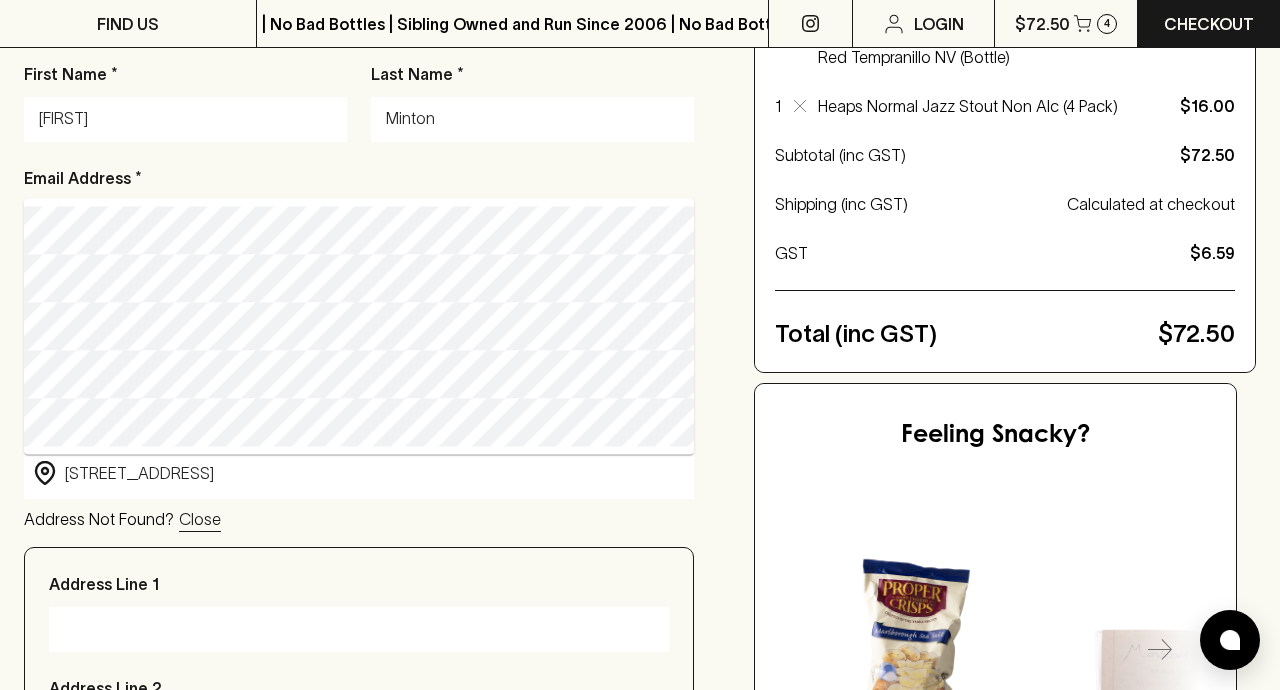 type on "[STREET_ADDRESS], [CITY] [STATE], [COUNTRY]" 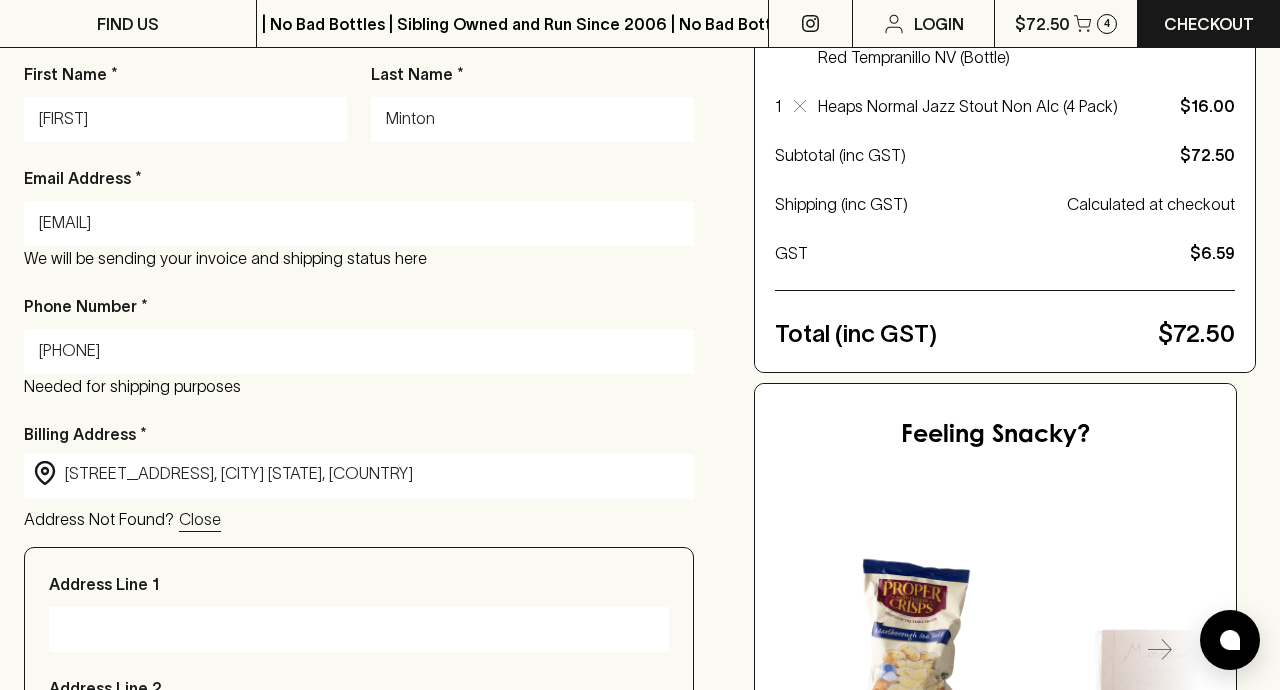 type on "[STREET_ADDRESS]" 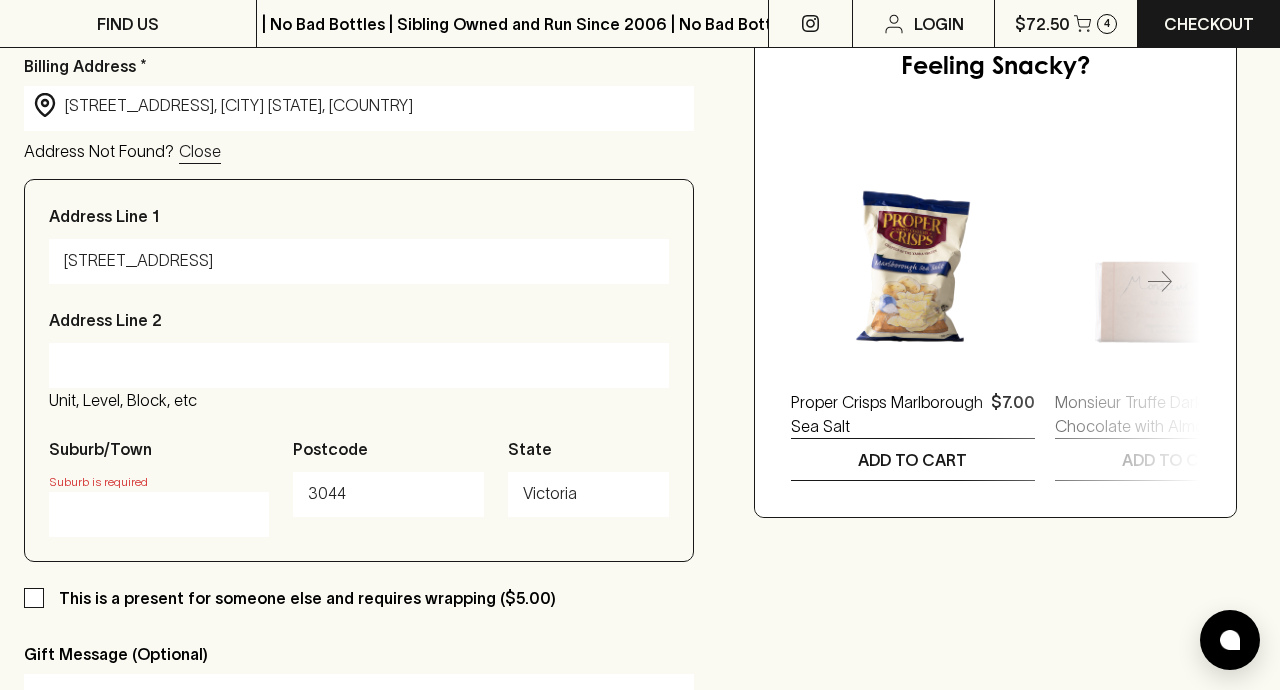 scroll, scrollTop: 794, scrollLeft: 0, axis: vertical 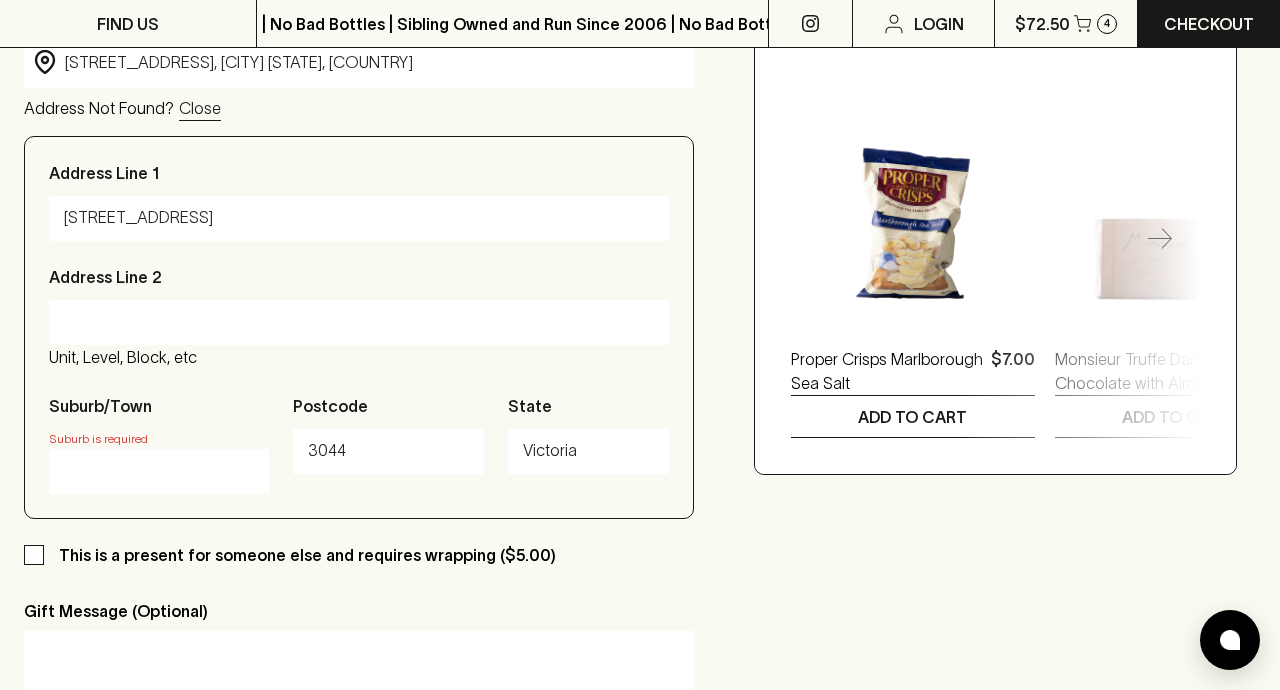 type on "[STREET_ADDRESS], [CITY] [STATE], [COUNTRY]" 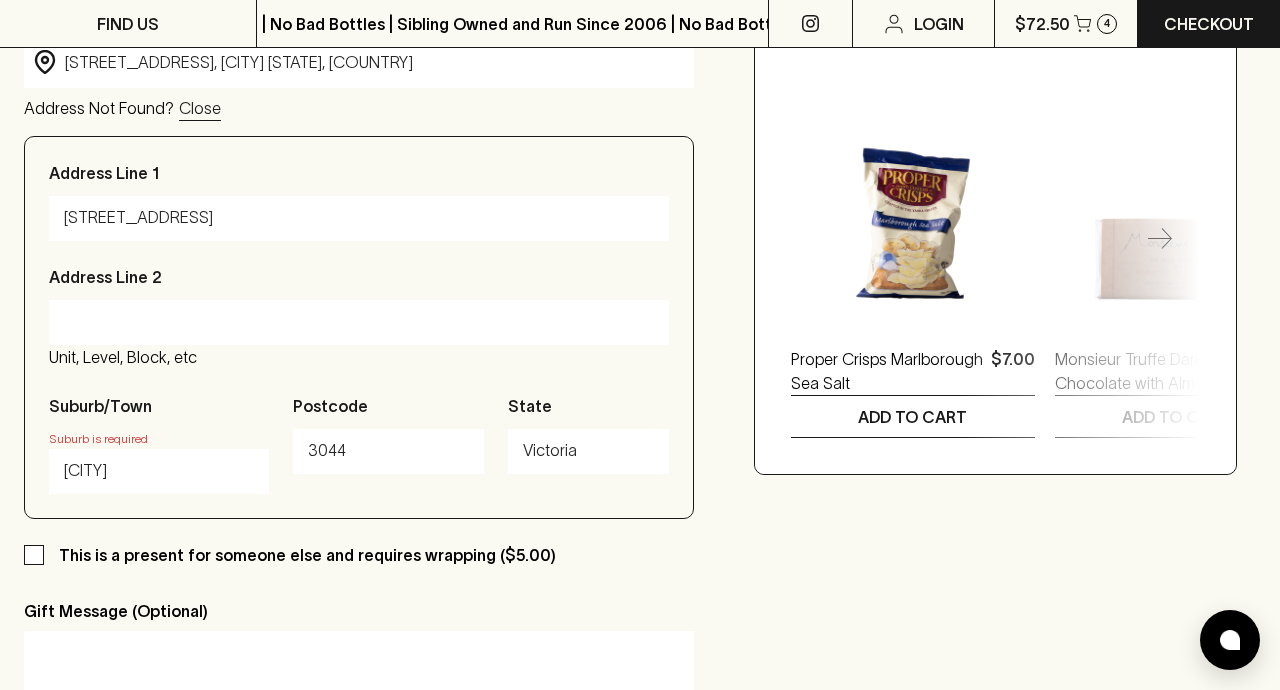 type on "[CITY]" 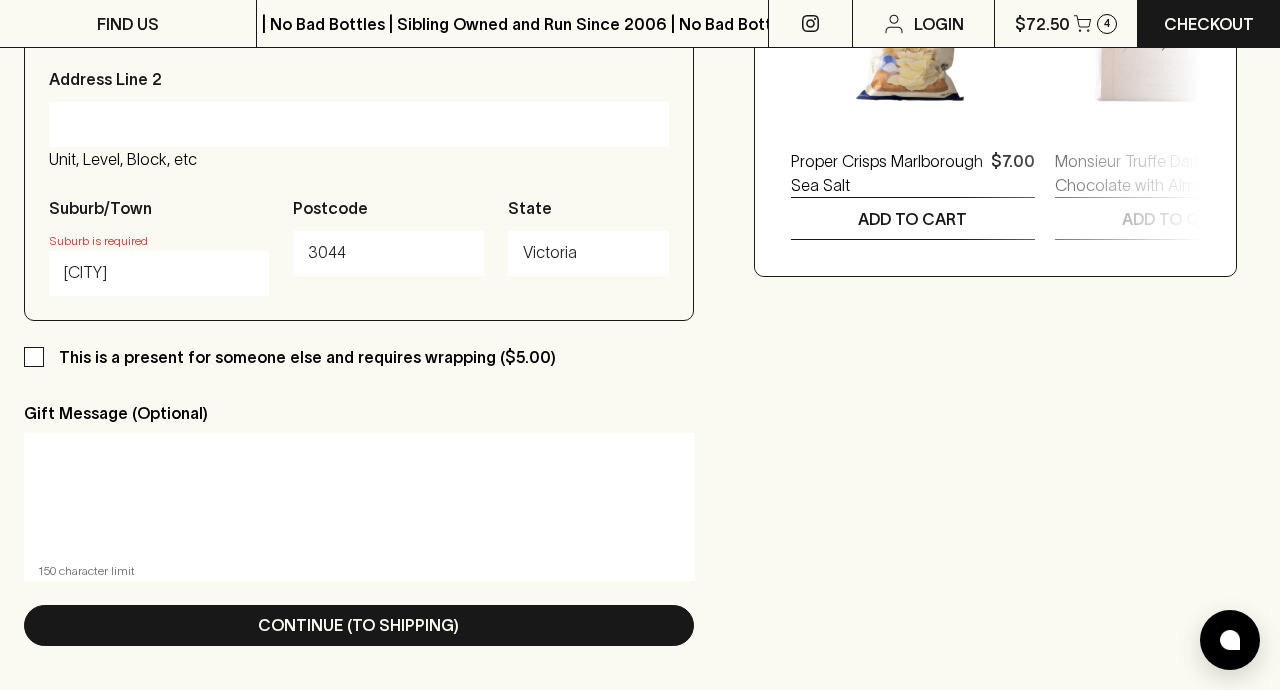 scroll, scrollTop: 1069, scrollLeft: 0, axis: vertical 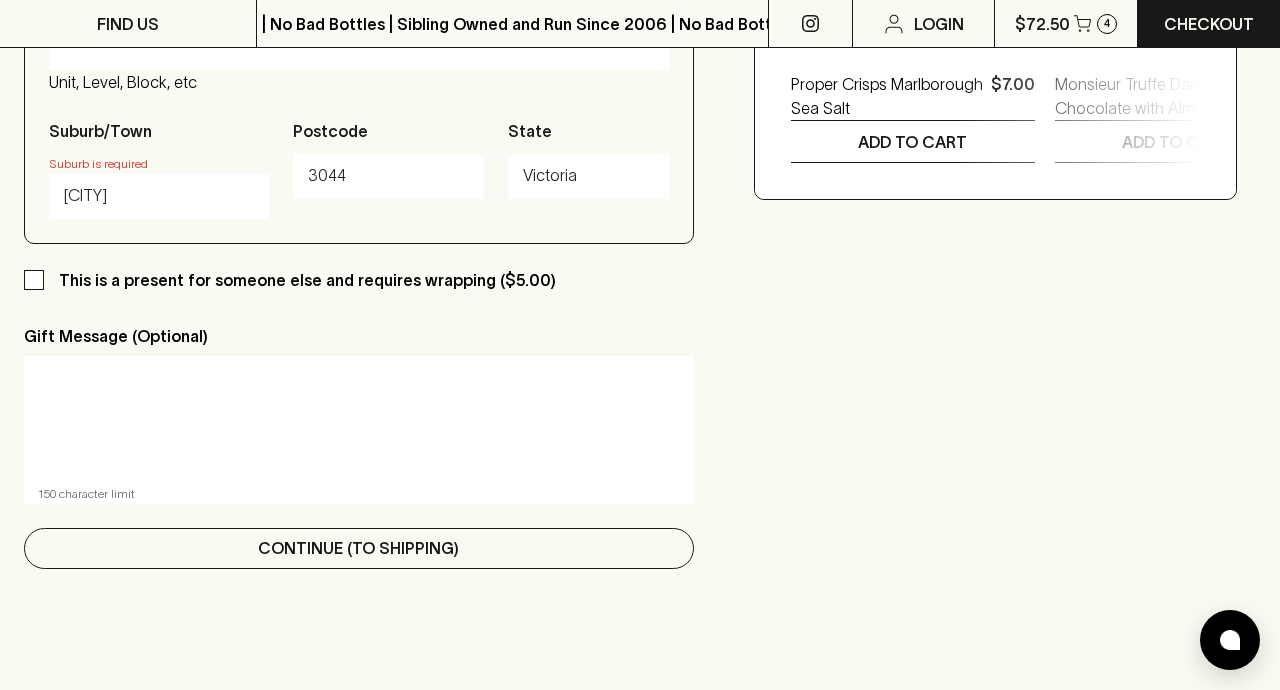 click on "Continue (To Shipping)" at bounding box center (358, 548) 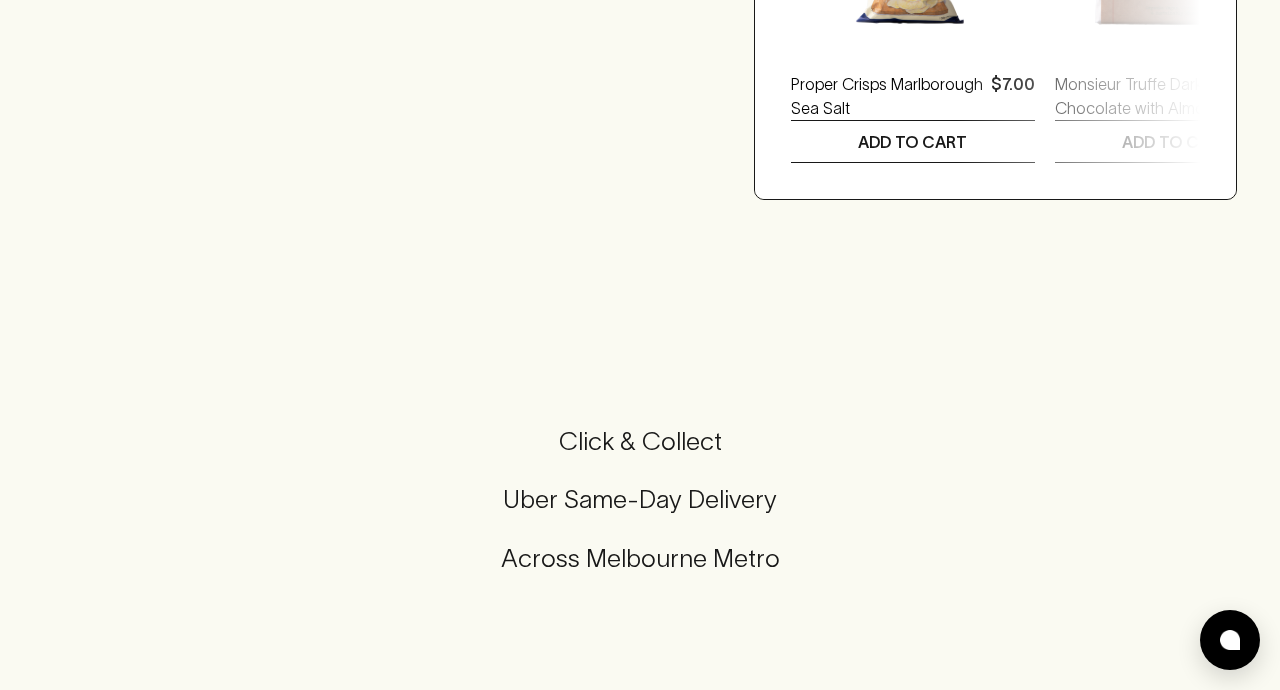 scroll, scrollTop: 0, scrollLeft: 0, axis: both 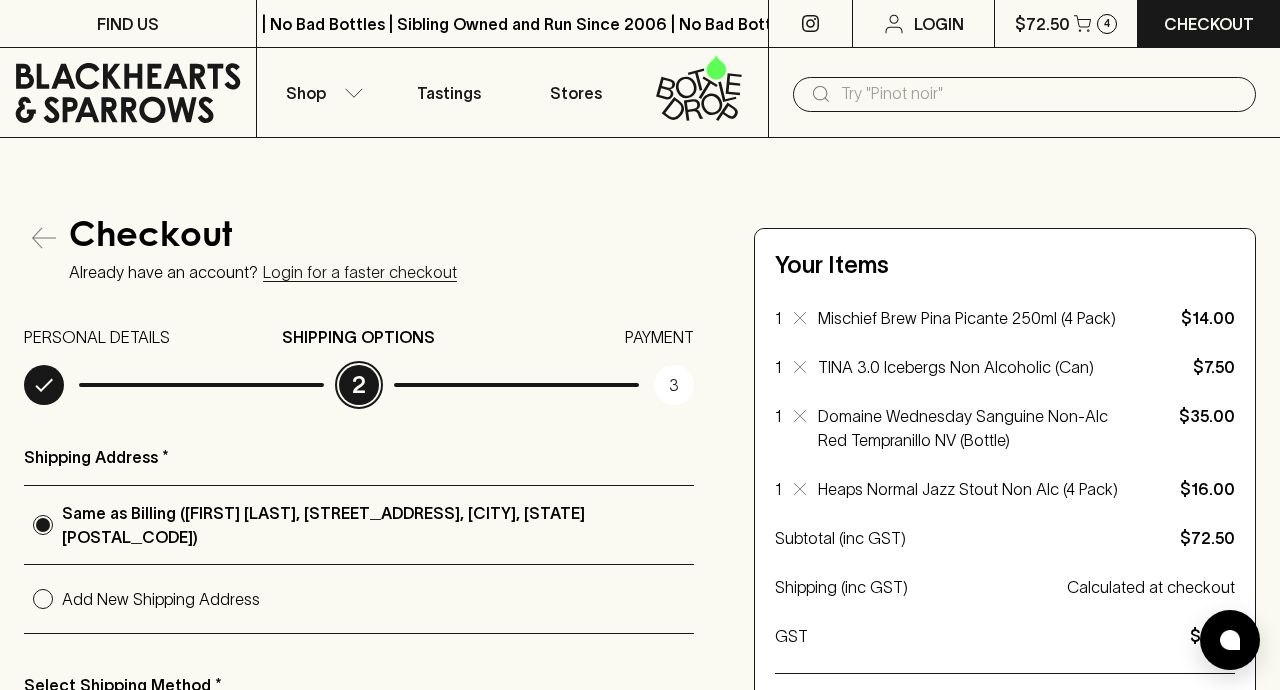 radio on "true" 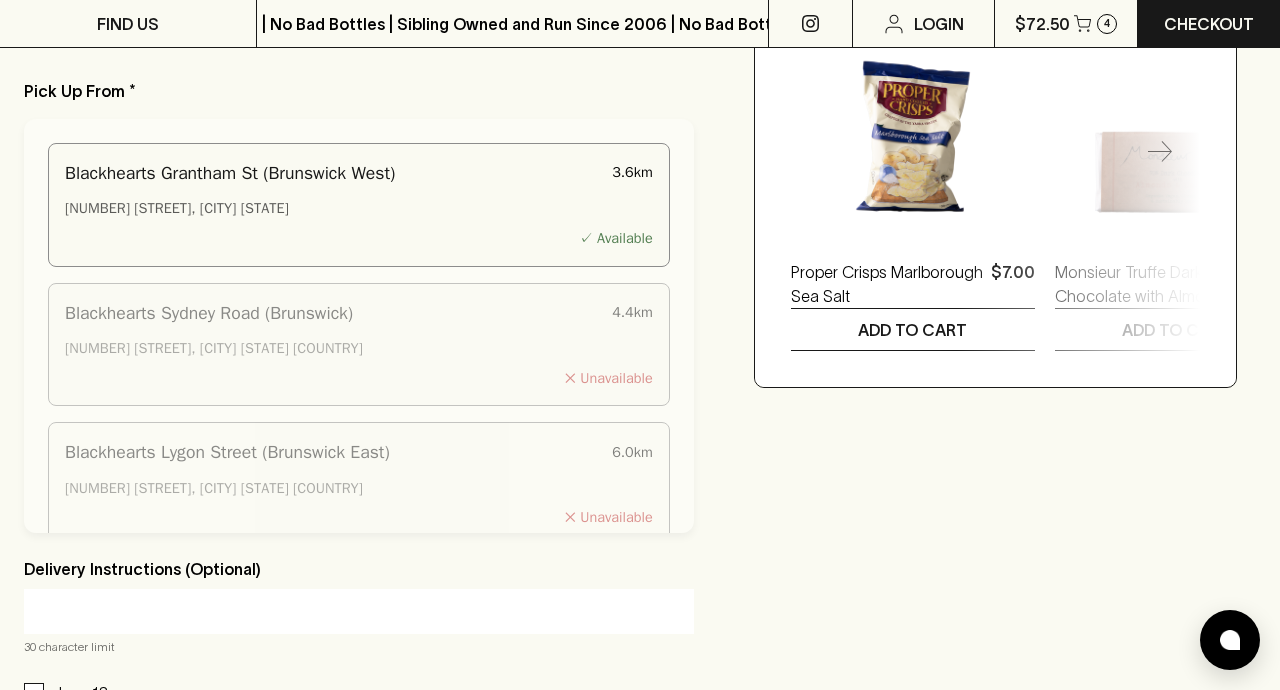 scroll, scrollTop: 886, scrollLeft: 0, axis: vertical 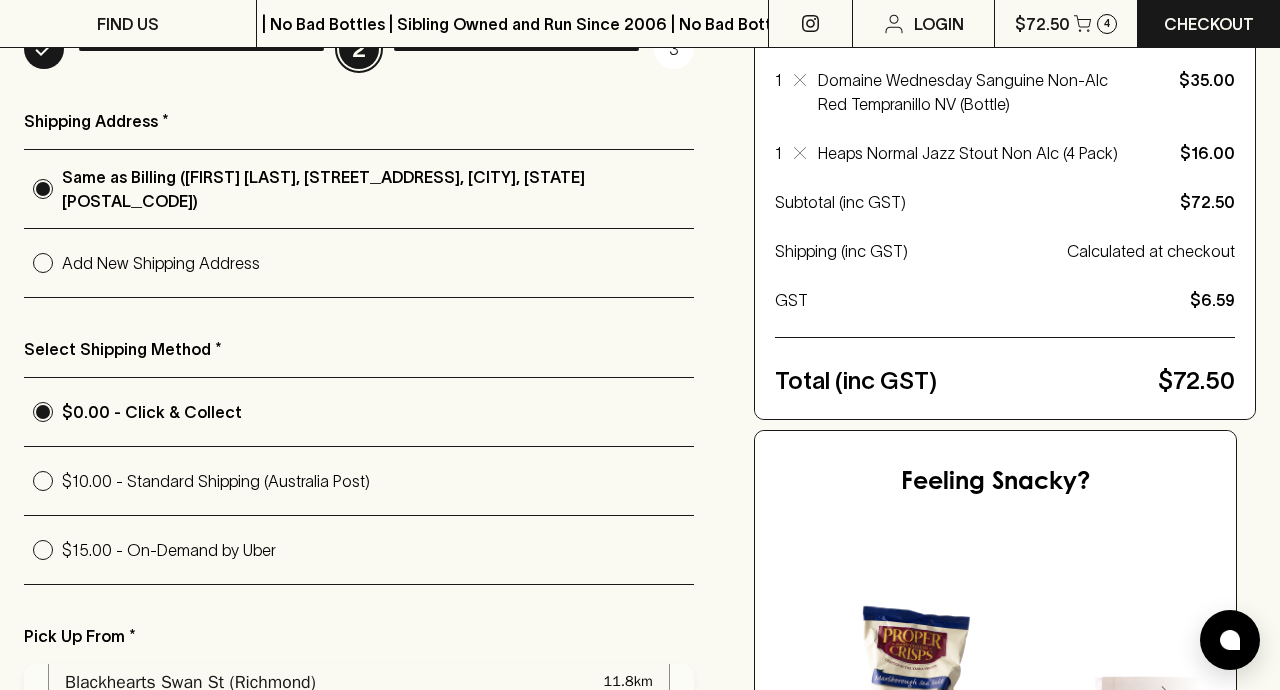 click on "$15.00 - On-Demand by Uber" at bounding box center [378, 550] 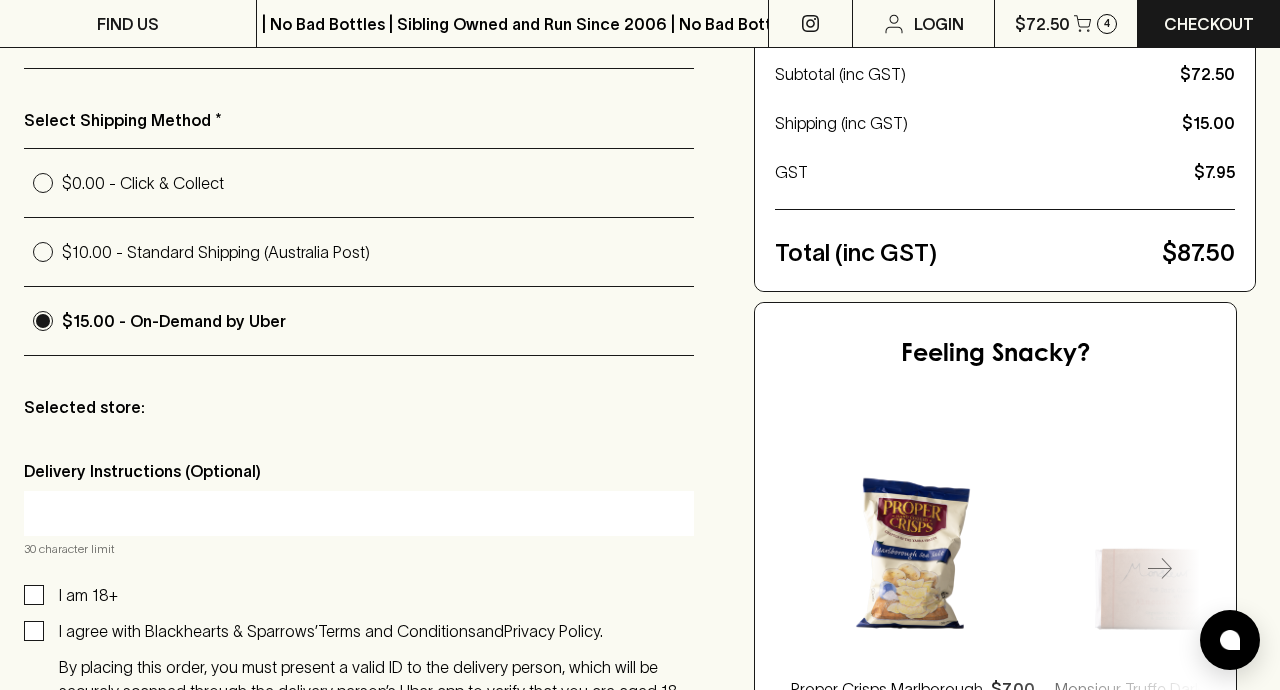 scroll, scrollTop: 731, scrollLeft: 0, axis: vertical 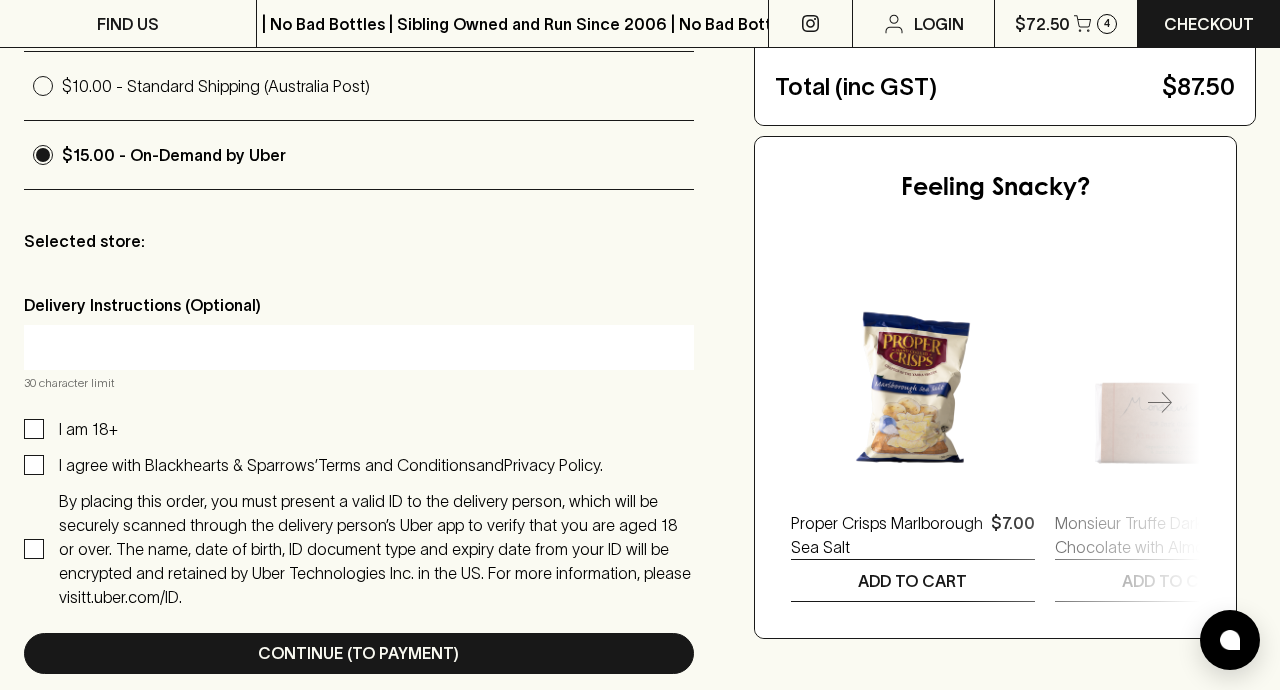 click on "I am 18+" at bounding box center [34, 429] 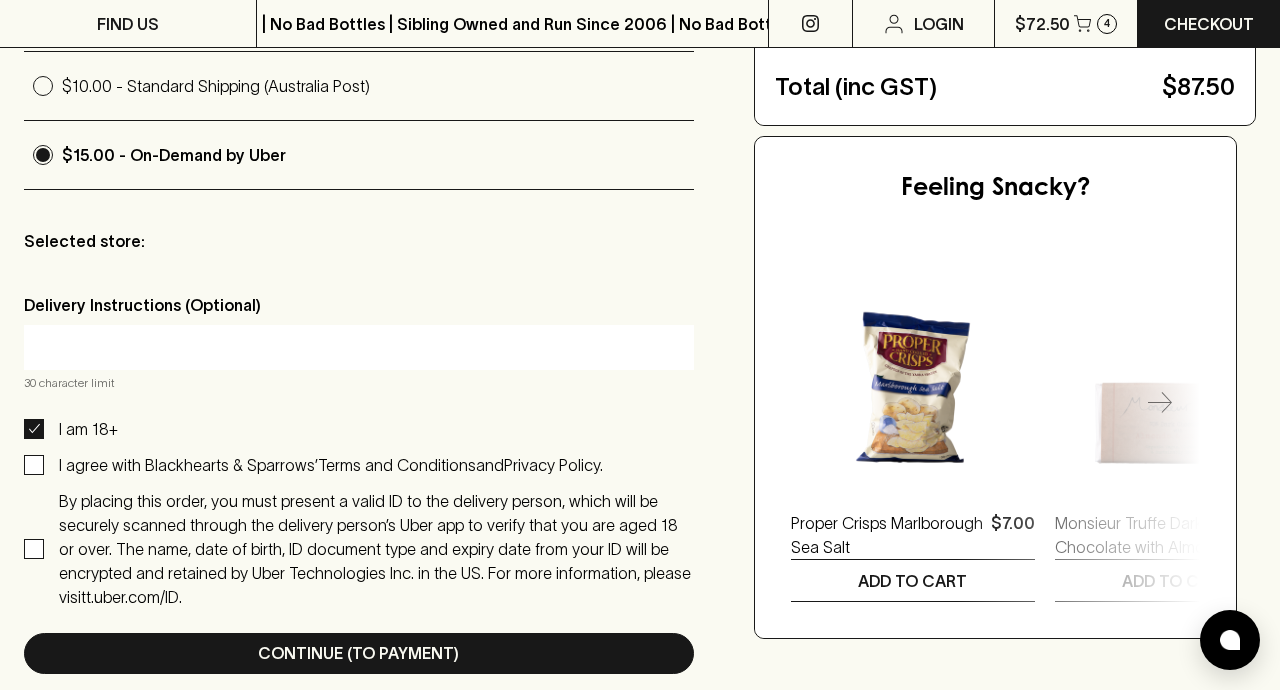 click on "I agree with Blackhearts & Sparrows’   Terms and Conditions  and  Privacy Policy." at bounding box center [34, 465] 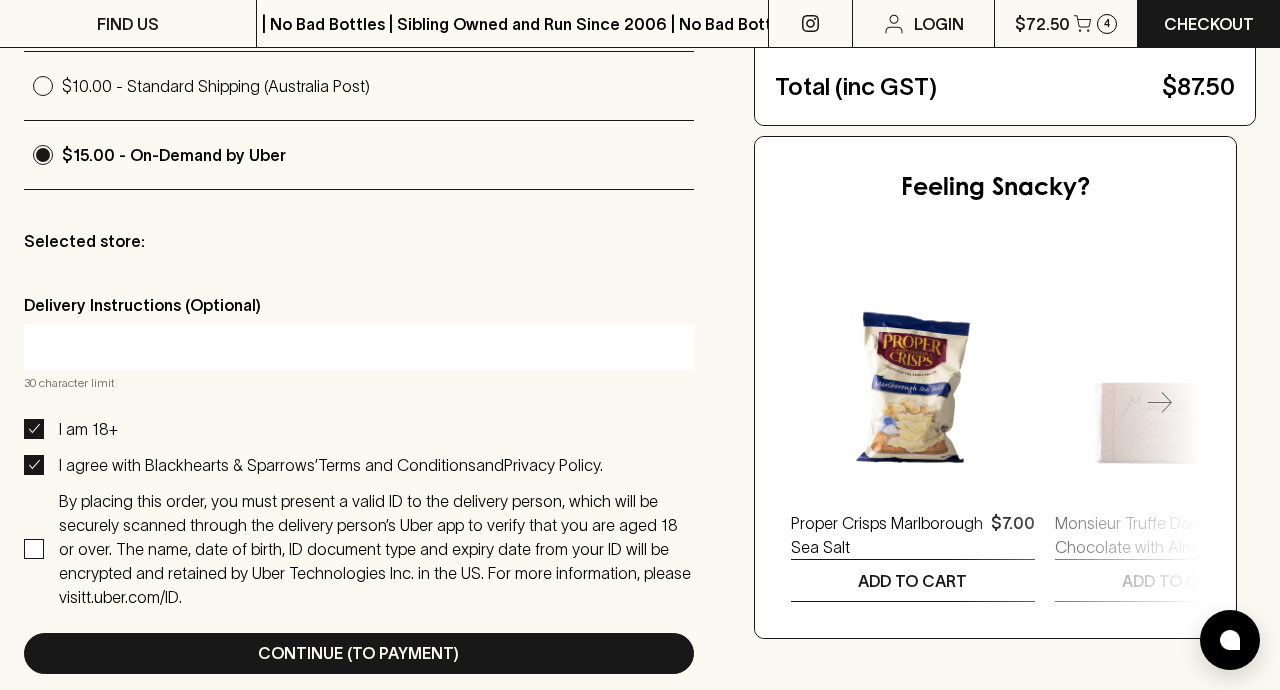 click on "By placing this order, you must present a valid ID to the delivery person, which will be securely scanned through the delivery person’s Uber app to verify that you are aged 18 or over. The name, date of birth, ID document type and expiry date from your ID will be encrypted and retained by Uber Technologies Inc. in the US. For more information, please visit  t.uber.com/ID ." at bounding box center (34, 549) 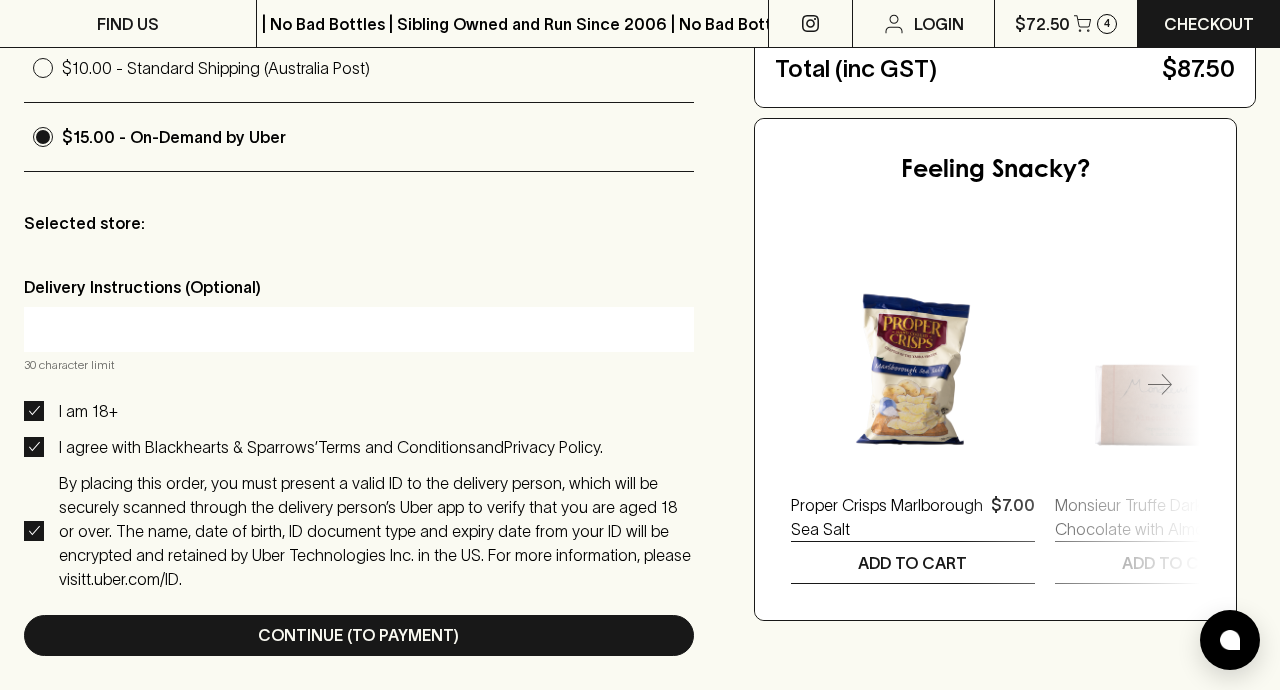scroll, scrollTop: 931, scrollLeft: 0, axis: vertical 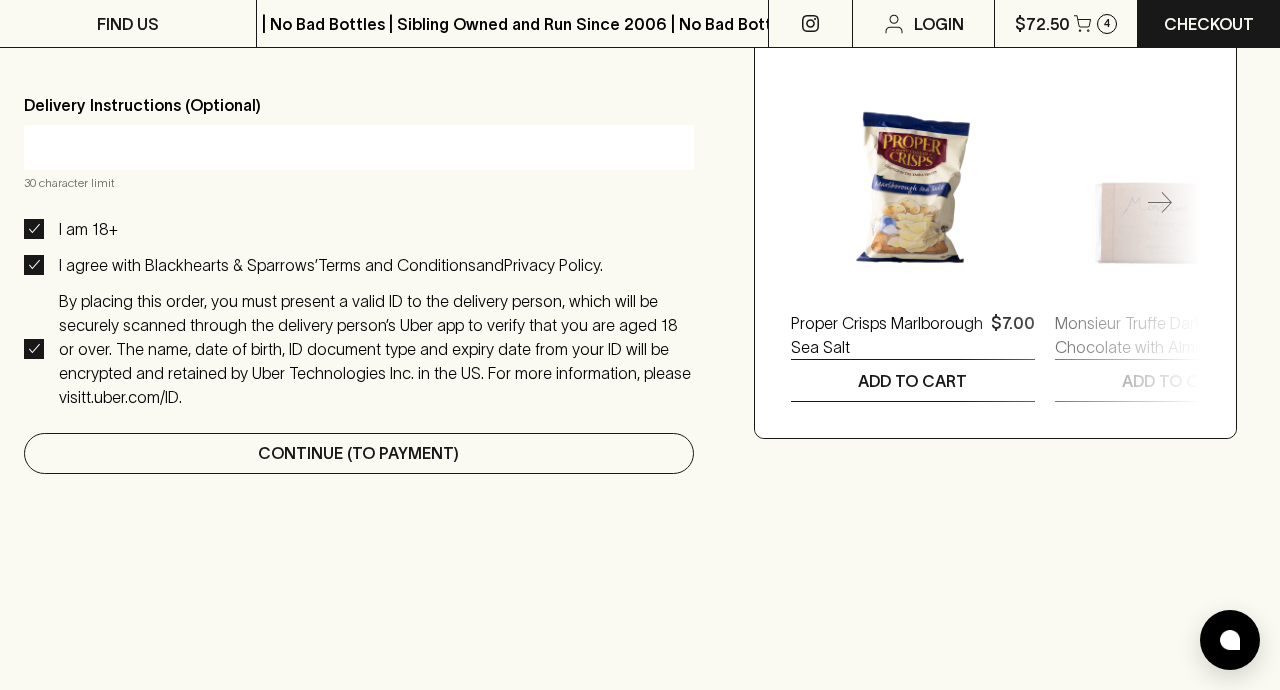 click on "Continue (To Payment)" at bounding box center [358, 453] 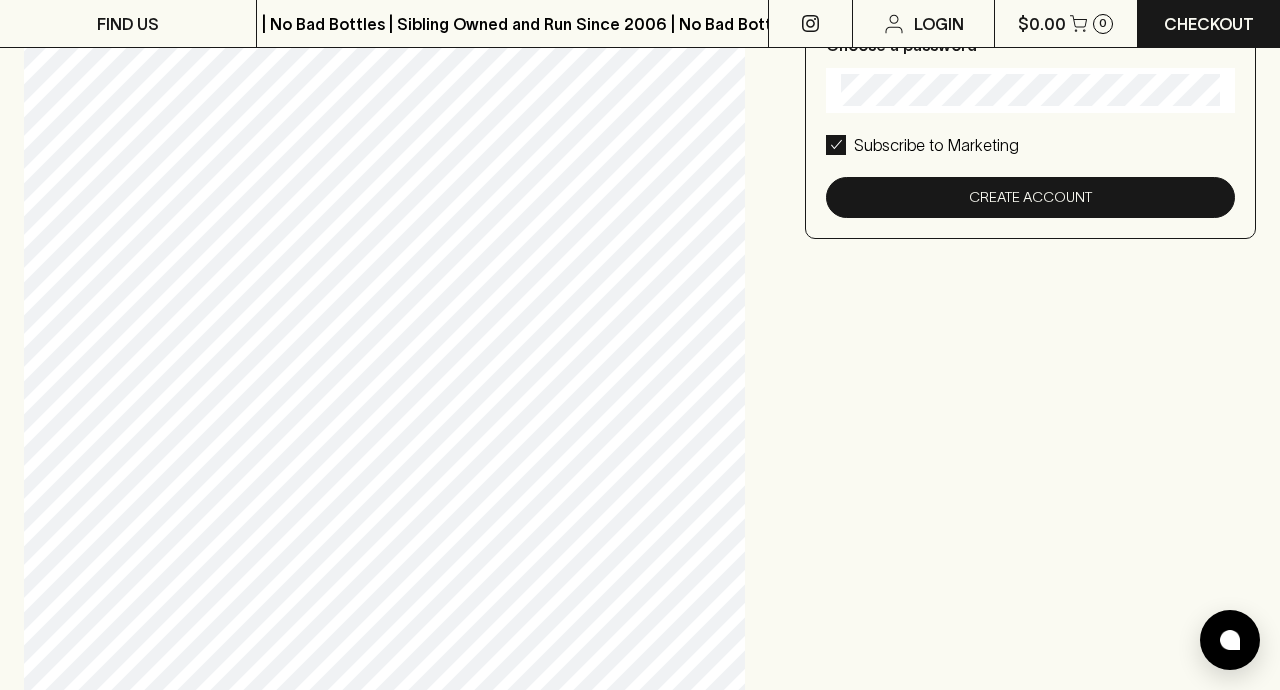 scroll, scrollTop: 526, scrollLeft: 0, axis: vertical 